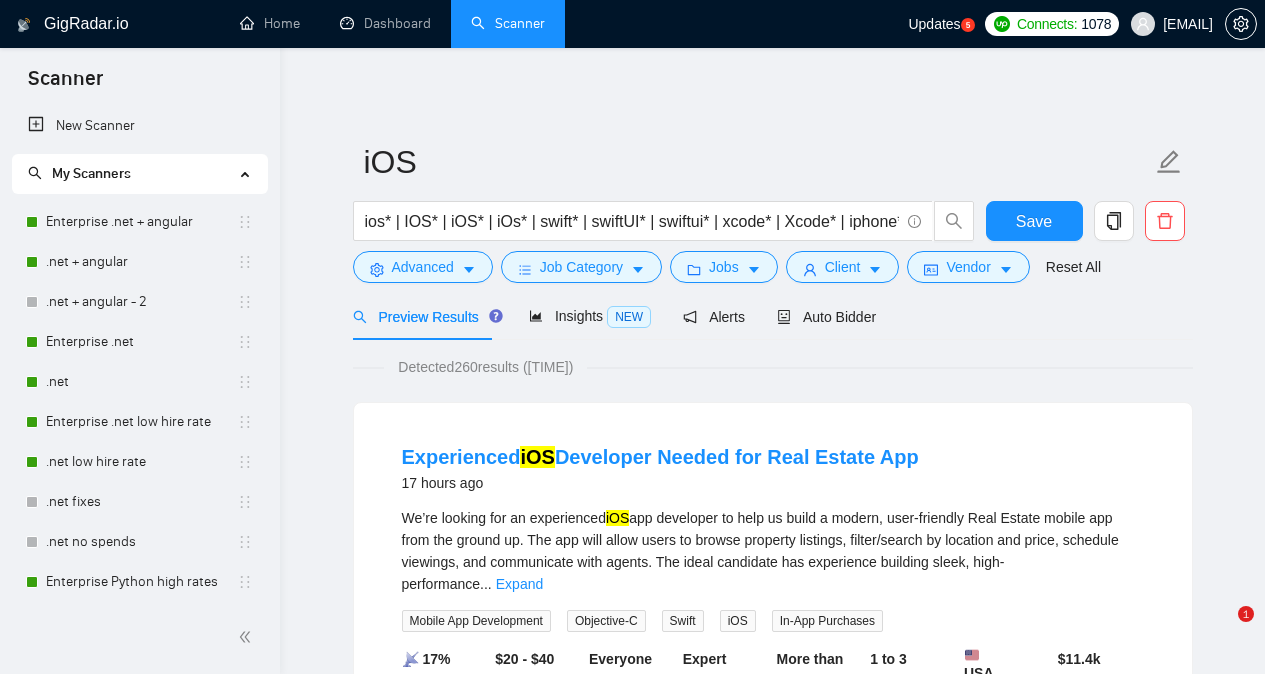 scroll, scrollTop: 55, scrollLeft: 0, axis: vertical 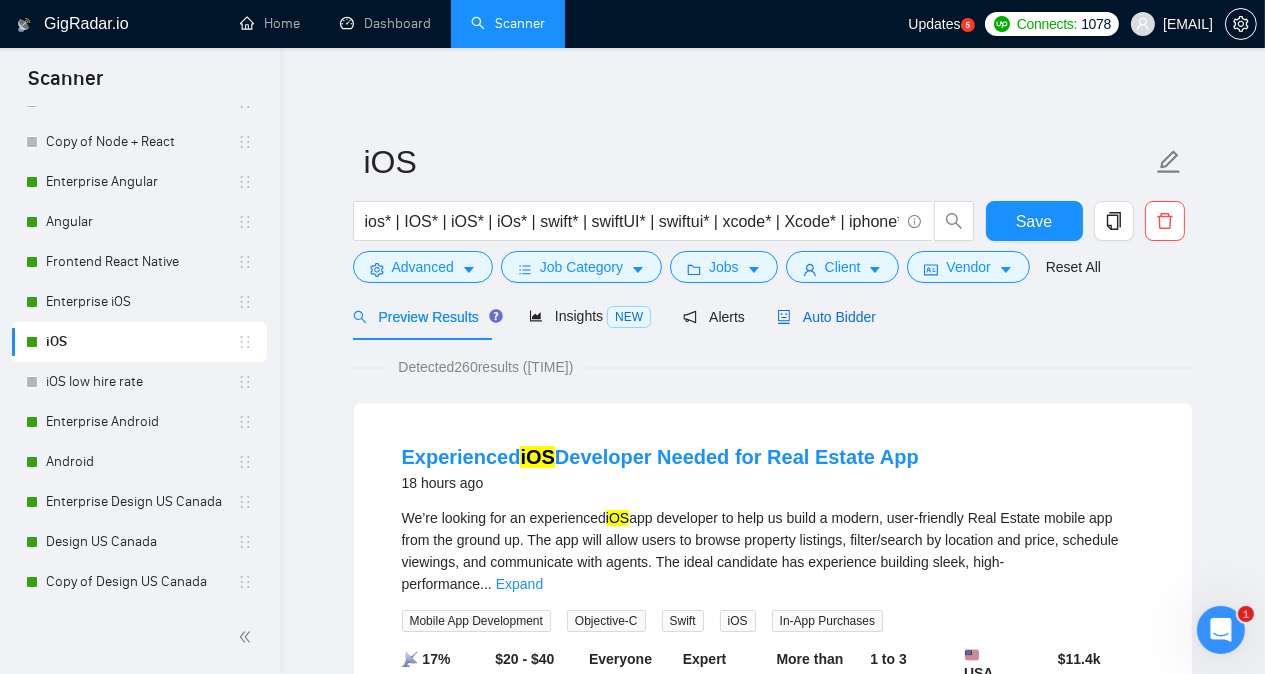 click on "Auto Bidder" at bounding box center [826, 317] 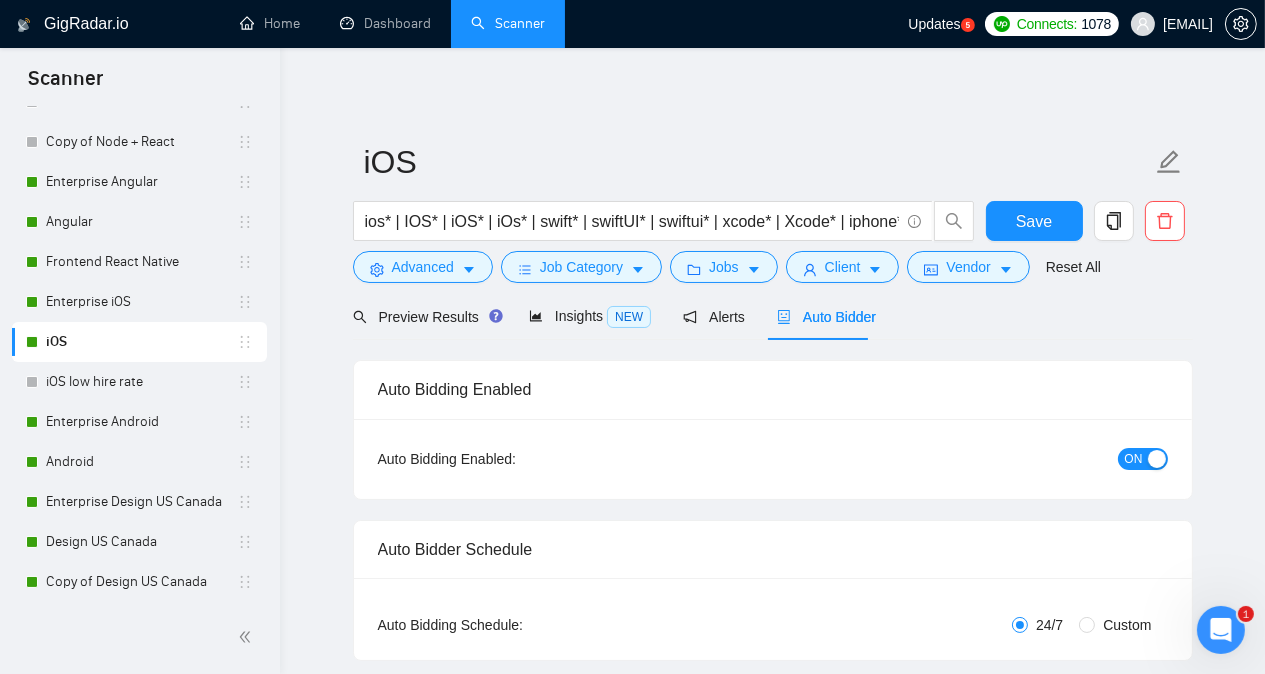 click on "Connects: 1078 [EMAIL] iOS ios* | IOS* | iOS* | iOs* | swift* | swiftUI* | swiftui* | xcode* | Xcode* | iphone* | iPhone* | Apple* | (iphone* Save Advanced   Job Category   Jobs   Client   Vendor   Reset All Preview Results Insights NEW Alerts Auto Bidder Auto Bidding Enabled Auto Bidding Enabled: ON Auto Bidder Schedule Auto Bidding Type: Automated (recommended) Semi-automated Auto Bidding Schedule: 24/7 Custom Custom Auto Bidder Schedule Repeat every week on Monday Tuesday Wednesday Thursday Friday Saturday Sunday Active Hours ( Europe/Kiev ): From: To: ( 24  hours) Europe/Kiev Auto Bidding Type Select your bidding algorithm: Choose the algorithm for you bidding. The price per proposal does not include your connects expenditure. Template Bidder Works great for narrow segments and short cover letters that don't change. 0.50  credits / proposal Sardor AI 🤖 1.00  credits / proposal Laziza AI" at bounding box center [772, 2723] 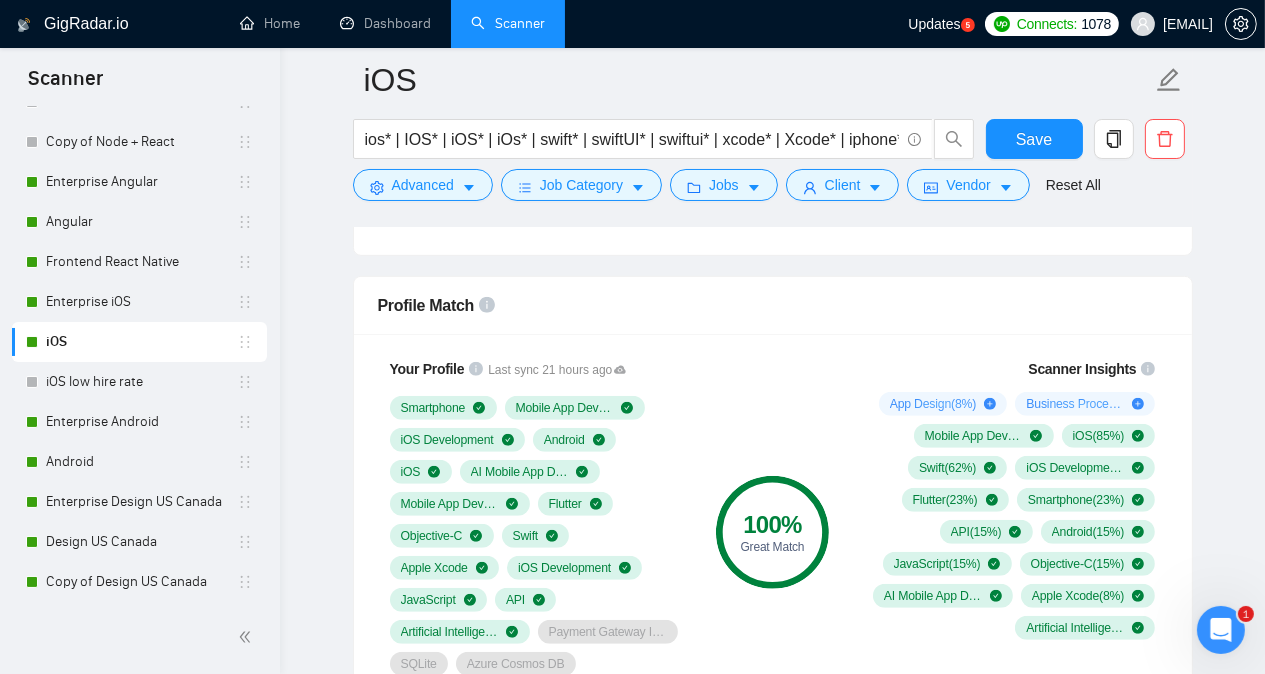 scroll, scrollTop: 1320, scrollLeft: 0, axis: vertical 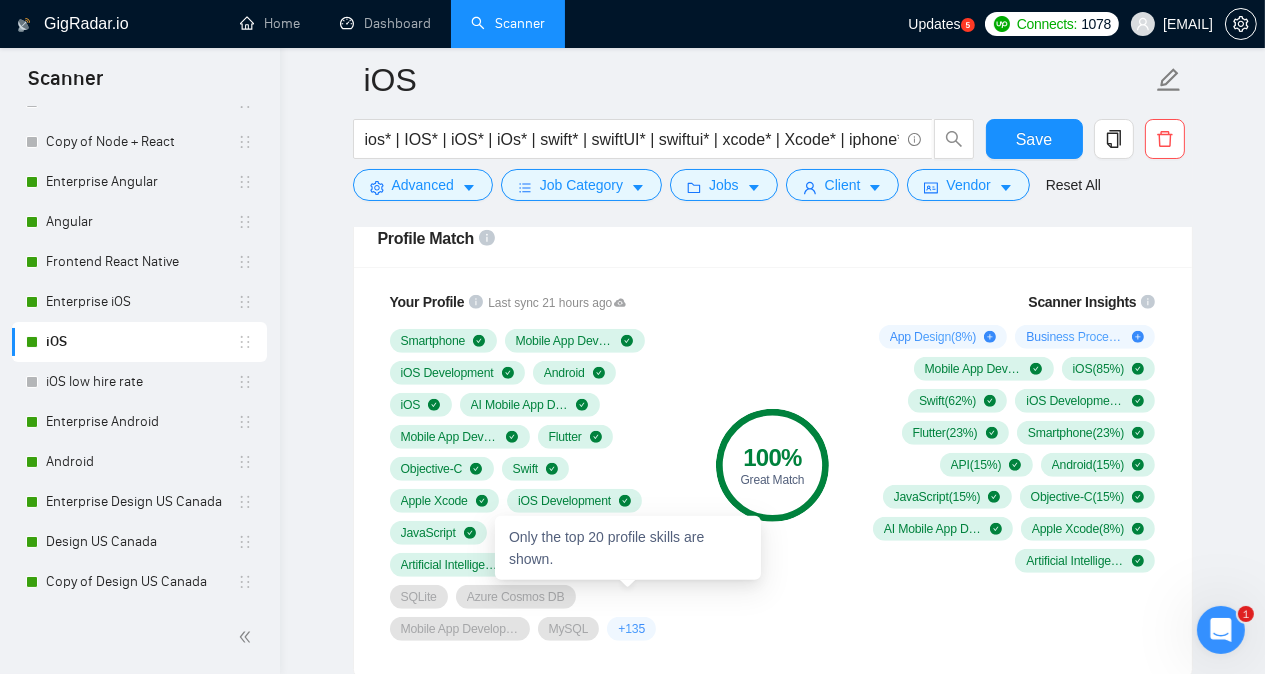 click on "+ [NUMBER]" at bounding box center (631, 629) 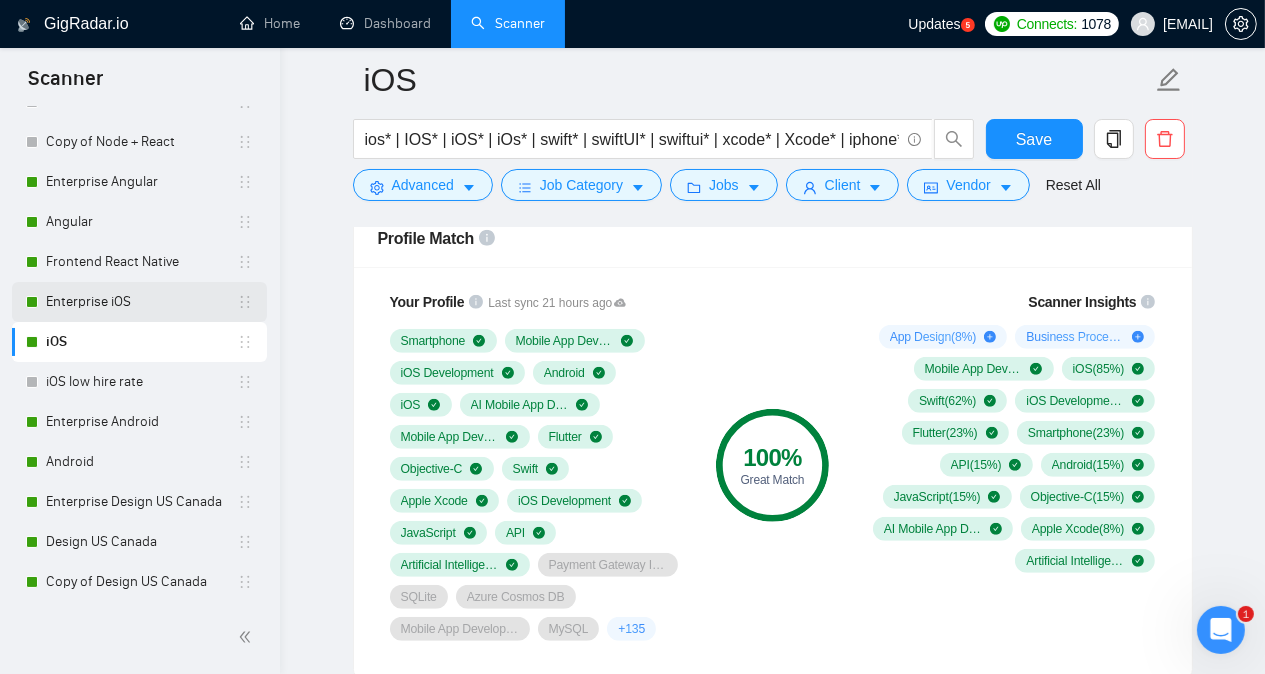 click on "Enterprise iOS" at bounding box center [141, 302] 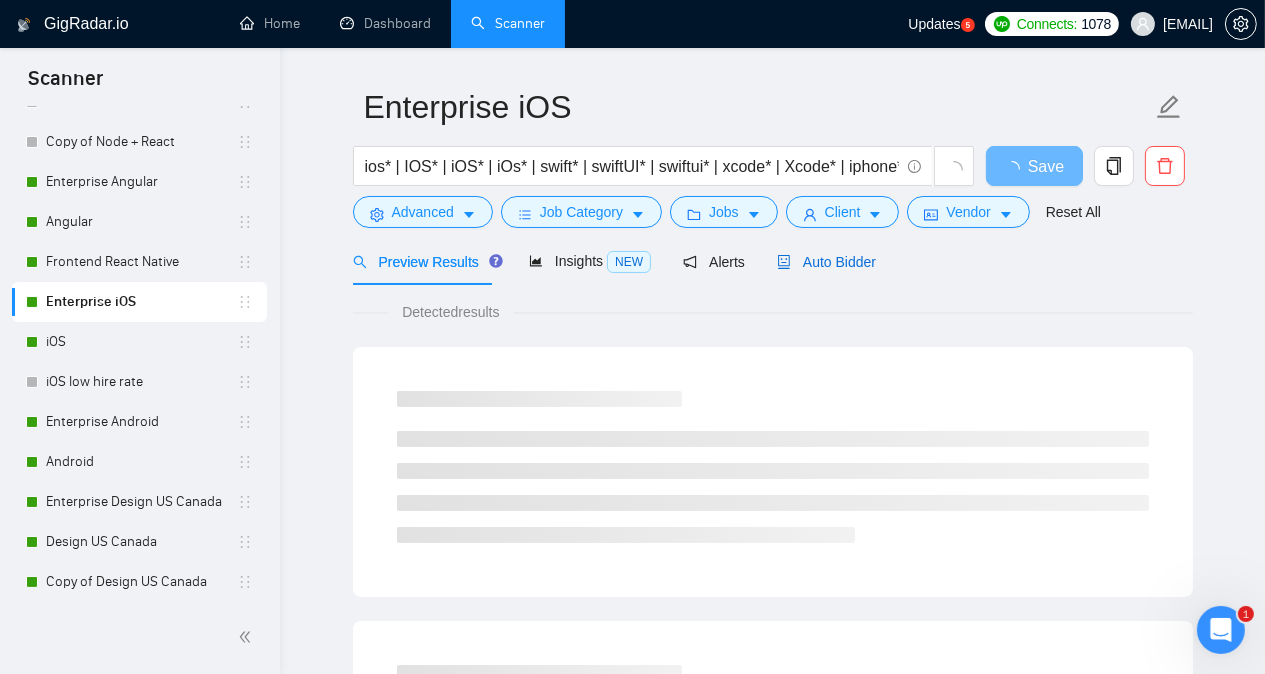 click on "Auto Bidder" at bounding box center [826, 262] 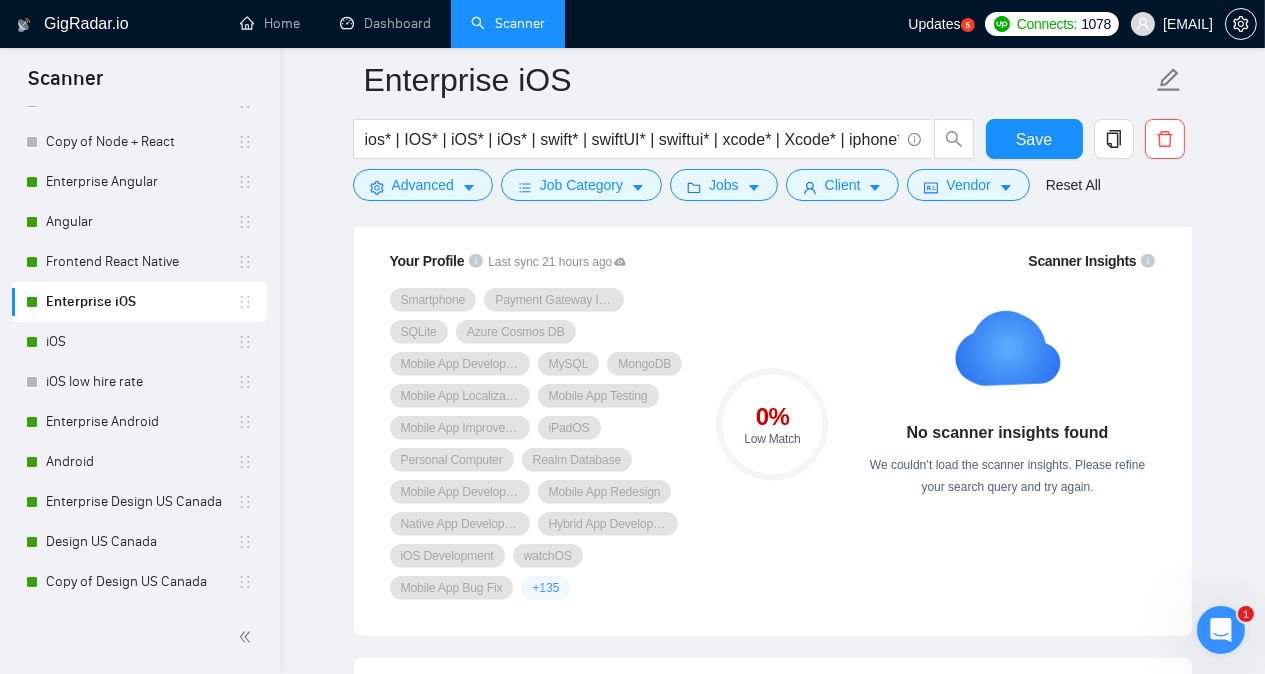 scroll, scrollTop: 1356, scrollLeft: 0, axis: vertical 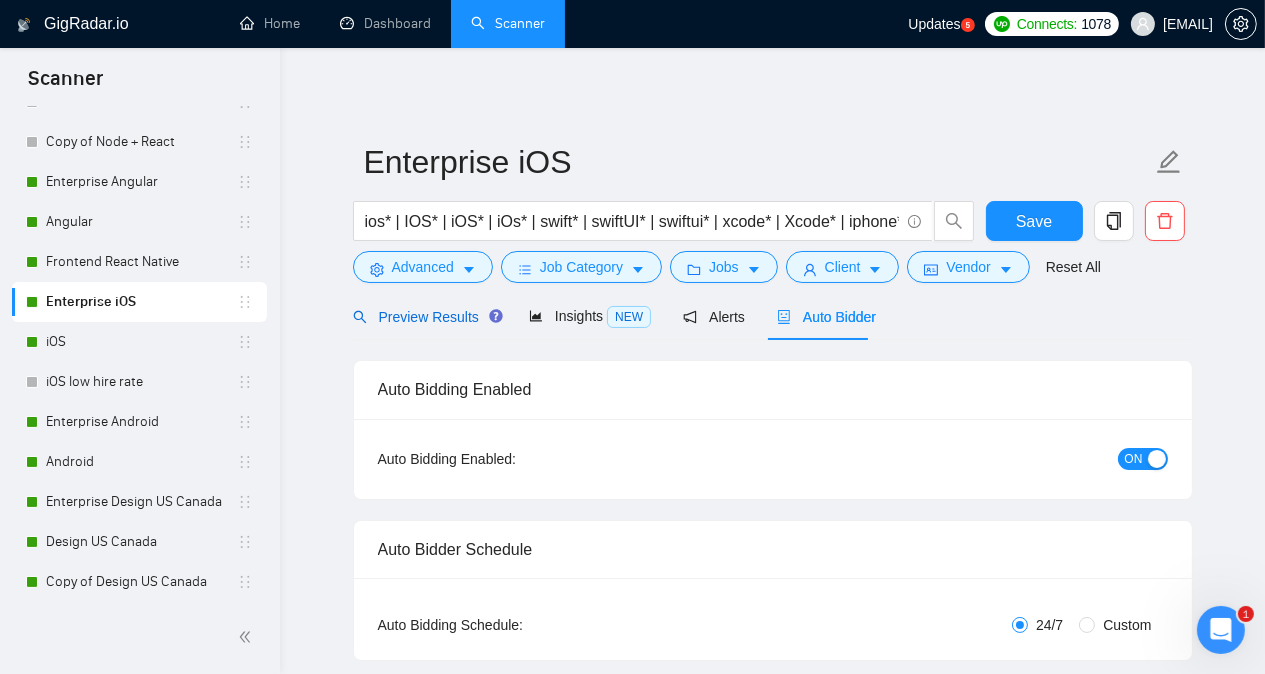click on "Preview Results" at bounding box center (425, 317) 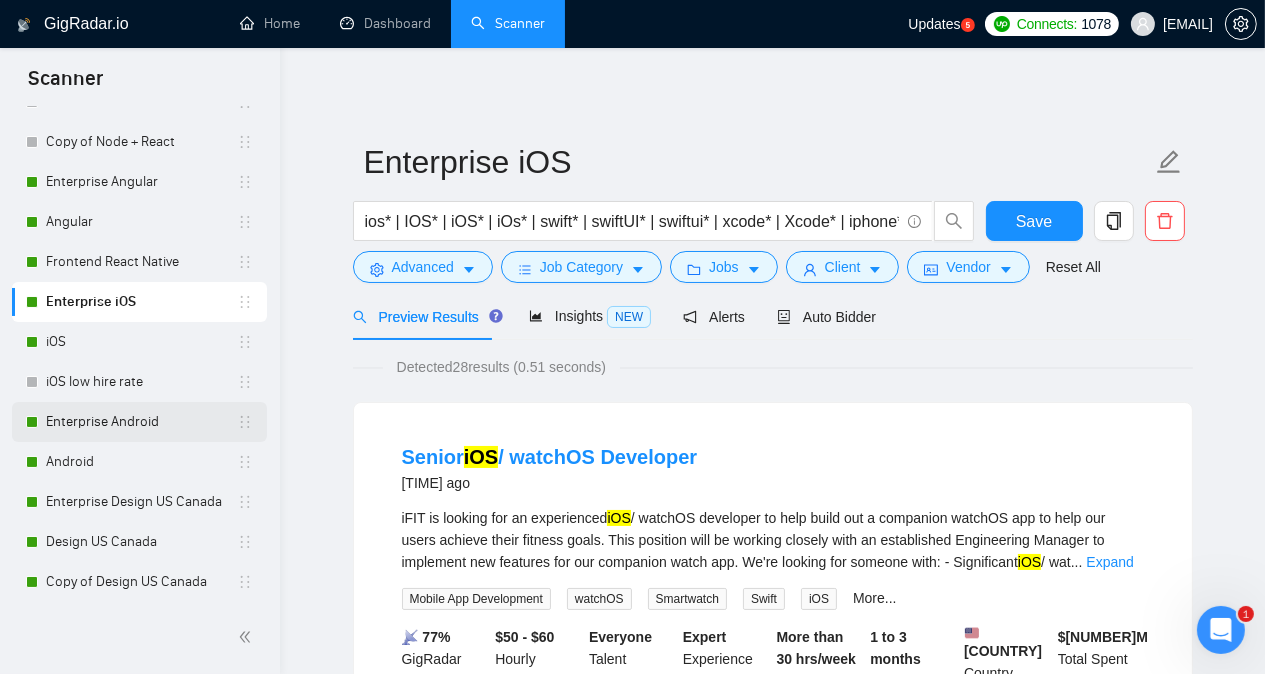 click on "Enterprise Android" at bounding box center [141, 422] 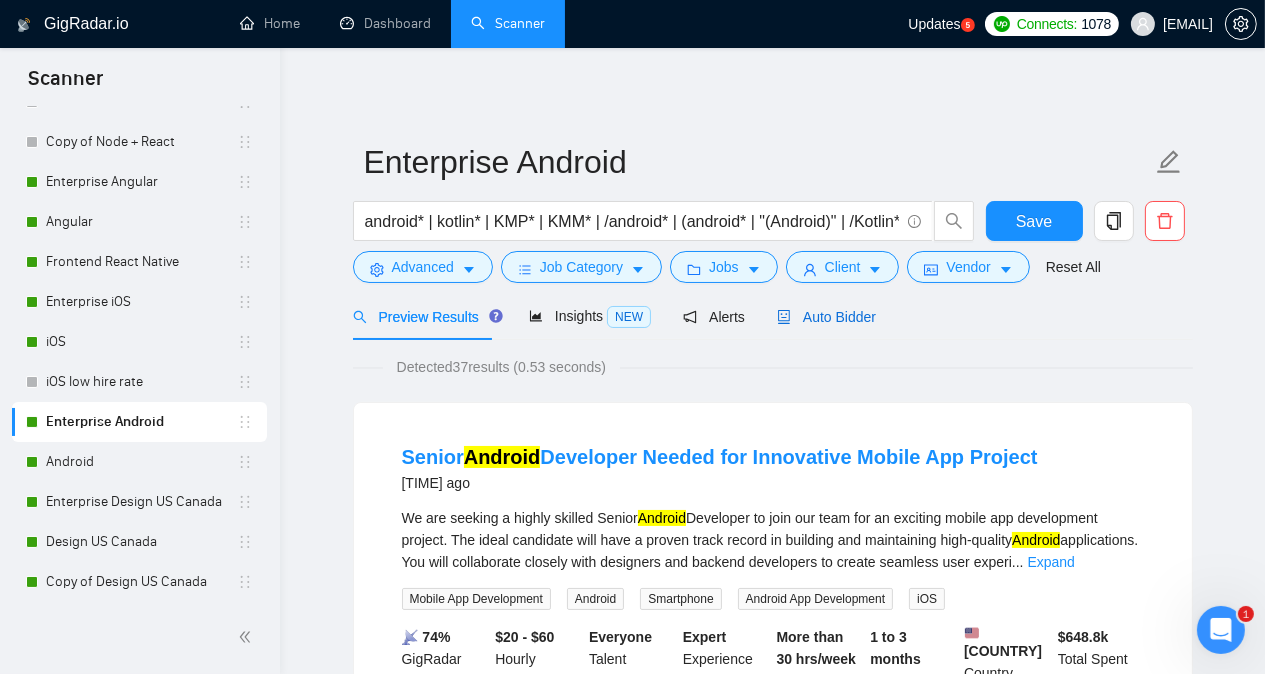 click on "Auto Bidder" at bounding box center [826, 317] 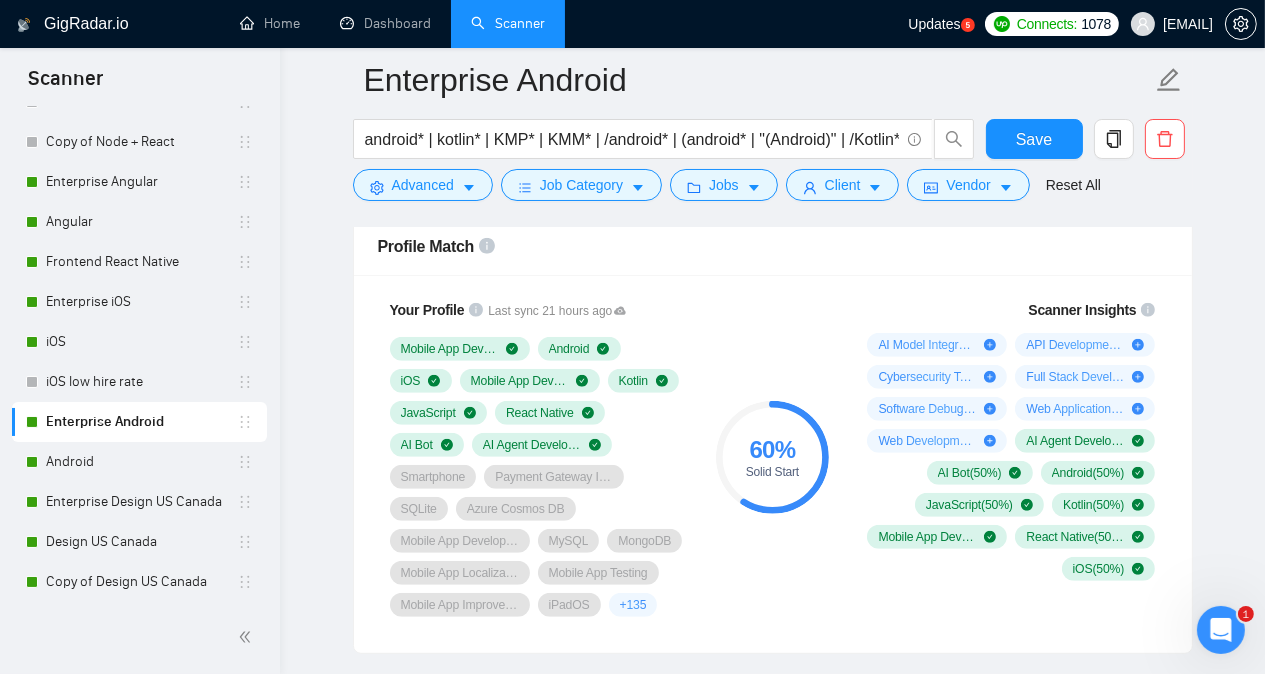 scroll, scrollTop: 1327, scrollLeft: 0, axis: vertical 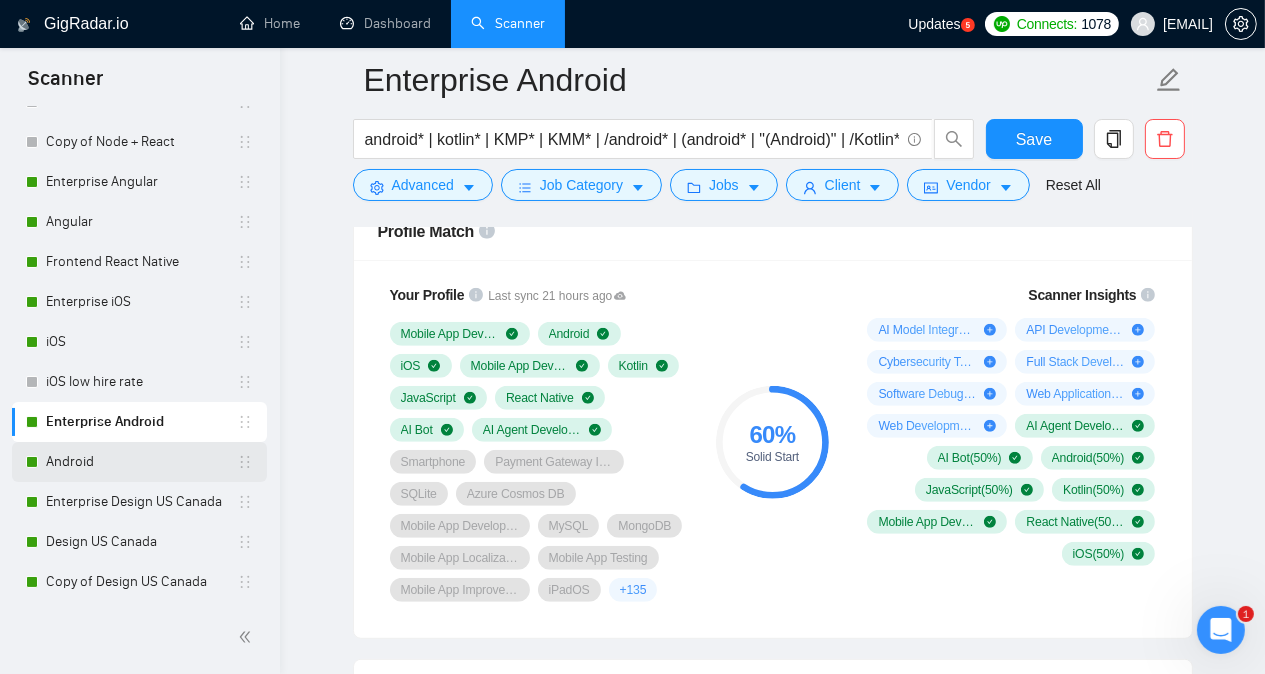 click on "Android" at bounding box center [141, 462] 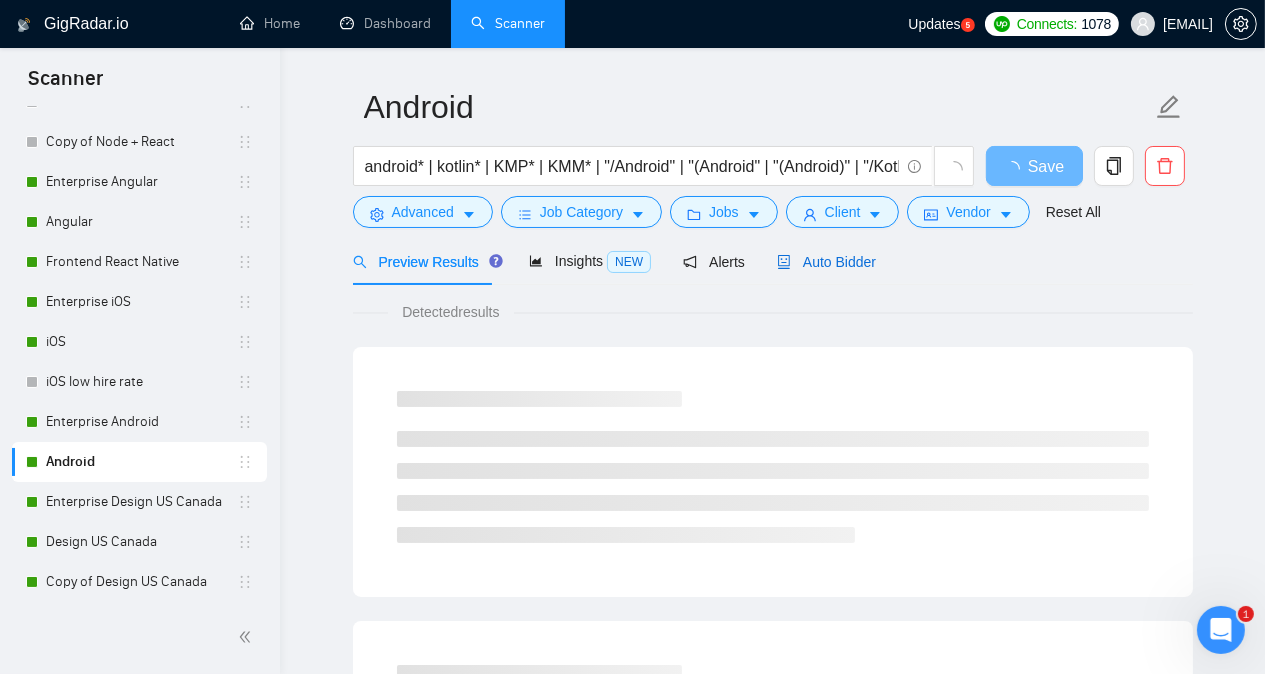 click on "Auto Bidder" at bounding box center (826, 262) 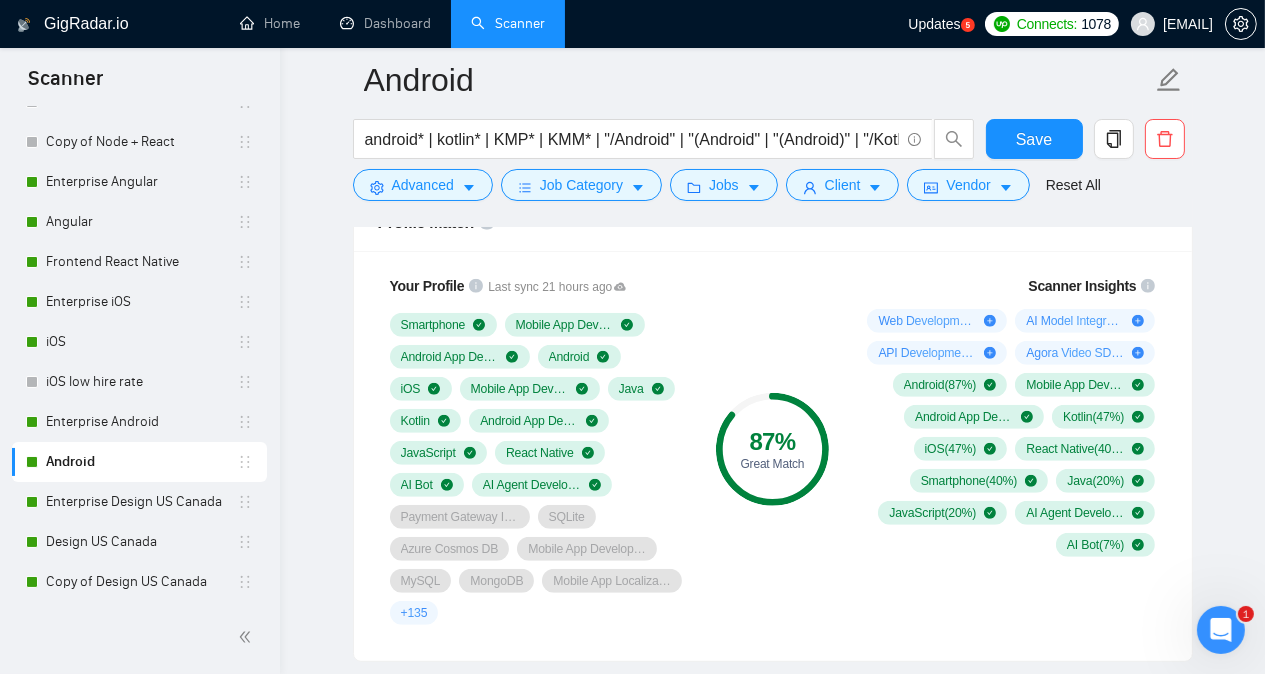 scroll, scrollTop: 1320, scrollLeft: 0, axis: vertical 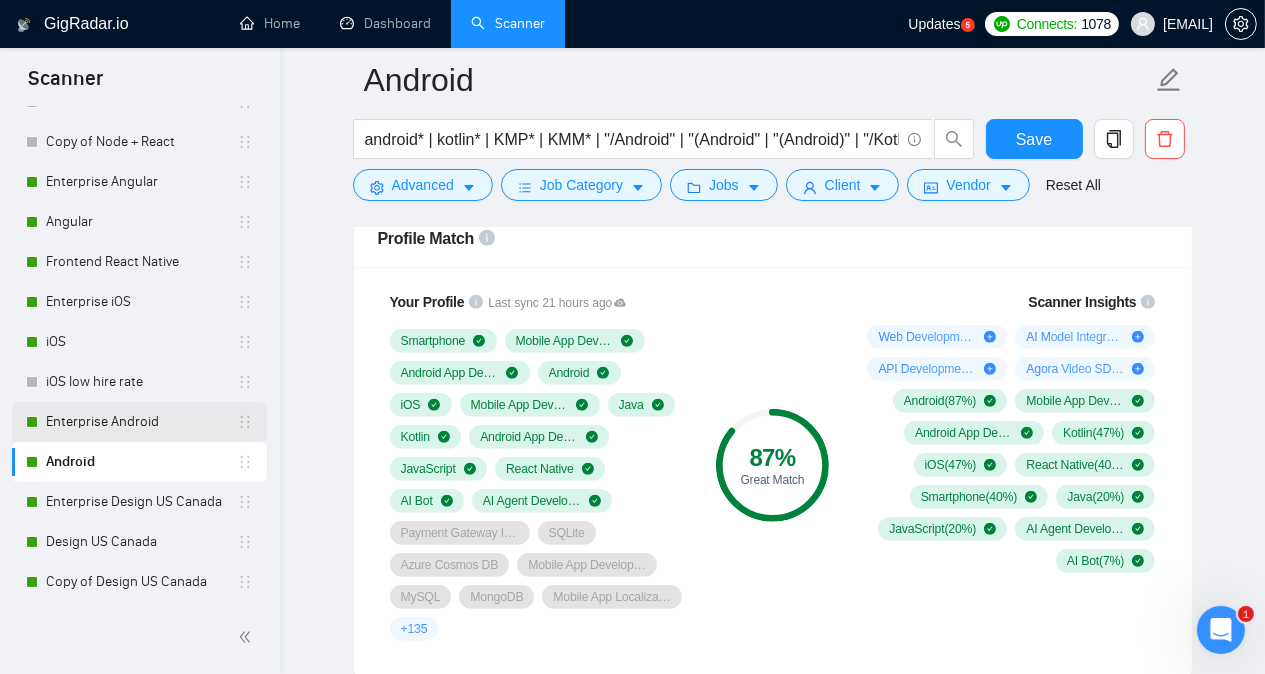 click on "Enterprise Android" at bounding box center (141, 422) 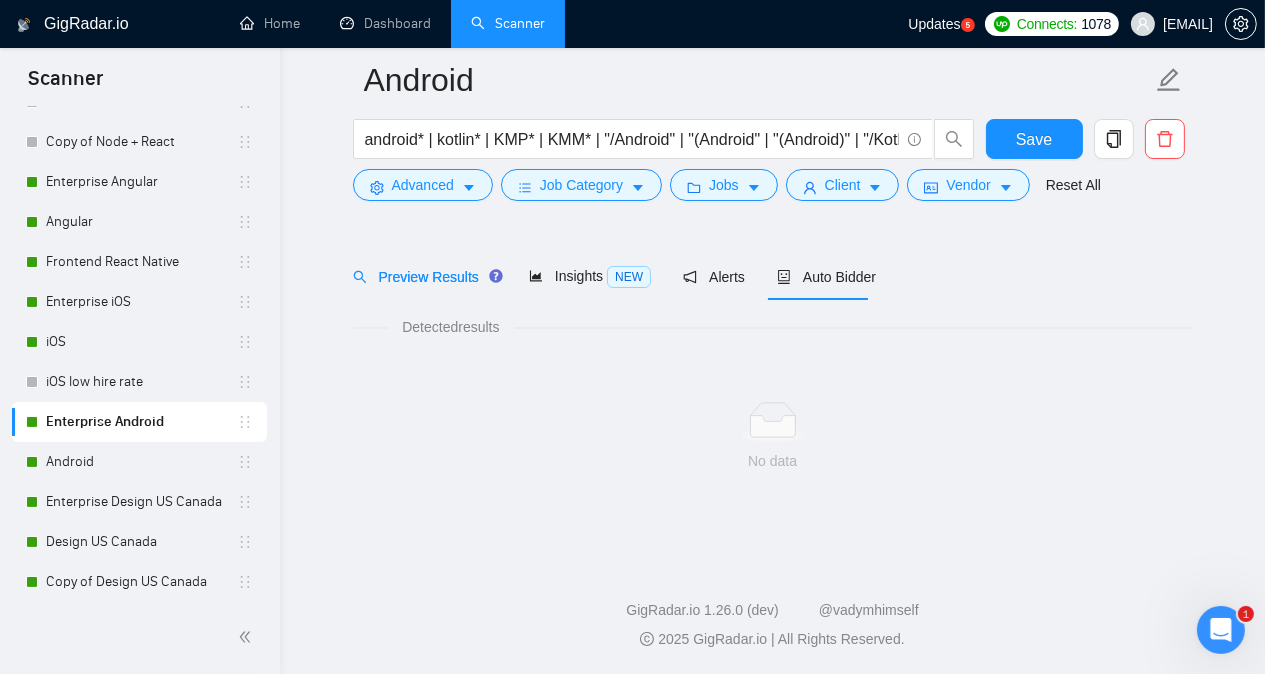 scroll, scrollTop: 55, scrollLeft: 0, axis: vertical 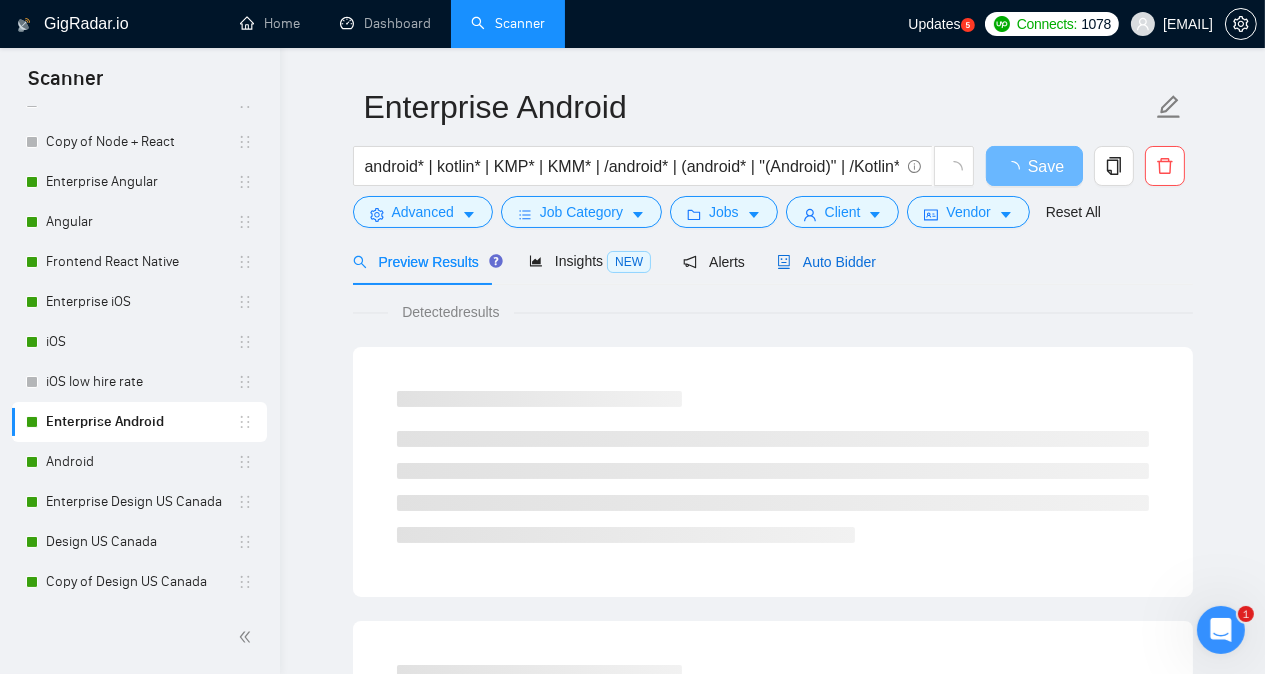 click on "Auto Bidder" at bounding box center (826, 262) 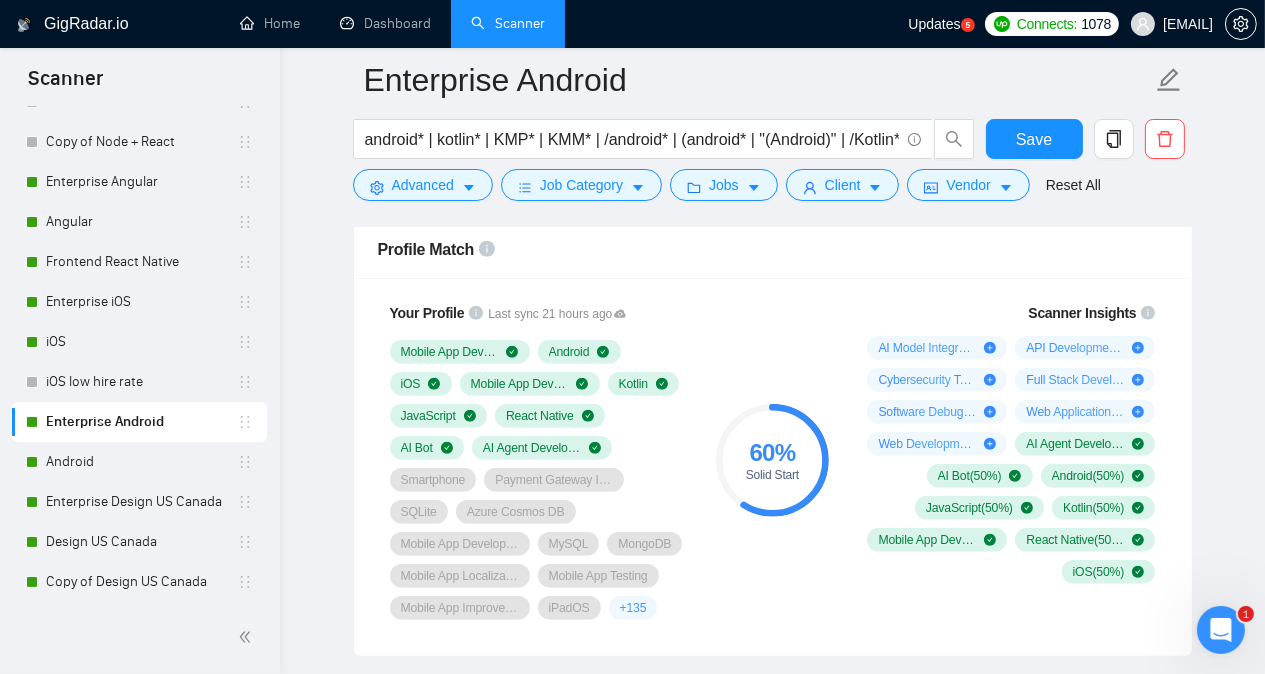 scroll, scrollTop: 1314, scrollLeft: 0, axis: vertical 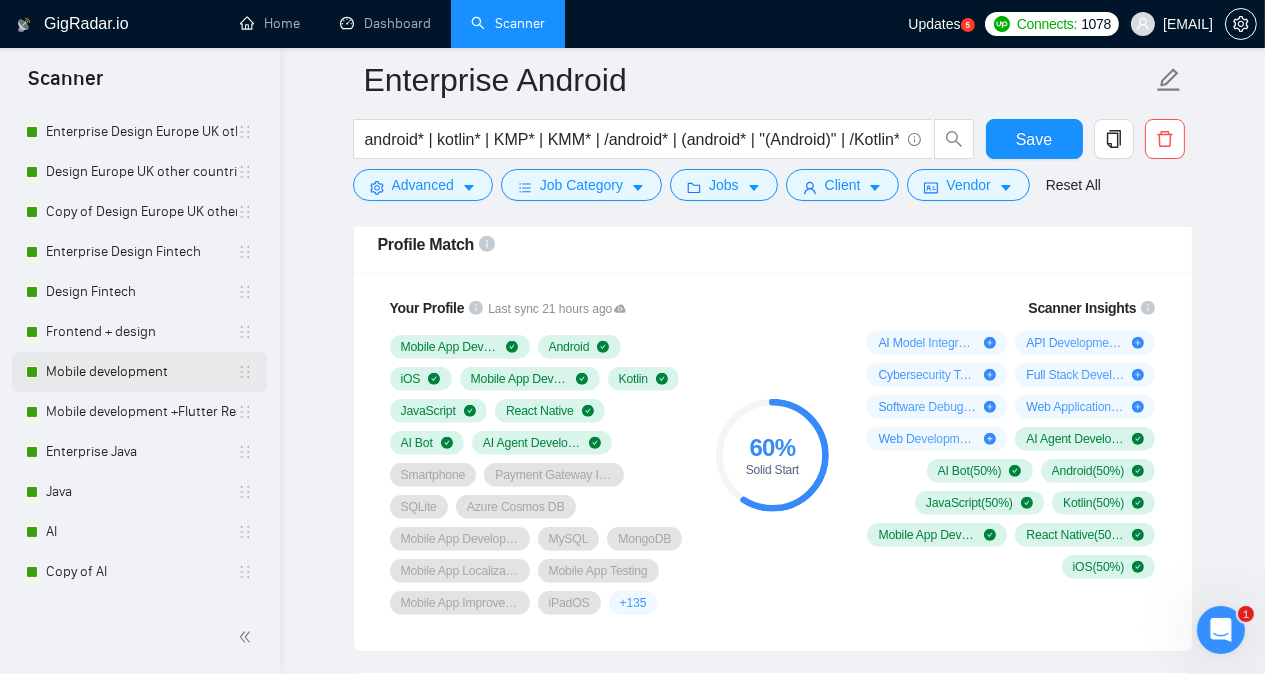 click on "Mobile development" at bounding box center [141, 372] 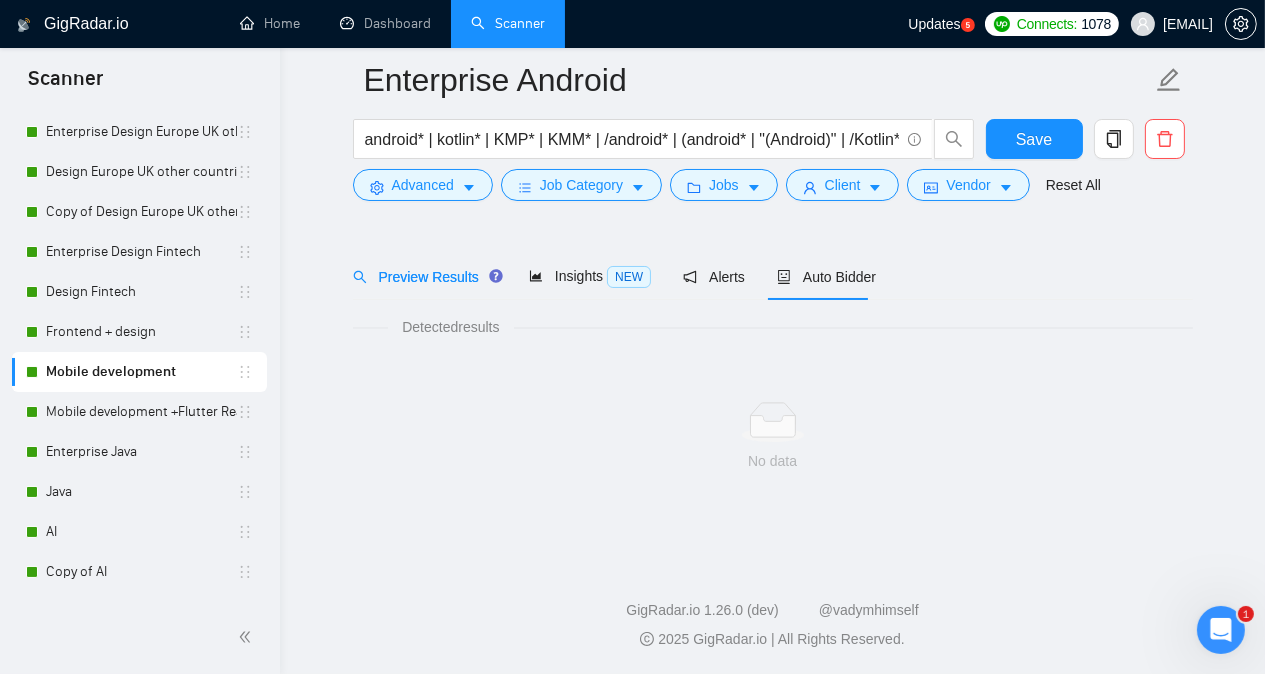 scroll, scrollTop: 55, scrollLeft: 0, axis: vertical 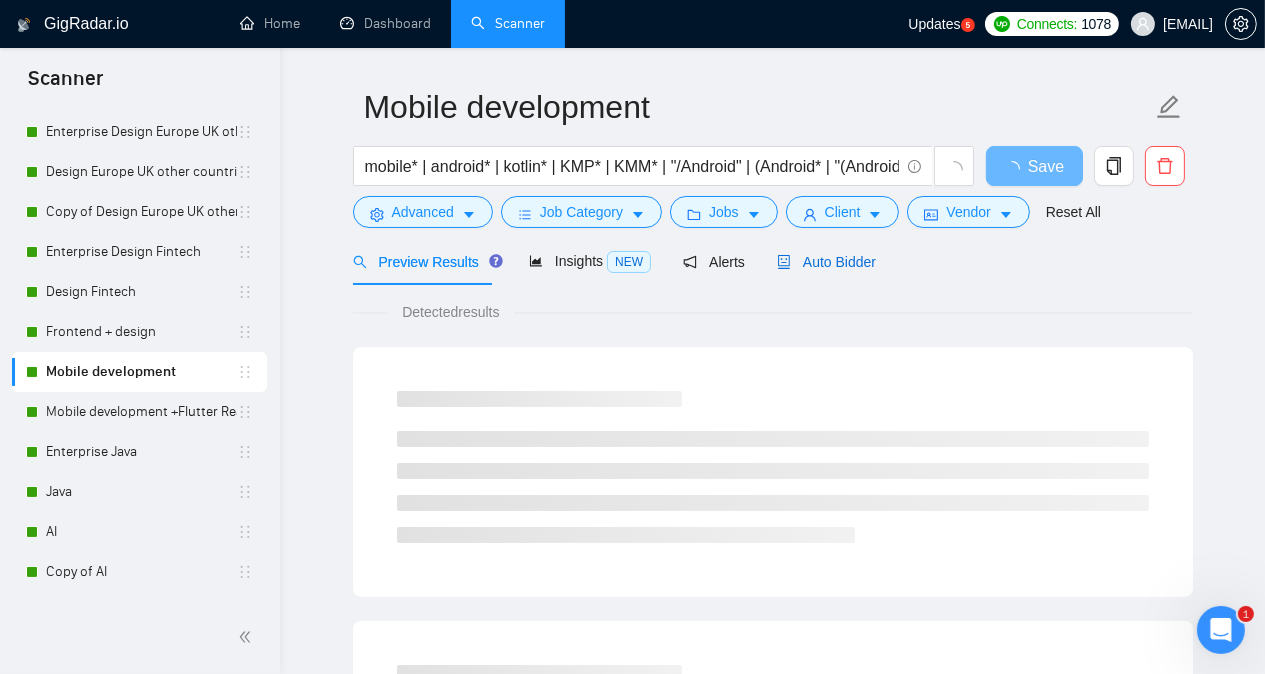 click on "Auto Bidder" at bounding box center (826, 262) 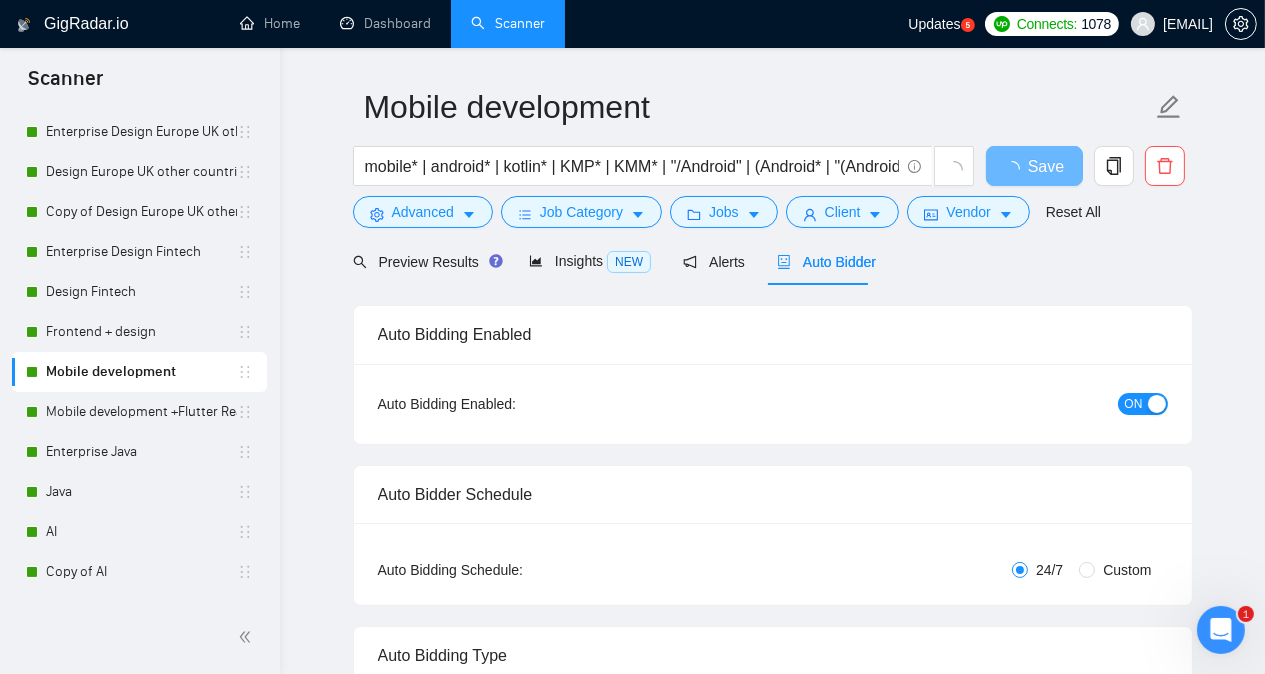 type 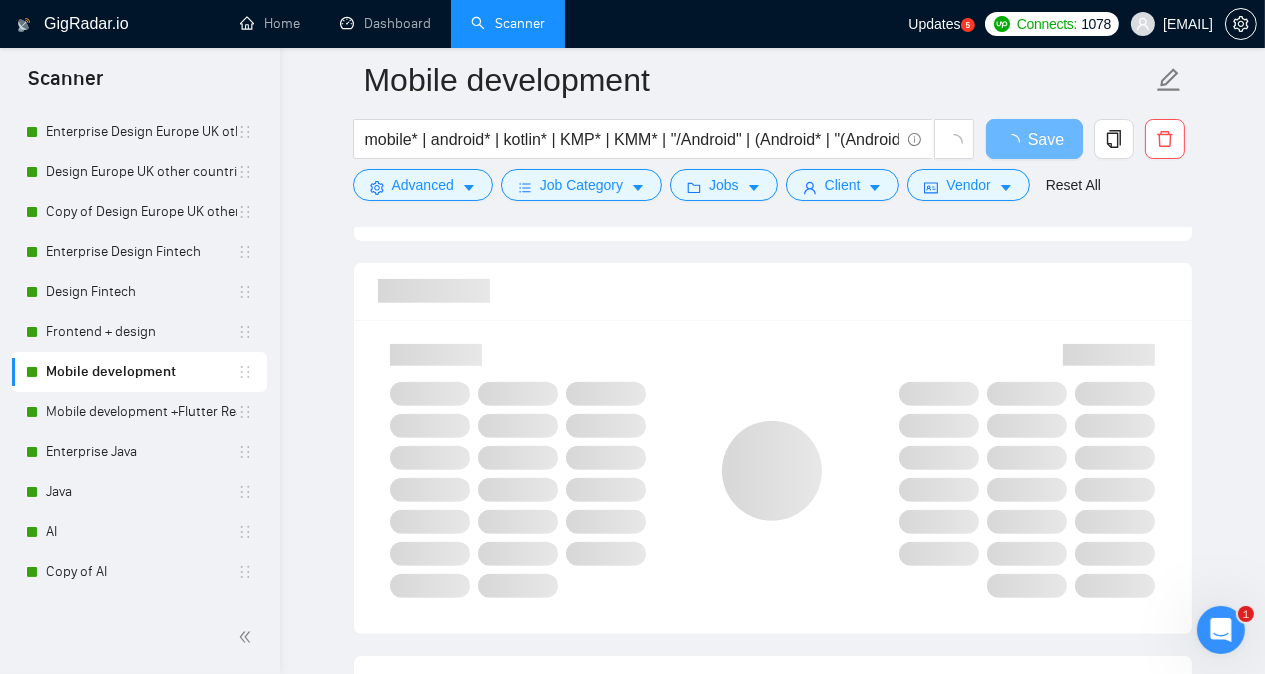 scroll, scrollTop: 1316, scrollLeft: 0, axis: vertical 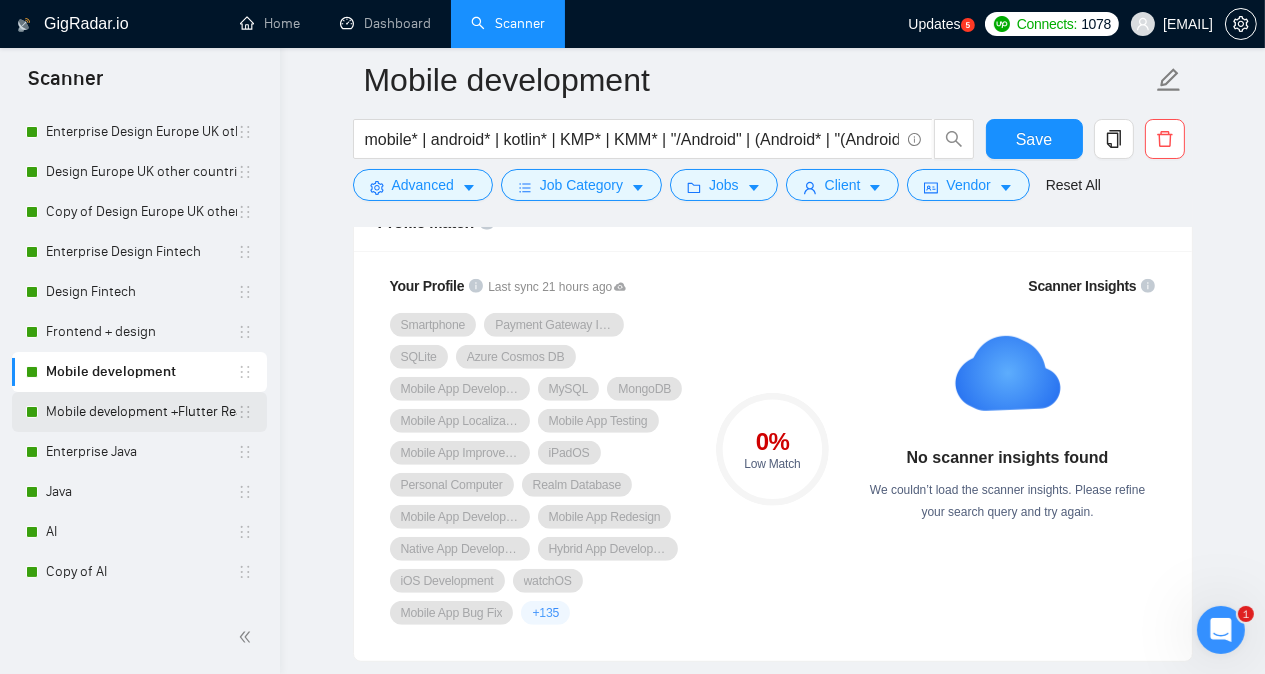 click on "Mobile development +Flutter React Native" at bounding box center (141, 412) 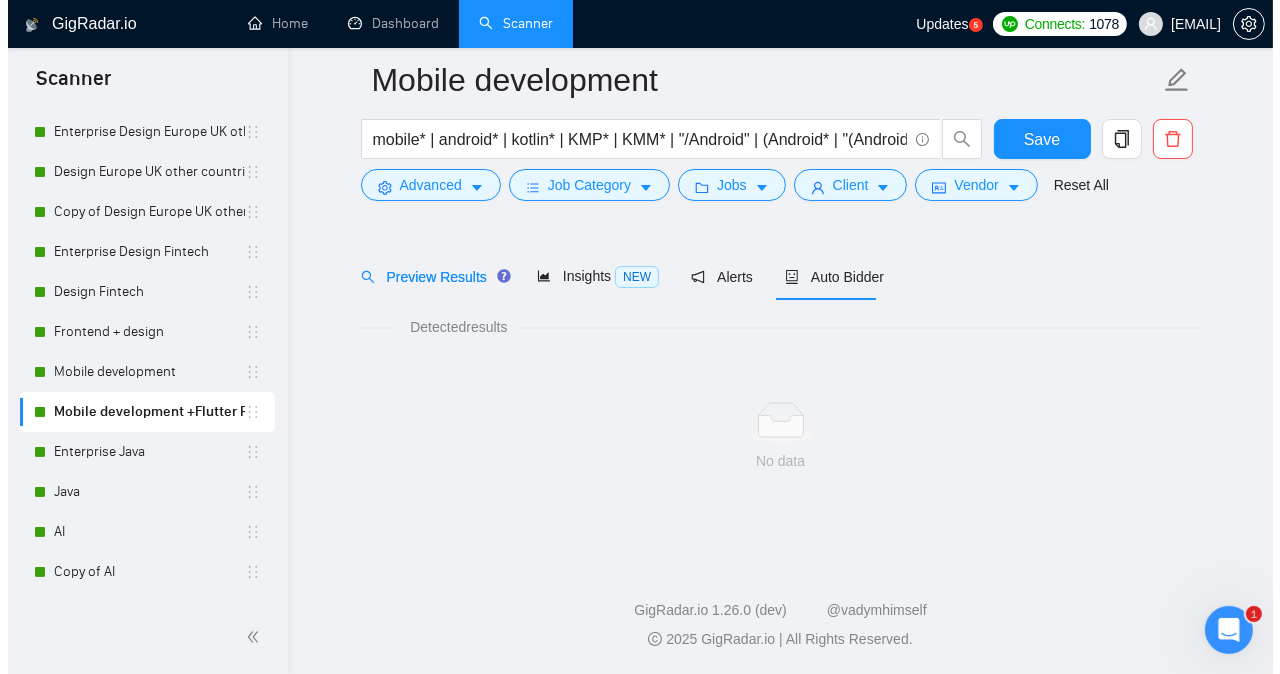 scroll, scrollTop: 55, scrollLeft: 0, axis: vertical 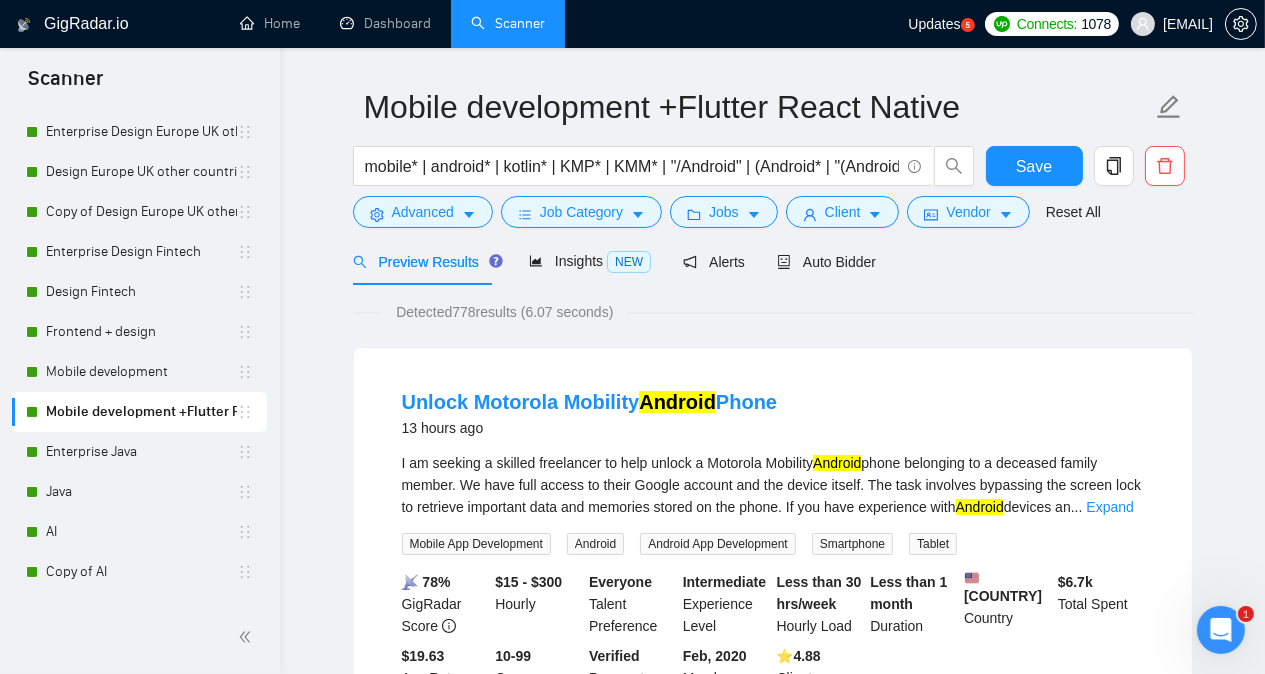 click on "I am seeking a skilled freelancer to help unlock a Motorola Mobility  Android  phone belonging to a deceased family member. We have full access to their Google account and the device itself. The task involves bypassing the screen lock to retrieve important data and memories stored on the phone. If you have experience with  Android  devices an ... Expand" at bounding box center [773, 485] 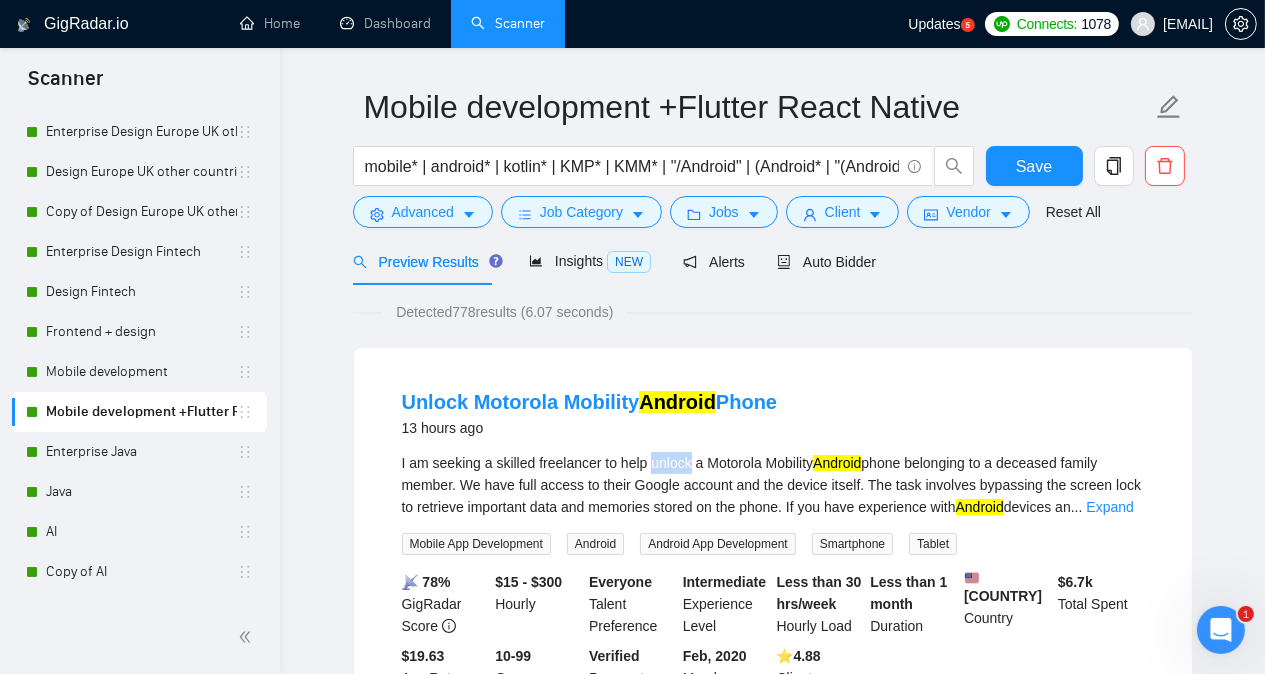 click on "I am seeking a skilled freelancer to help unlock a Motorola Mobility  Android  phone belonging to a deceased family member. We have full access to their Google account and the device itself. The task involves bypassing the screen lock to retrieve important data and memories stored on the phone. If you have experience with  Android  devices an ... Expand" at bounding box center [773, 485] 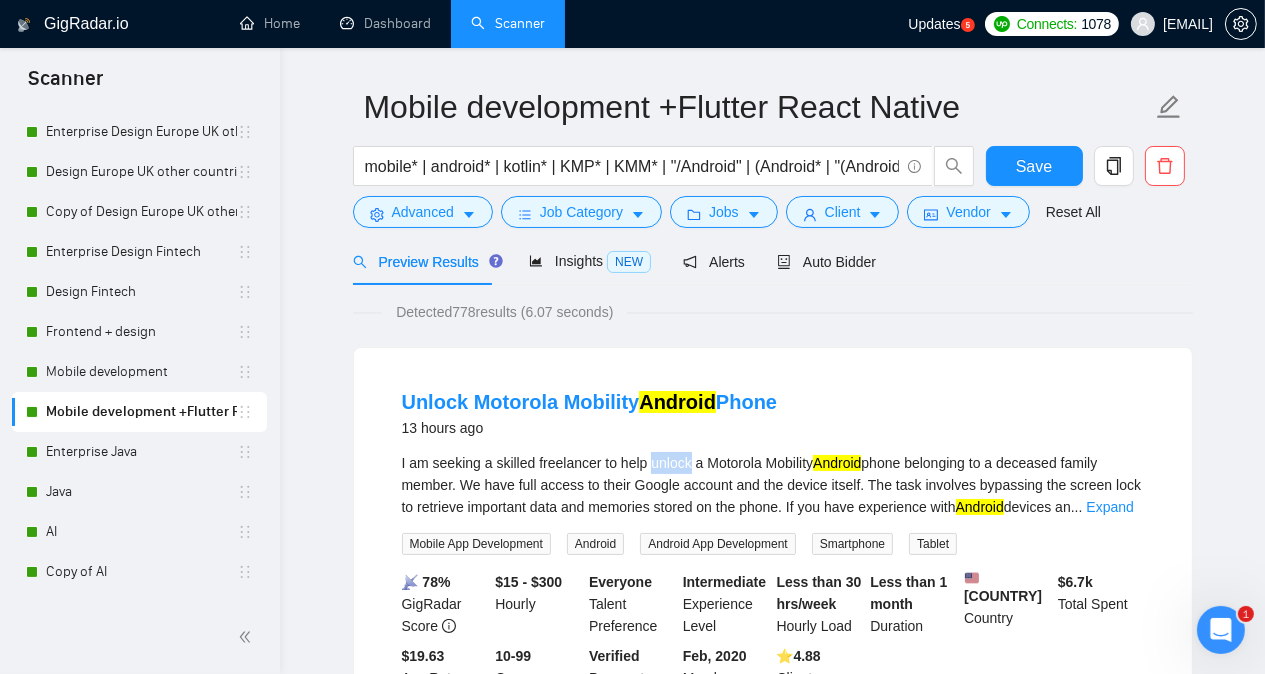 copy on "unlock" 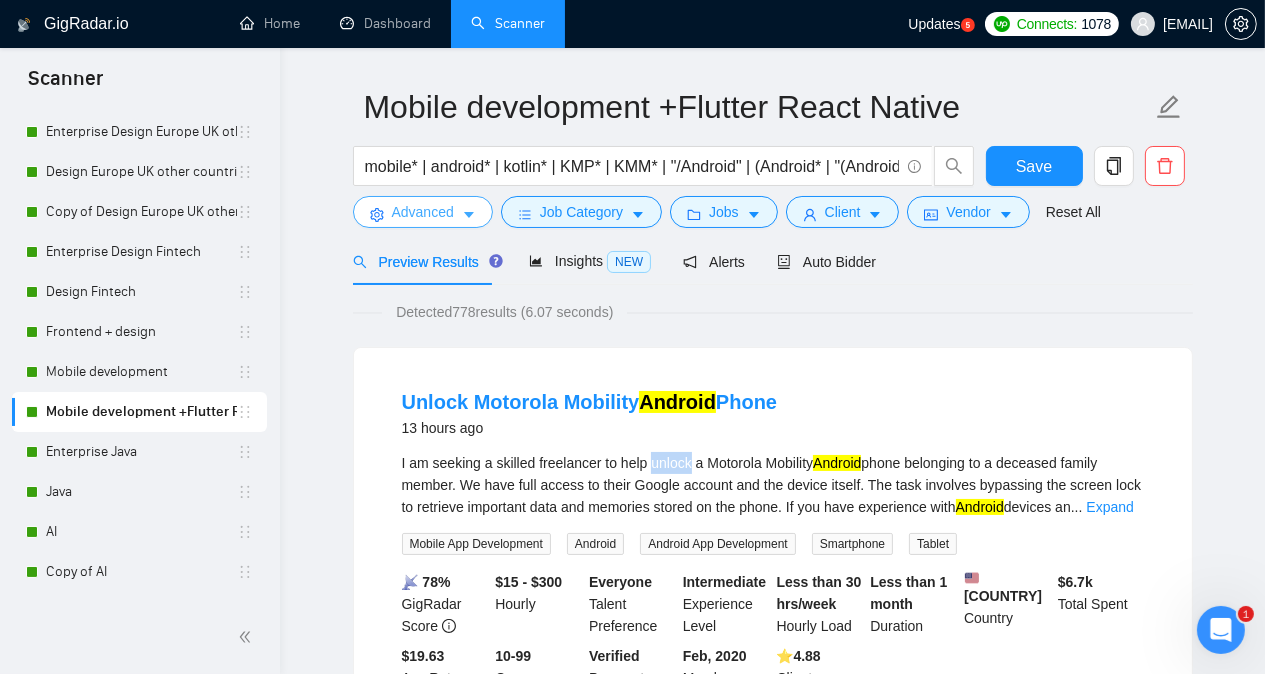 click on "Advanced" at bounding box center (423, 212) 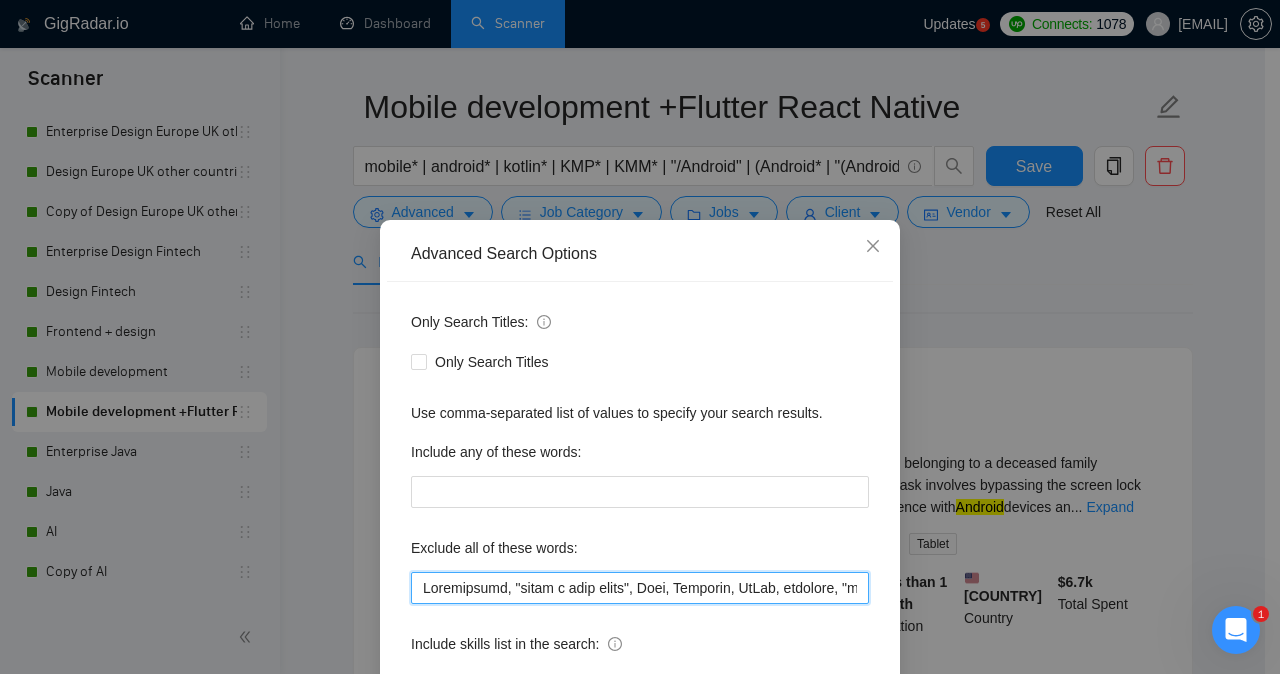 click at bounding box center (640, 588) 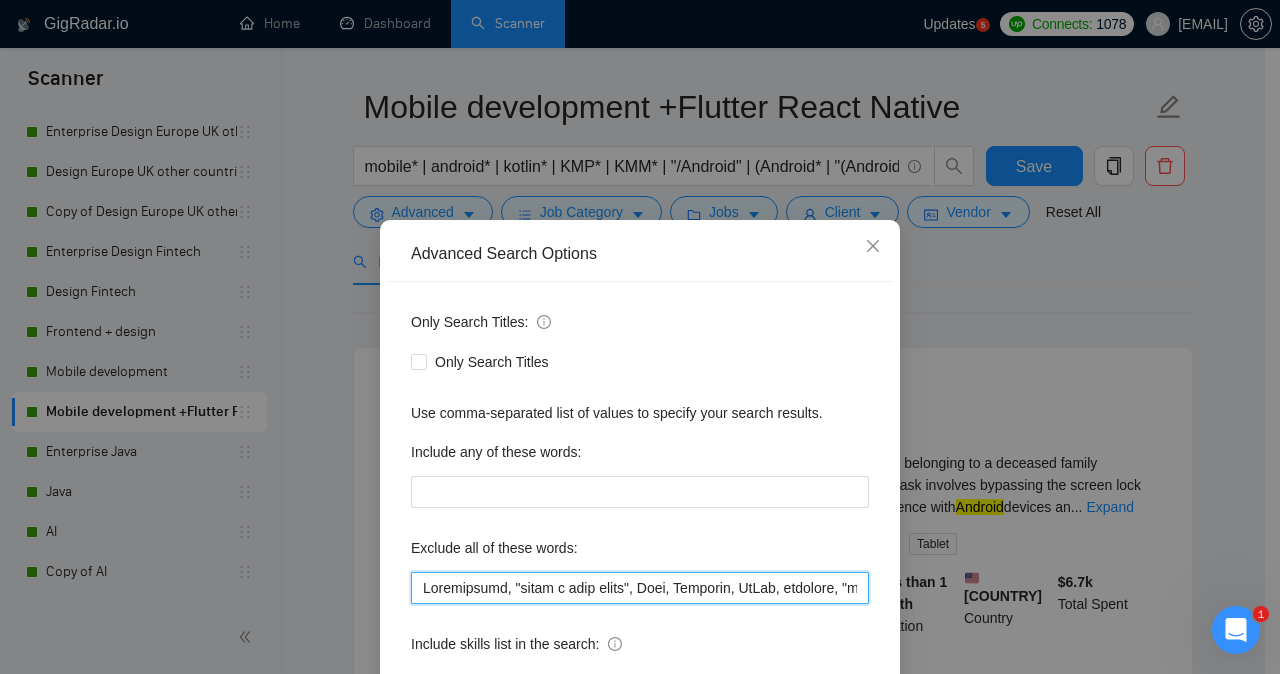 paste on "unlock" 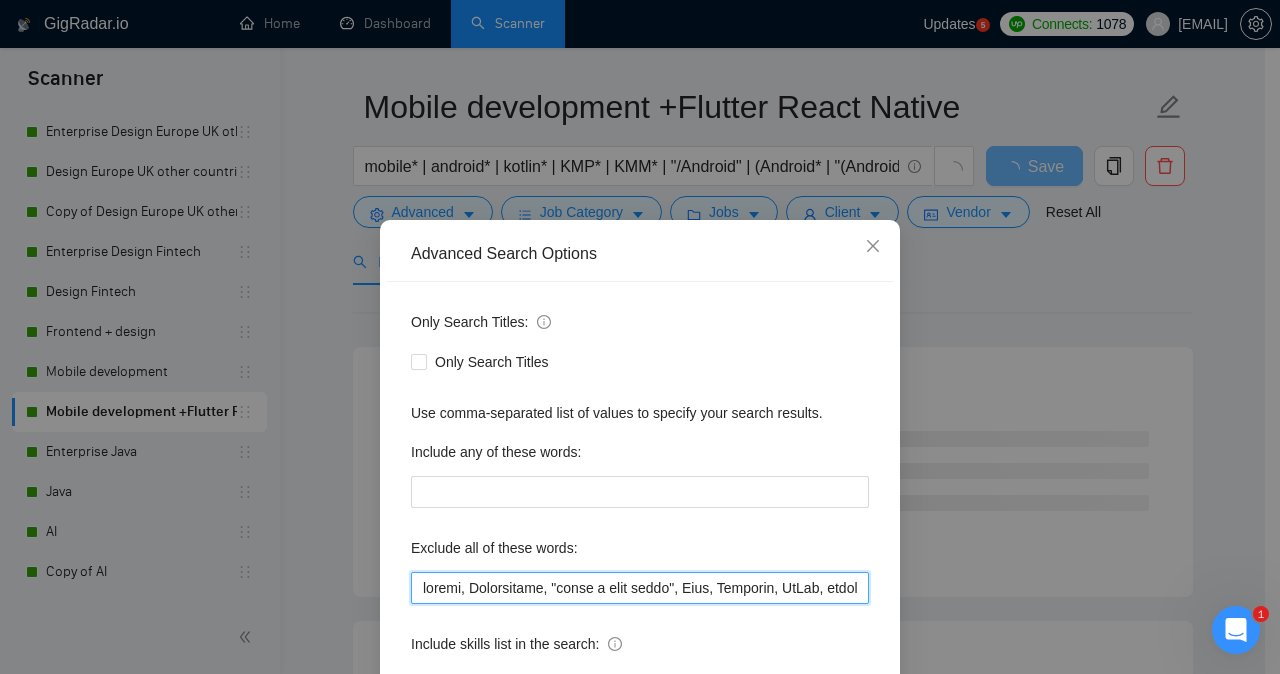 type on "unlock, Fingerprint, "share a loom video", Zoho, Airtable, WeWeb, firmware, "rive.app", Linktree, AMP, "Accelerated Mobile Pages", "Frontend Developer", "Instant App", "**working demo**", LED, "Screens to be designed", Rive, CSS, error, "TIGHT DEADLINE", "design expert", MDM, "UX/UI App Design", "Create UI/UX", "create a Figma file", iCloud, Jotform, "prepare the figma", Extension, "1-4 hours", Angular, NativeScript, shader, Spine, "email signatures", publish, CTO, "frontend developer", "(only freelancer", "not agencies", refactor*, Alpaca, nft, "Website Developer/Designer", "Graphical Design", Netlify, "front end", "react developer", "Integration Specialist", Replit, RevenueCat, PowerApps, SharePoint, ComfyUI, "Architecture Specialist", "UI Design", Ruby, "software engineer", HTML, Draftbit, AOSP, "AI/ML", ML, D365, HeyFlow, IAPHub, Adalo, "React project", "AI agent", "re-design", redesign, website, "Git expert", "Watch Before Applying", "help with UX/UI", "C++/Qt", "C++", "/Qt", qt, "machine learning", a..." 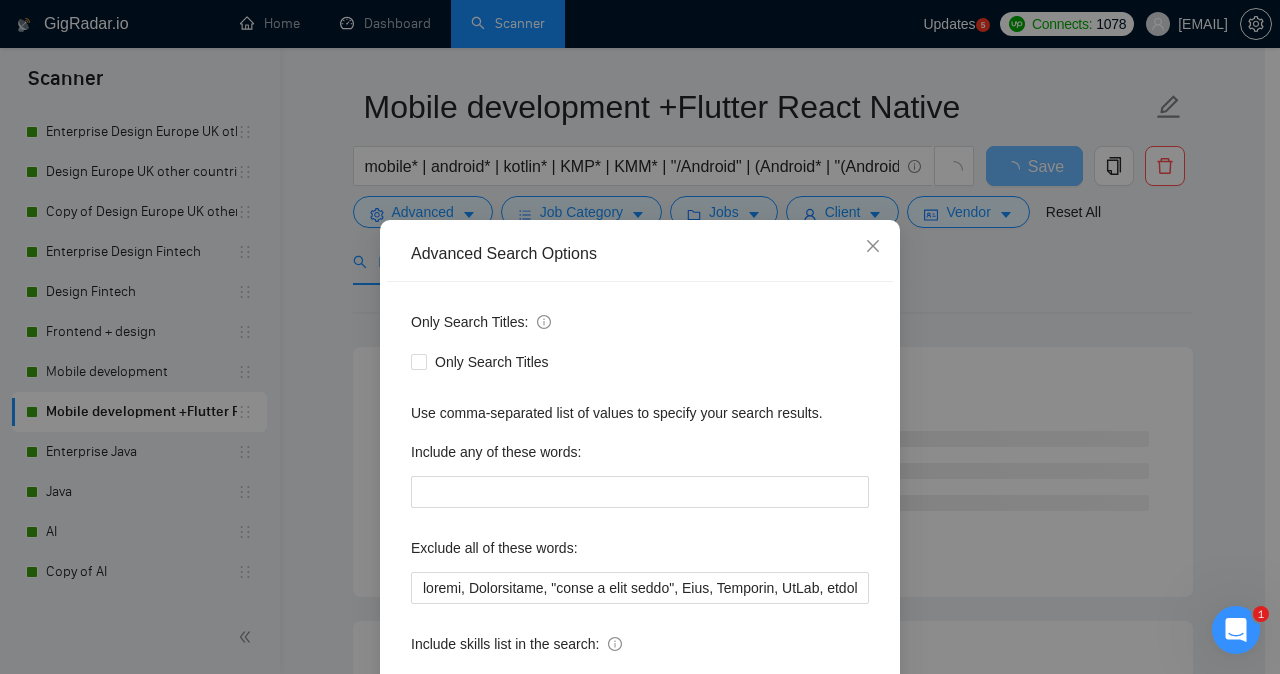 scroll, scrollTop: 157, scrollLeft: 0, axis: vertical 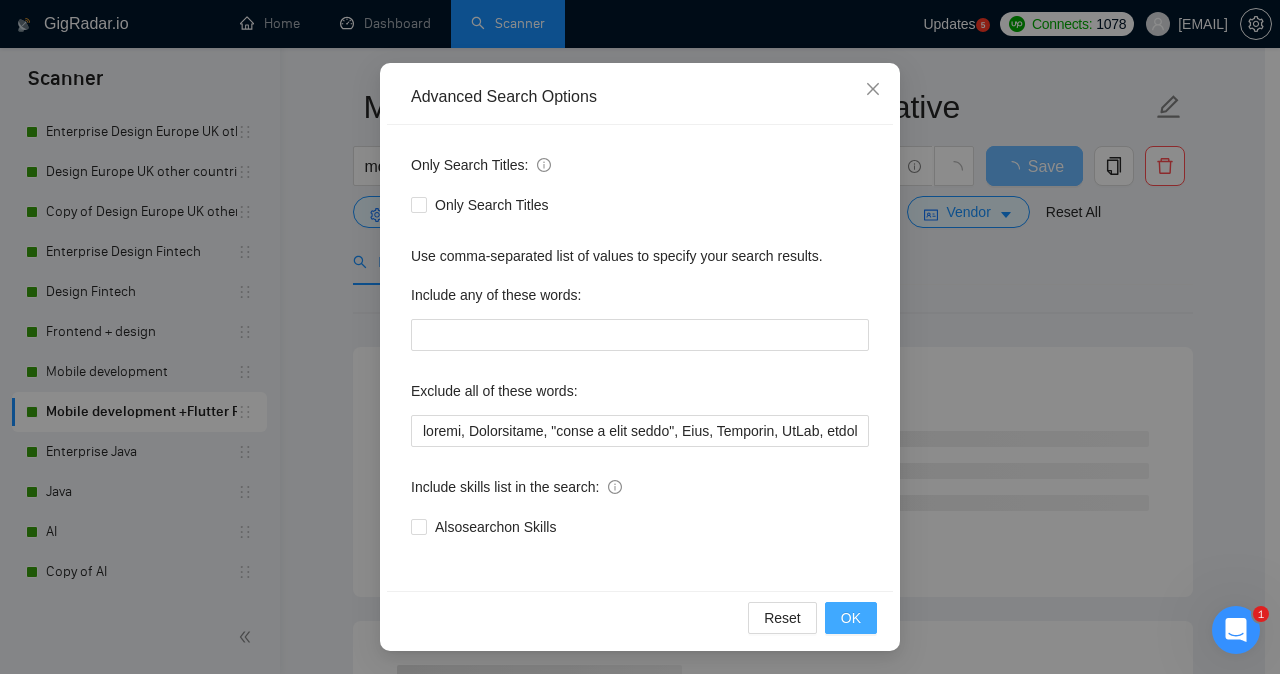 click on "OK" at bounding box center [851, 618] 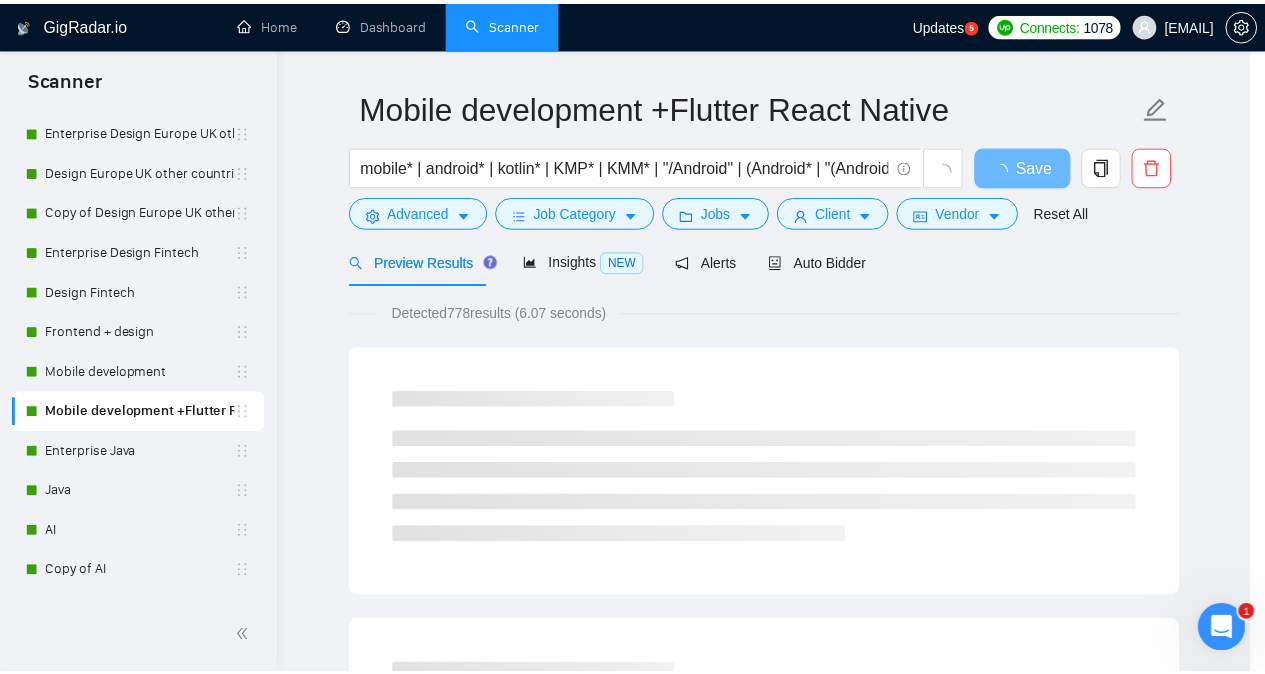 scroll, scrollTop: 57, scrollLeft: 0, axis: vertical 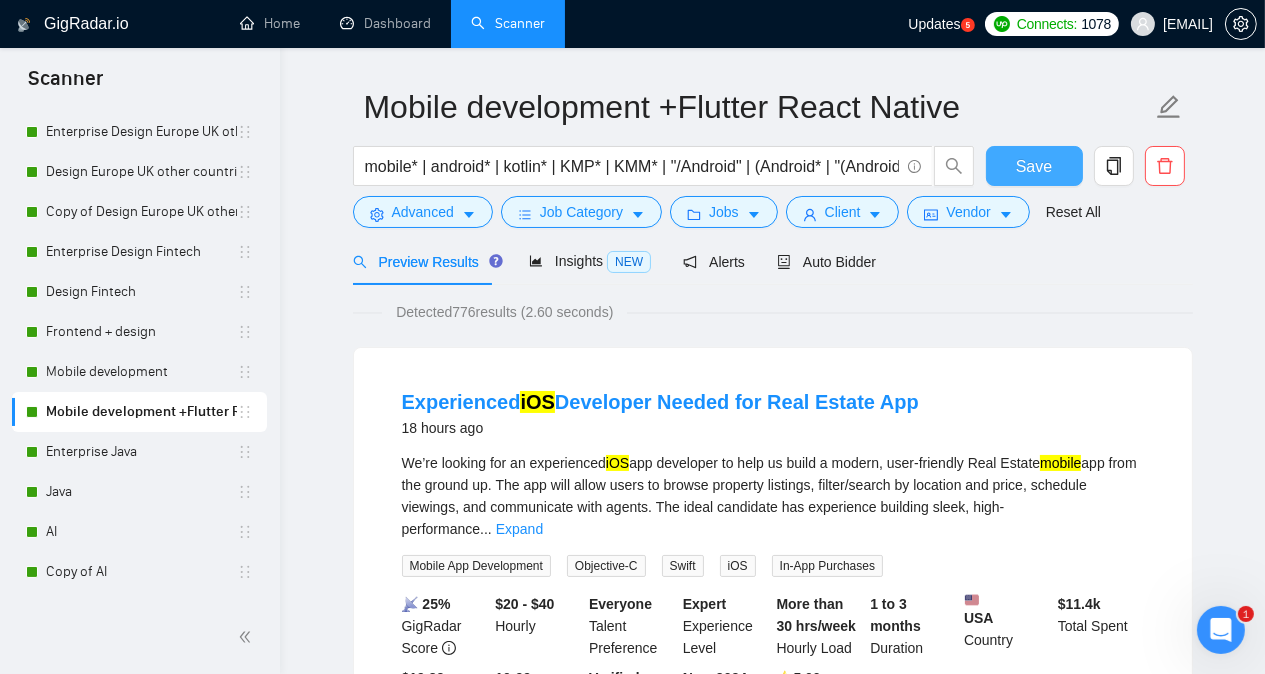 click on "Save" at bounding box center (1034, 166) 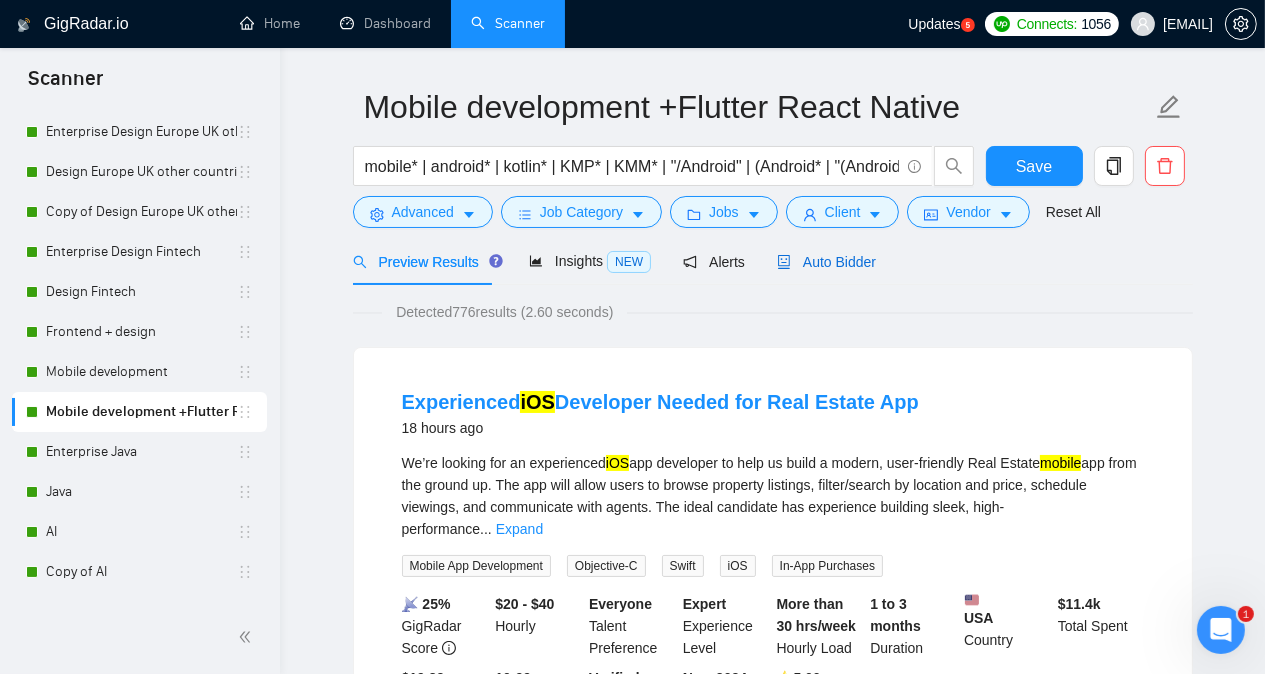click on "Auto Bidder" at bounding box center [826, 262] 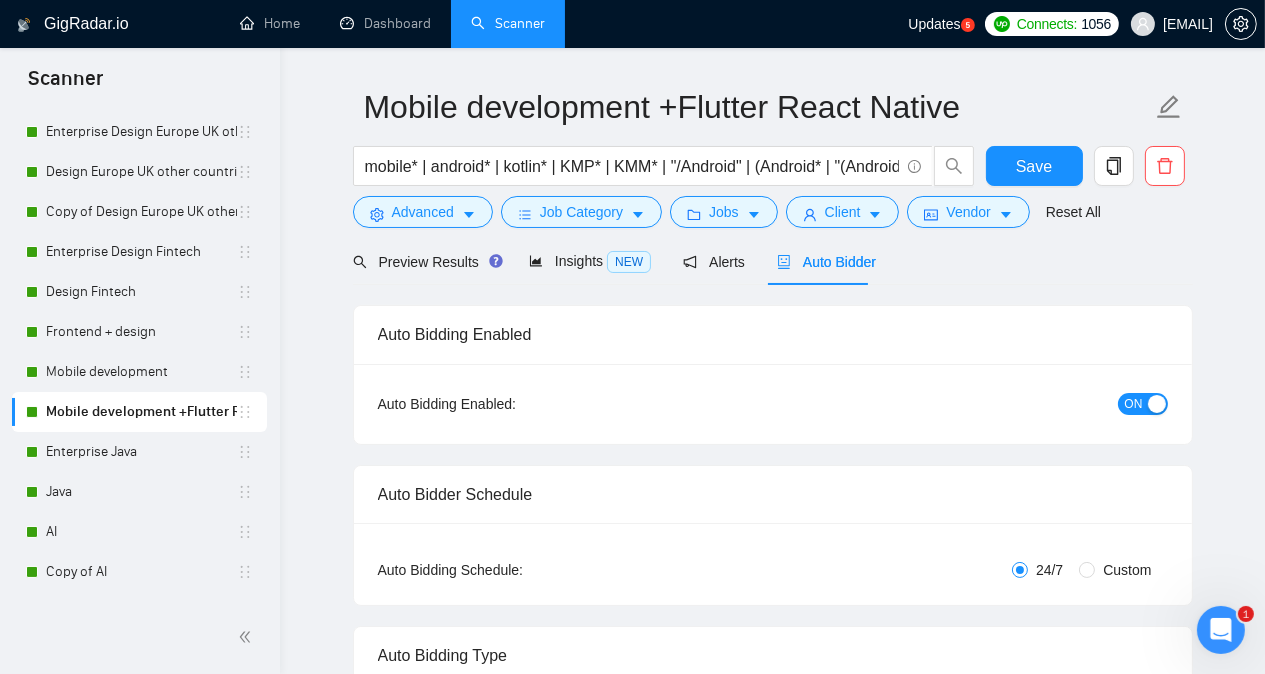 click on "Mobile development +Flutter React Native mobile* | android* | kotlin* | KMP* | KMM* | "/Android" | (Android* | "(Android)" | "/Kotlin" | "(Kotlin" | "(Kotlin)" | ios* | swift* | swiftui* | xcode* | iphone* | Apple* | smartphone* | "smart phone" | flutter | "react native" | reactnative | "(flutter/react native)" Save Advanced   Job Category   Jobs   Client   Vendor   Reset All Preview Results Insights NEW Alerts Auto Bidder Auto Bidding Enabled Auto Bidding Enabled: ON Auto Bidder Schedule Auto Bidding Type: Automated (recommended) Semi-automated Auto Bidding Schedule: 24/7 Custom Custom Auto Bidder Schedule Repeat every week on Monday Tuesday Wednesday Thursday Friday Saturday Sunday Active Hours ( Europe/Kiev ): From: To: ( 24  hours) Europe/Kiev Auto Bidding Type Select your bidding algorithm: Choose the algorithm for you bidding. The price per proposal does not include your connects expenditure. Template Bidder Works great for narrow segments and short cover letters that don't change. 0.50  credits 1.00" at bounding box center (772, 3076) 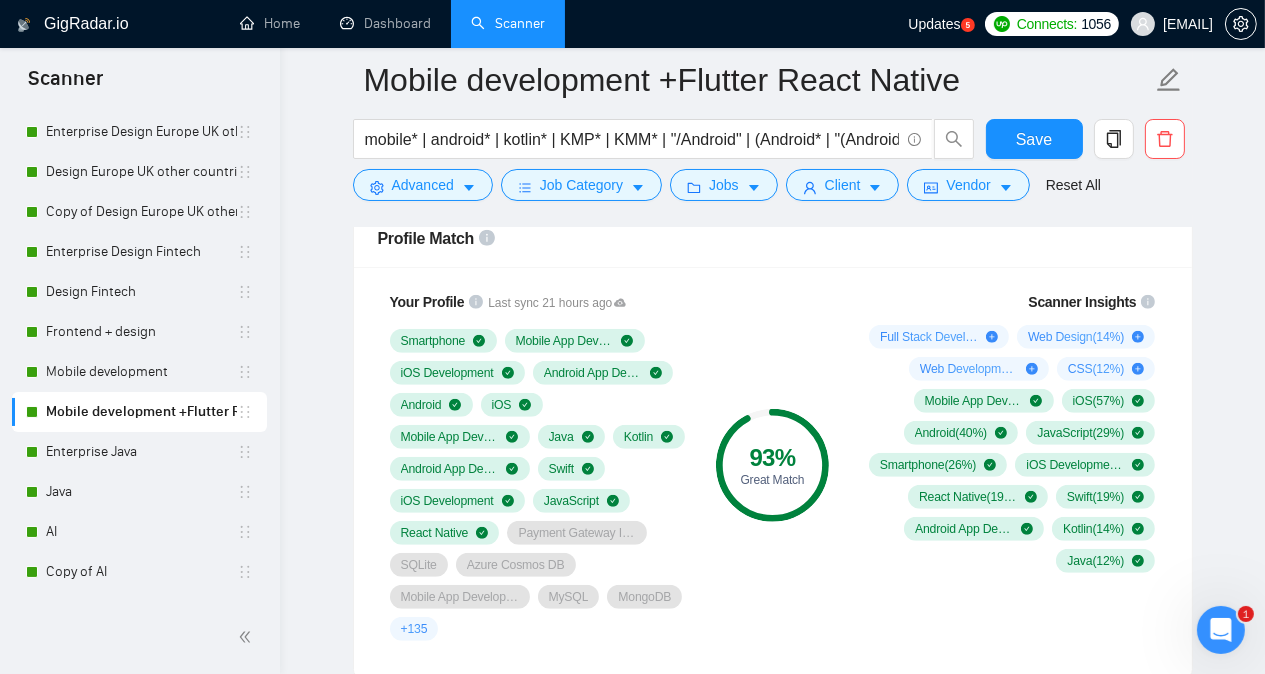 scroll, scrollTop: 1335, scrollLeft: 0, axis: vertical 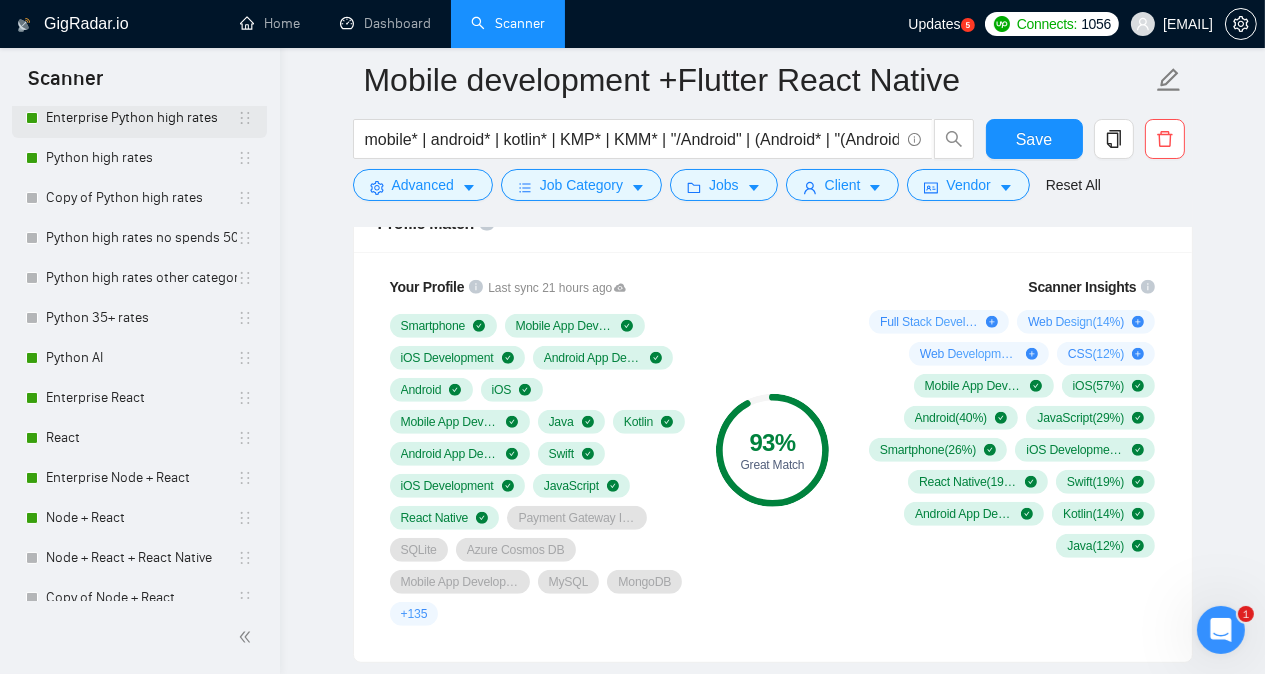 click on "Enterprise Python high rates" at bounding box center [141, 118] 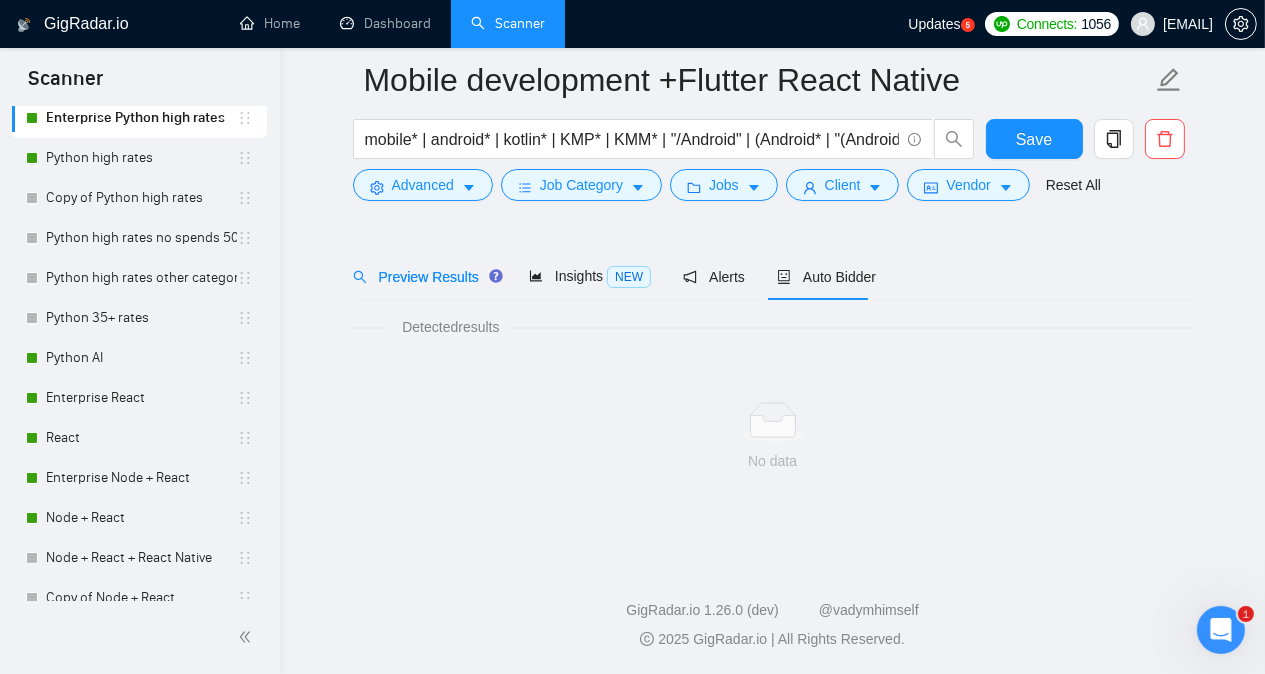 scroll, scrollTop: 55, scrollLeft: 0, axis: vertical 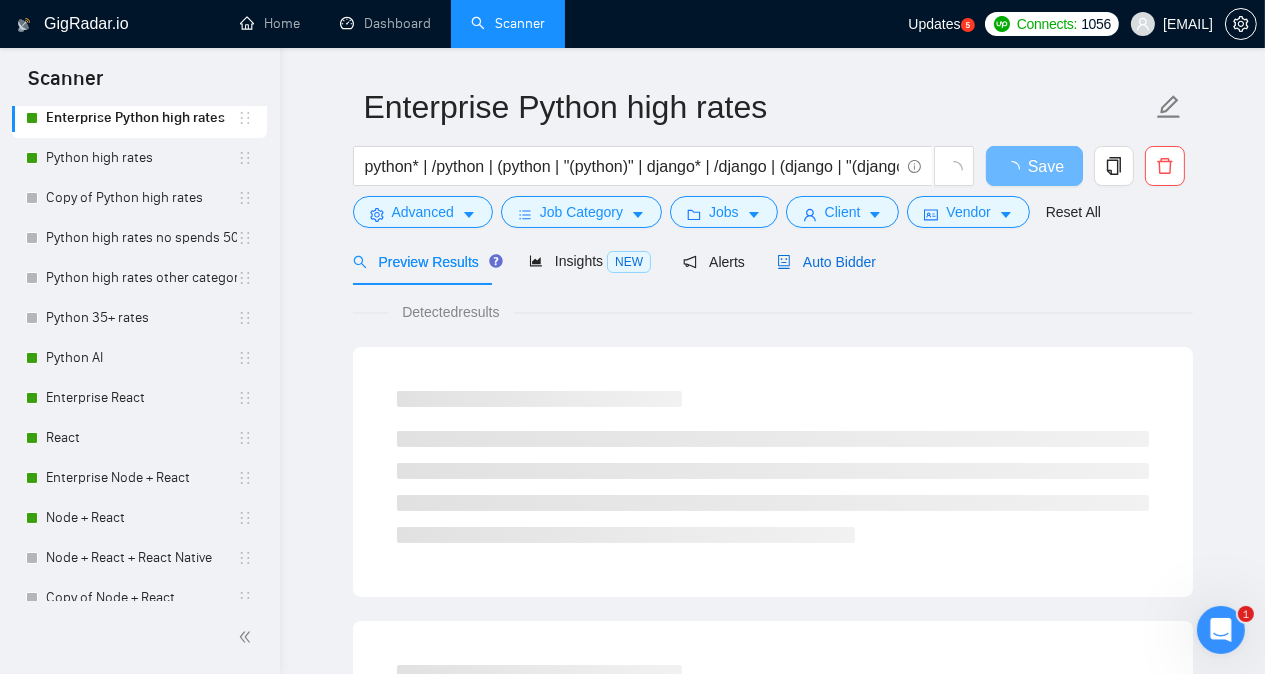 click on "Auto Bidder" at bounding box center (826, 262) 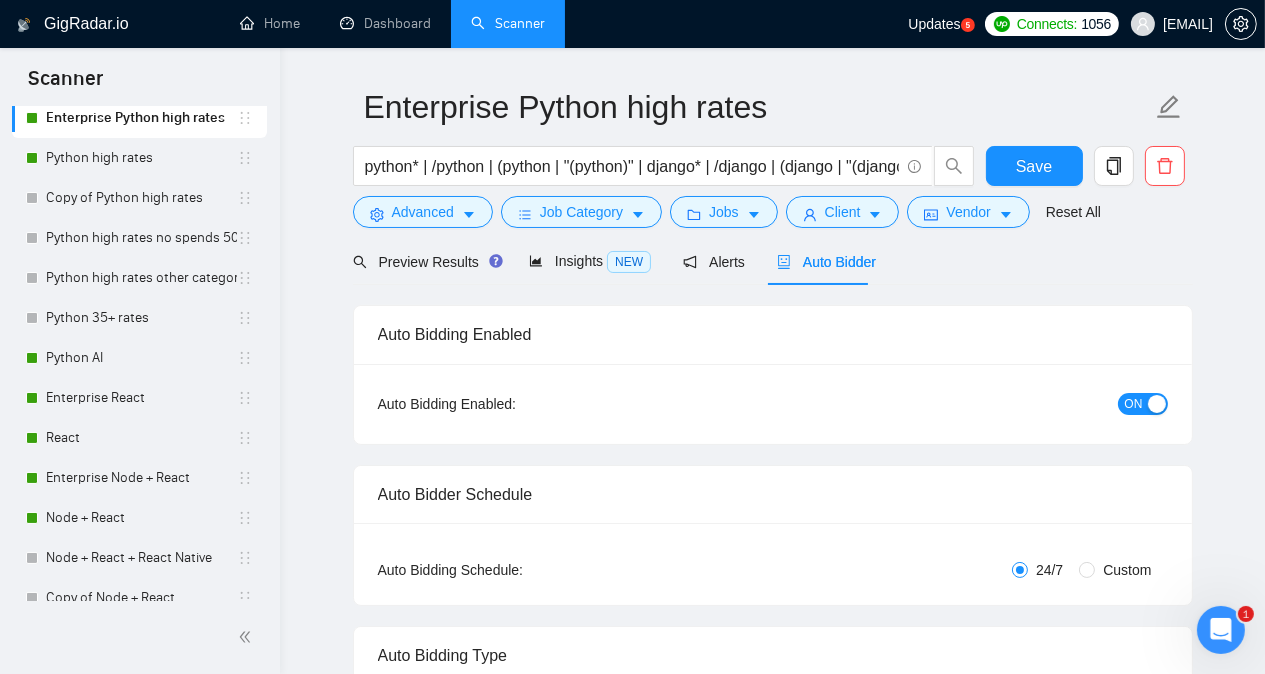 click on "GigRadar.io Home Dashboard Scanner Updates
5
Connects: 1056 [EMAIL] Enterprise Python high rates python* | /python | (python | "(python)" | django* | /django | (django | "(django)" | pithon | pyhton | pyton Save Advanced   Job Category   Jobs   Client   Vendor   Reset All Preview Results Insights NEW Alerts Auto Bidder Auto Bidding Enabled Auto Bidding Enabled: ON Auto Bidder Schedule Auto Bidding Type: Automated (recommended) Semi-automated Auto Bidding Schedule: 24/7 Custom Custom Auto Bidder Schedule Repeat every week on Monday Tuesday Wednesday Thursday Friday Saturday Sunday Active Hours ( [TIMEZONE] ): From: To: ( 24  hours) [TIMEZONE] Auto Bidding Type Select your bidding algorithm: Choose the algorithm for you bidding. The price per proposal does not include your connects expenditure. Template Bidder Works great for narrow segments and short cover letters that don't change. 0.50  credits / proposal Sardor AI 🤖 1.00  credits" at bounding box center (772, 2874) 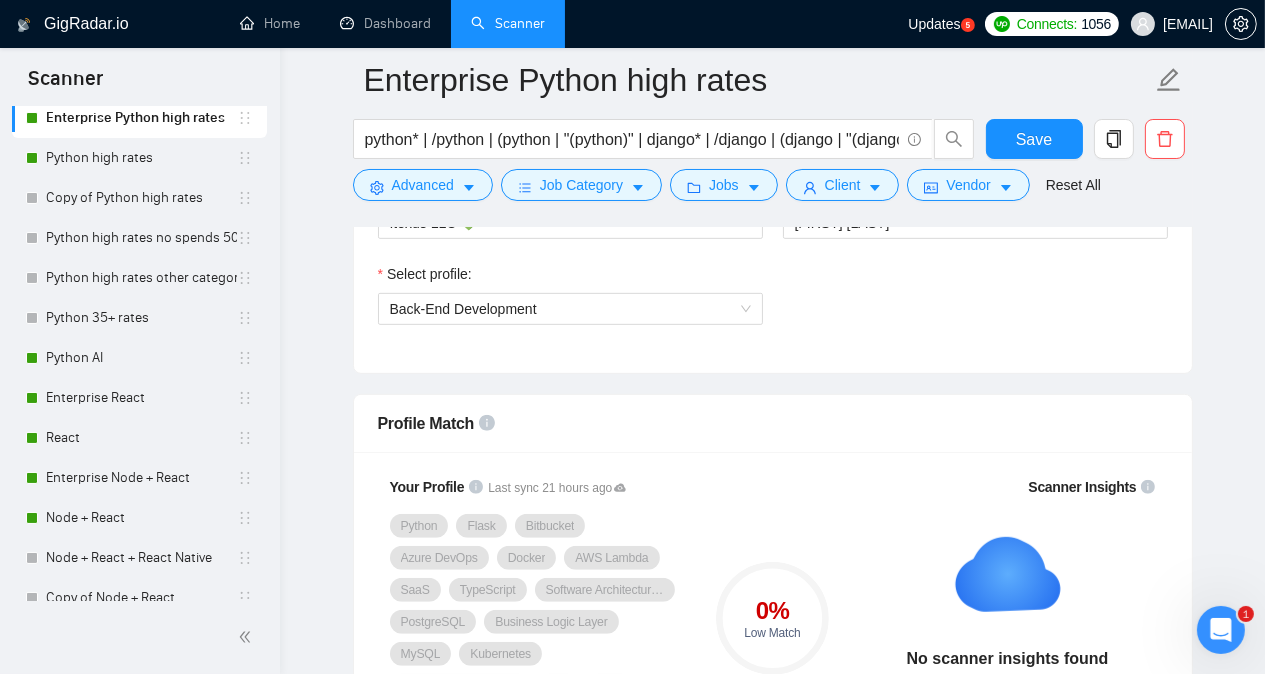 scroll, scrollTop: 1255, scrollLeft: 0, axis: vertical 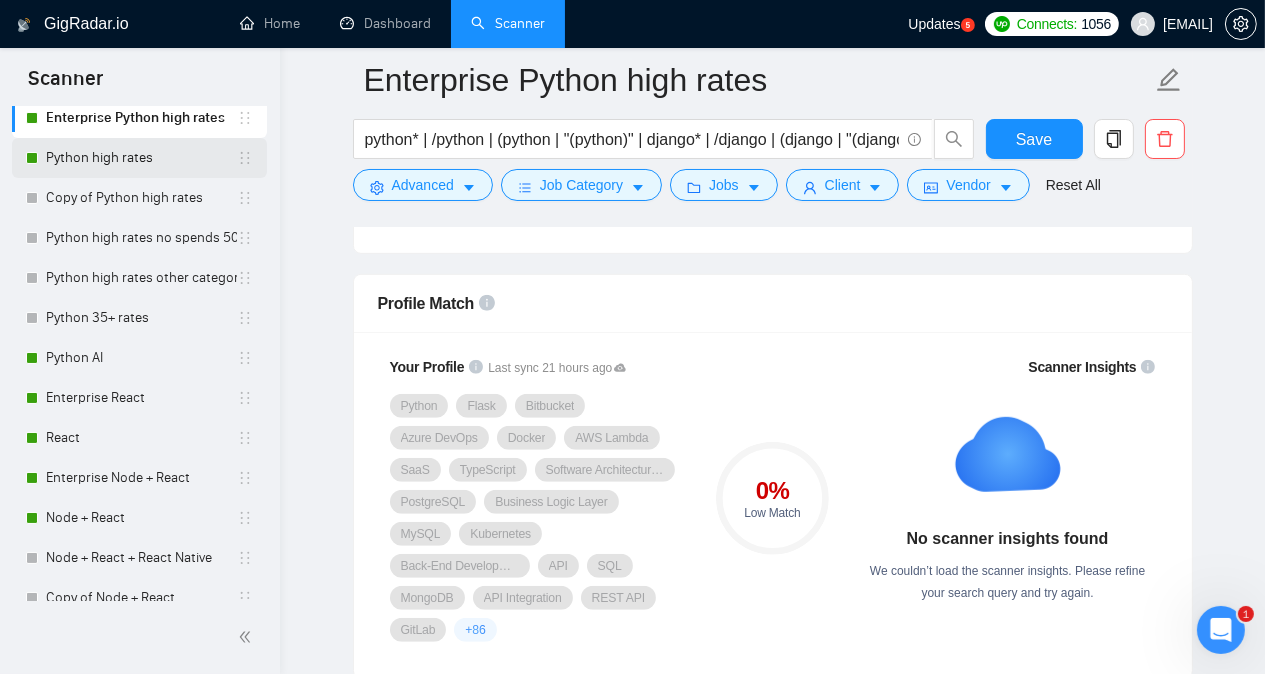 click on "Python high rates" at bounding box center [141, 158] 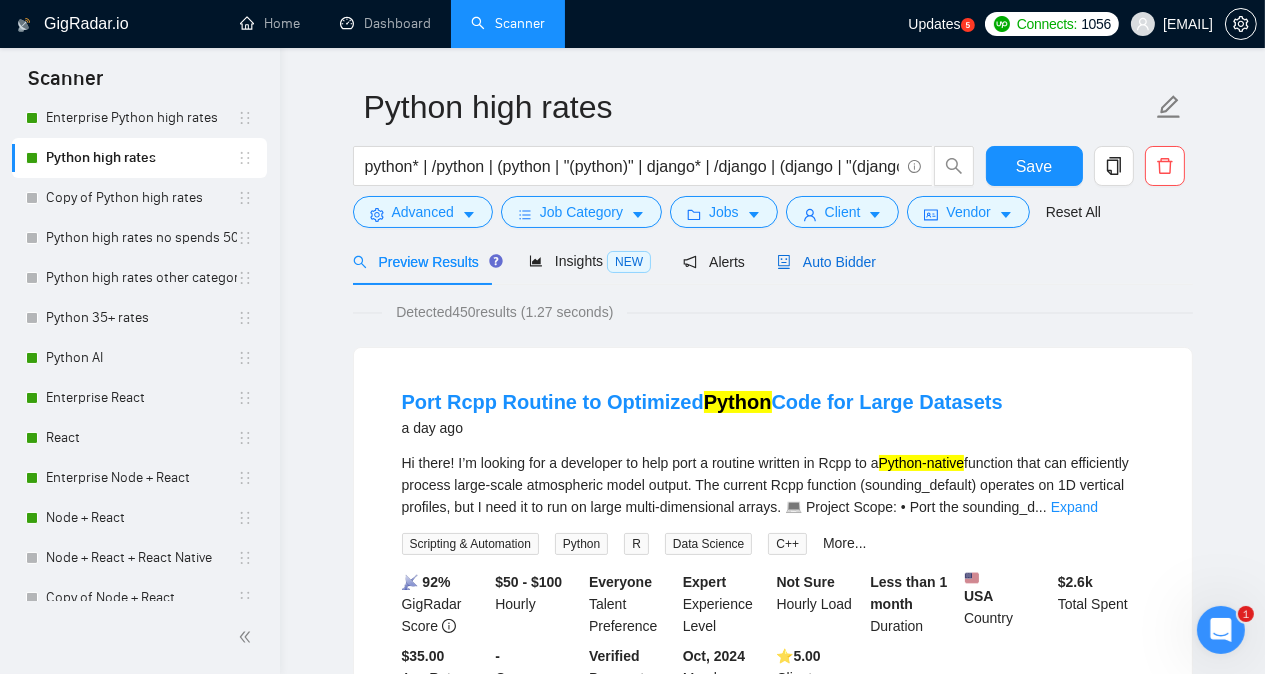 click on "Auto Bidder" at bounding box center [826, 262] 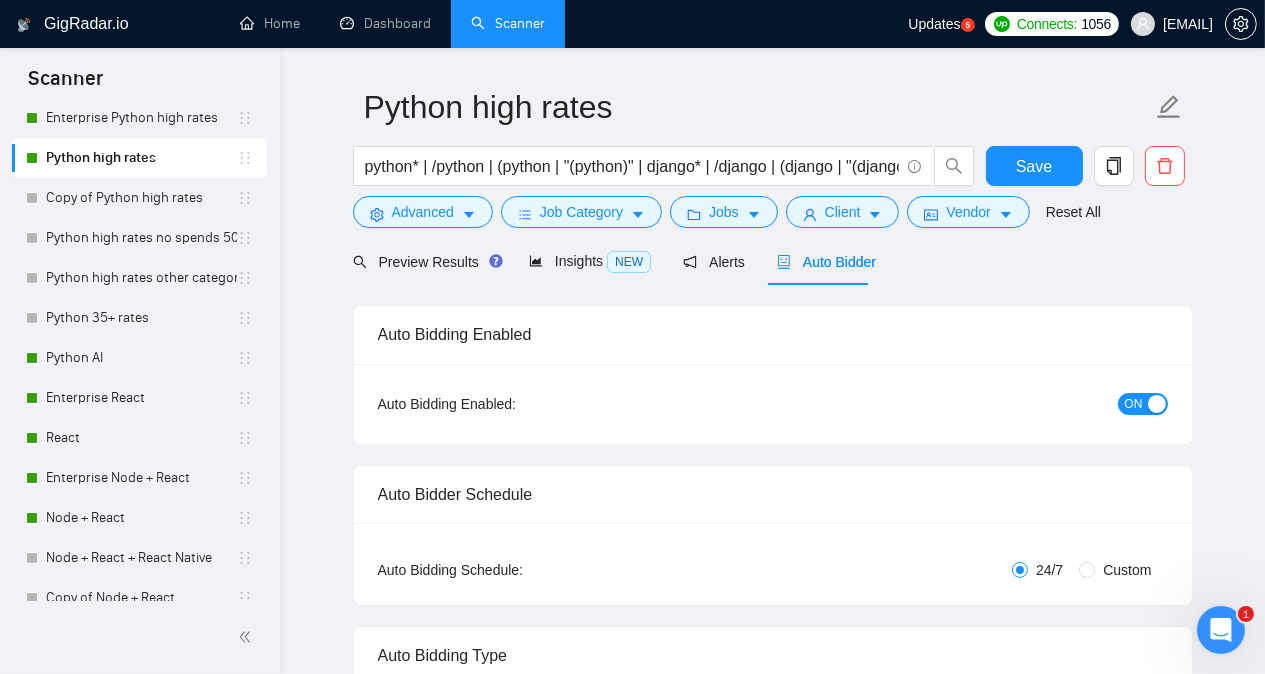 click on "Enterprise Python high rates python* | /python | (python | "(python)" | django* | /django | (django | "(django)" | pithon | pyhton | pyton Save Advanced   Job Category   Jobs   Client   Vendor   Reset All Preview Results Insights NEW Alerts Auto Bidder Auto Bidding Enabled Auto Bidding Enabled: ON Auto Bidder Schedule Auto Bidding Type: Automated (recommended) Semi-automated Auto Bidding Schedule: 24/7 Custom Custom Auto Bidder Schedule Repeat every week on Monday Tuesday Wednesday Thursday Friday Saturday Sunday Active Hours ( [TIMEZONE] ): From: To: ( 24  hours) [TIMEZONE] Auto Bidding Type Select your bidding algorithm: Choose the algorithm for you bidding. The price per proposal does not include your connects expenditure. Template Bidder Works great for narrow segments and short cover letters that don't change. 0.50  credits / proposal Sardor AI 🤖 Personalise your cover letter with ai [placeholders] 1.00  credits / proposal Experimental Laziza AI  👑   NEW   Learn more 2.00  credits / proposal Maria Utlik" at bounding box center [772, 3008] 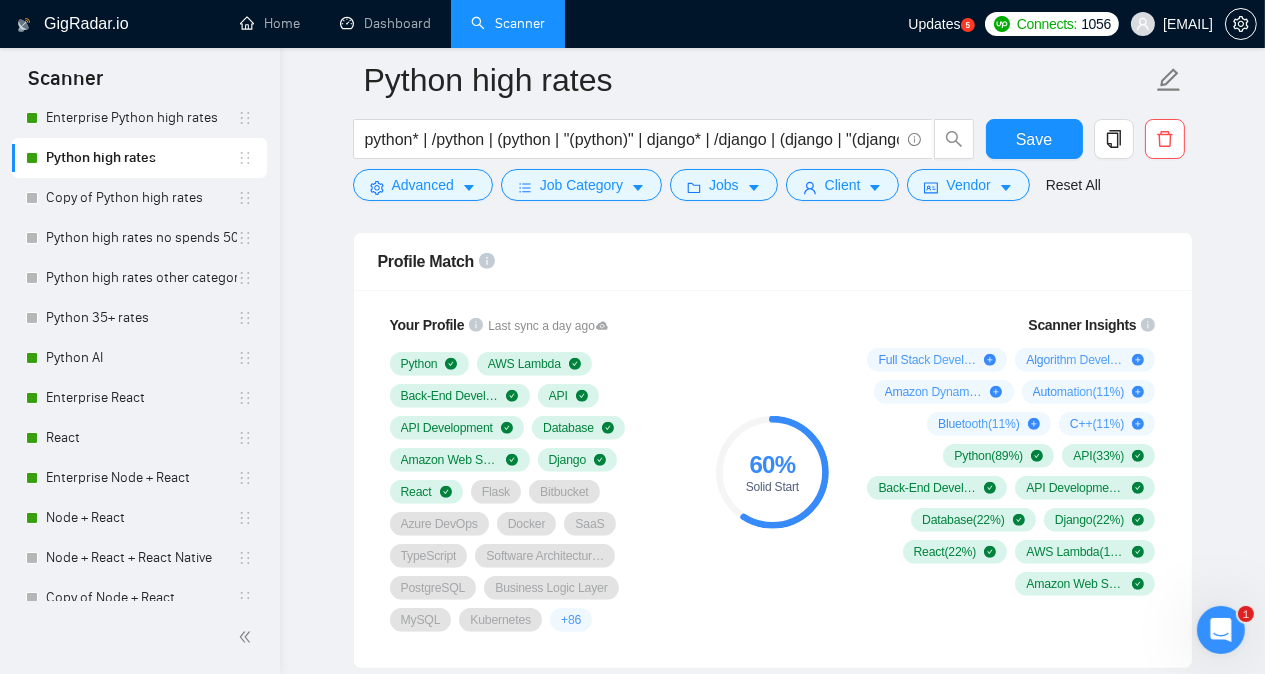 scroll, scrollTop: 1295, scrollLeft: 0, axis: vertical 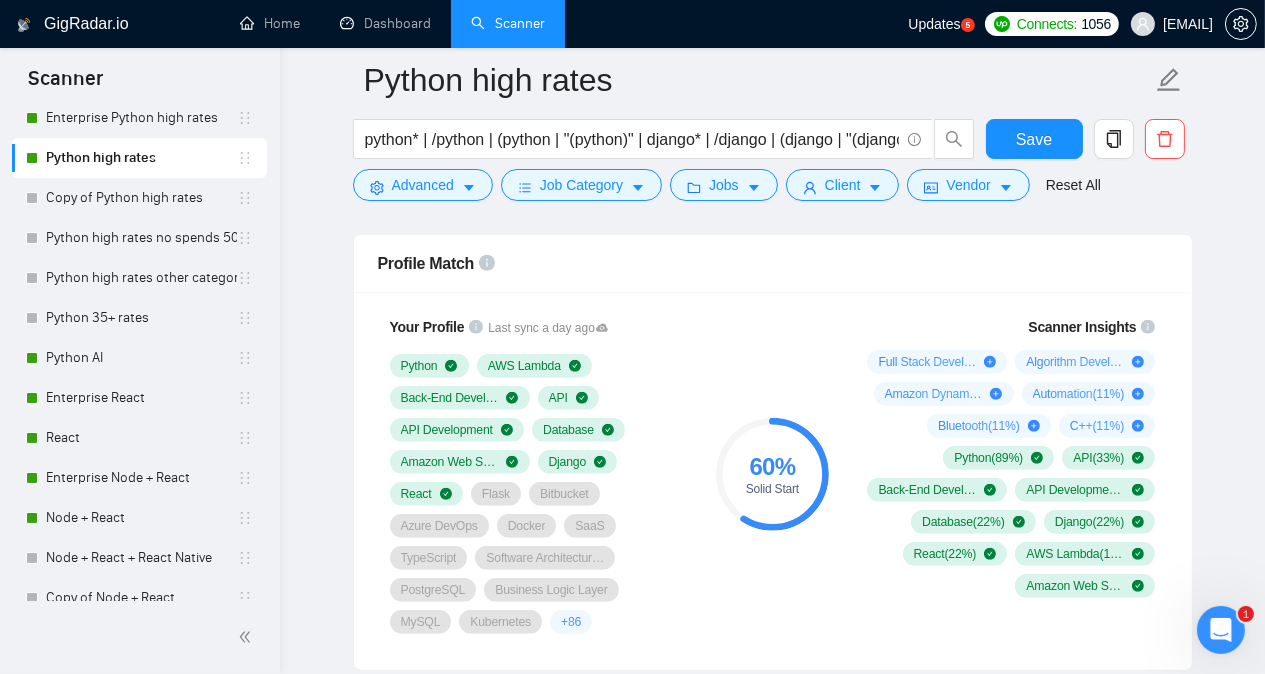 click on "GigRadar.io Home Dashboard Scanner Updates
5
Connects: 1056 [EMAIL] Python high rates python* | /python | (python | "(python)" | django* | /django | (django | "(django)" | pithon | pyhton | pyton Save Advanced   Job Category   Jobs   Client   Vendor   Reset All Preview Results Insights NEW Alerts Auto Bidder Auto Bidding Enabled Auto Bidding Enabled: ON Auto Bidder Schedule Auto Bidding Type: Automated (recommended) Semi-automated Auto Bidding Schedule: 24/7 Custom Custom Auto Bidder Schedule Repeat every week on Monday Tuesday Wednesday Thursday Friday Saturday Sunday Active Hours ( [TIMEZONE] ): From: To: ( 24  hours) [TIMEZONE] Auto Bidding Type Select your bidding algorithm: Choose the algorithm for you bidding. The price per proposal does not include your connects expenditure. Template Bidder Works great for narrow segments and short cover letters that don't change. 0.50  credits / proposal Sardor AI 🤖 1.00  credits 👑" at bounding box center [772, 1813] 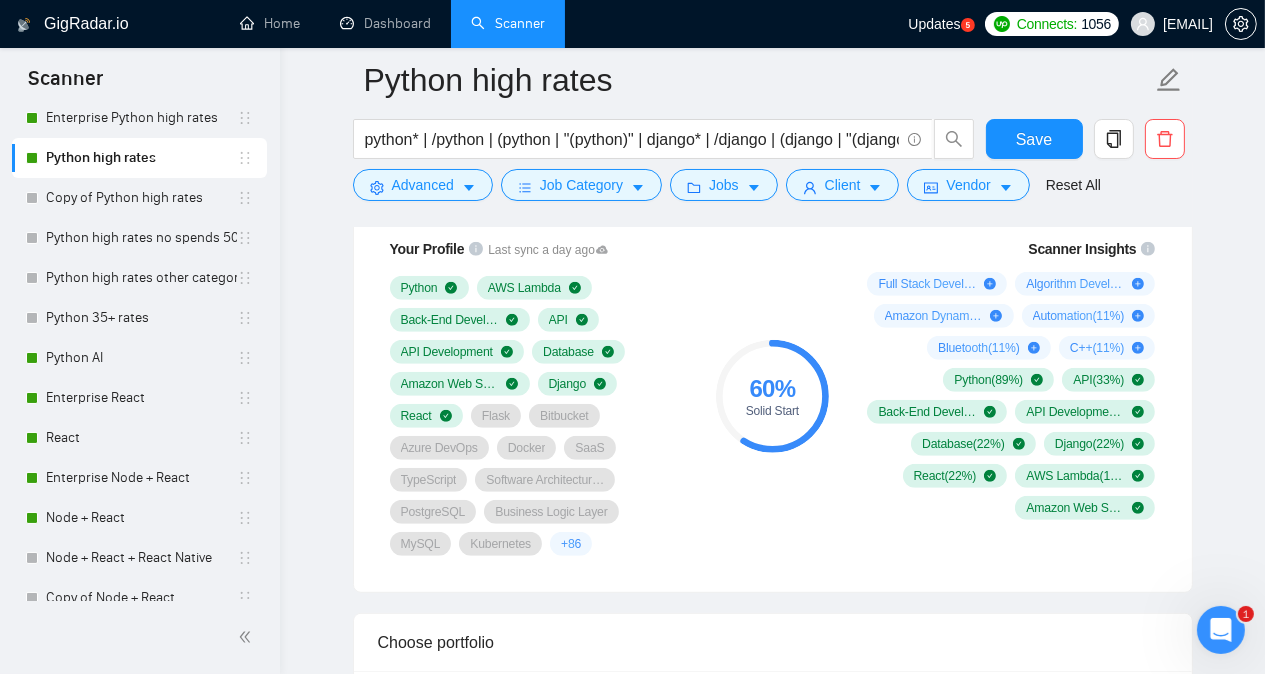 scroll, scrollTop: 1375, scrollLeft: 0, axis: vertical 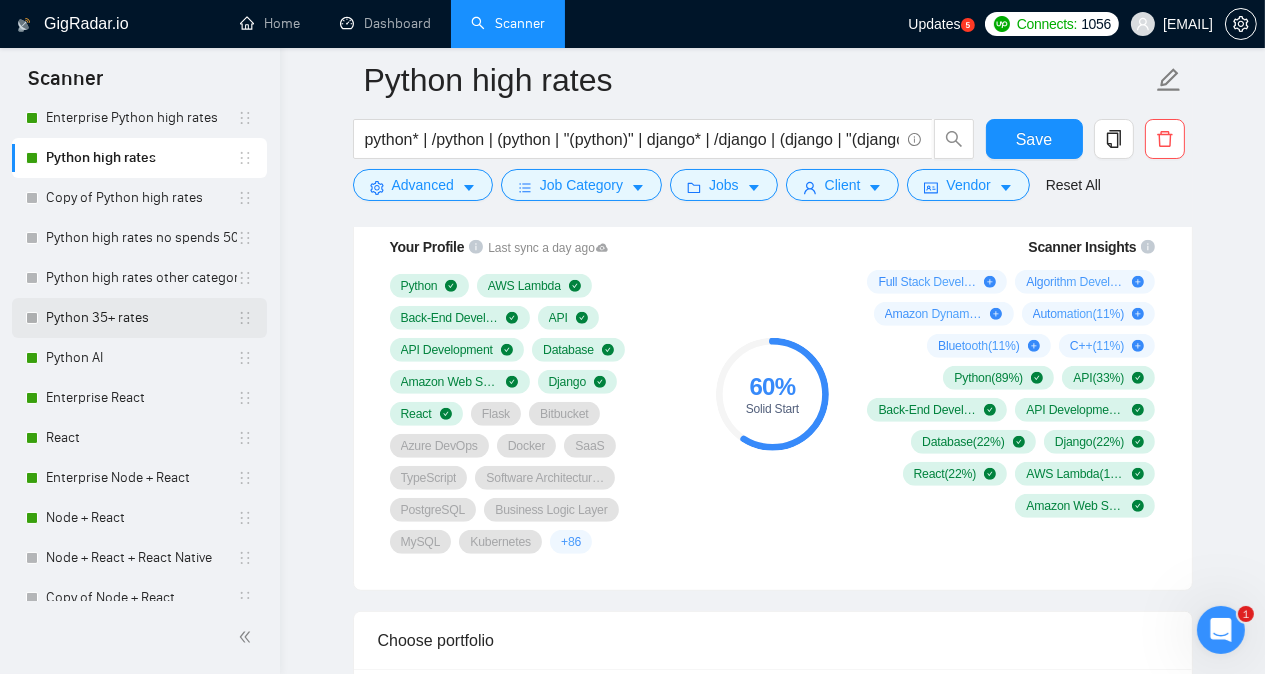 click on "Python 35+ rates" at bounding box center [141, 318] 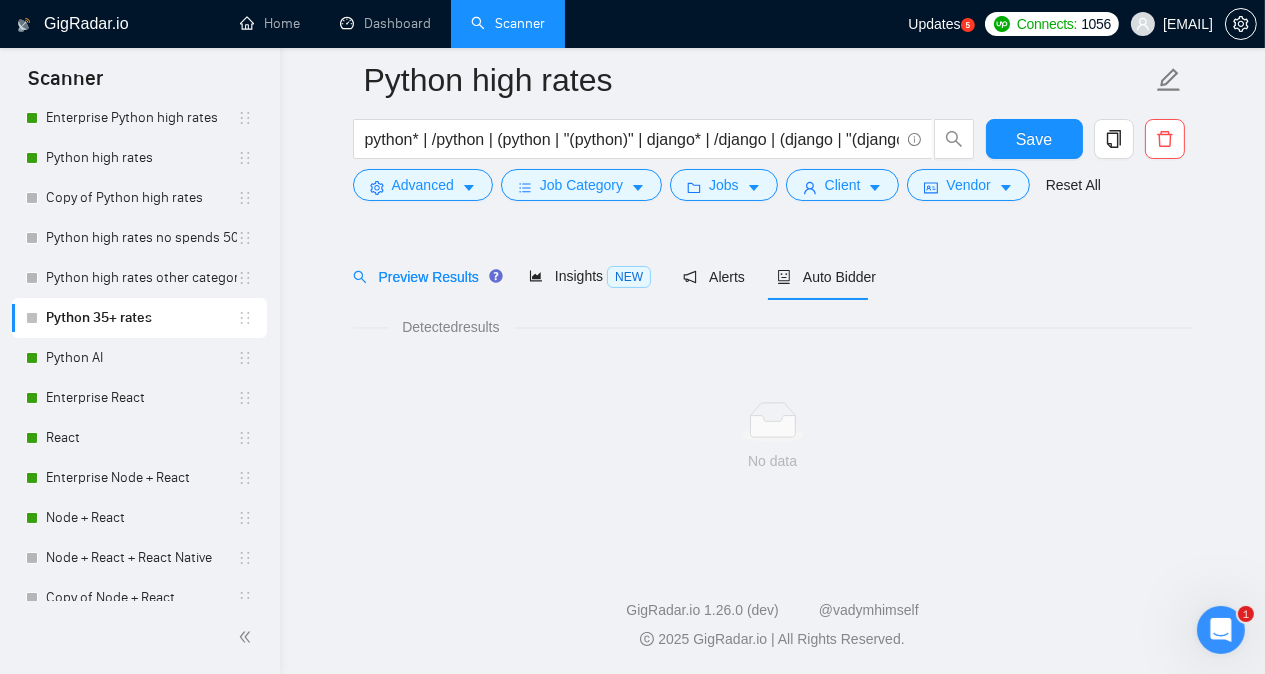 scroll, scrollTop: 55, scrollLeft: 0, axis: vertical 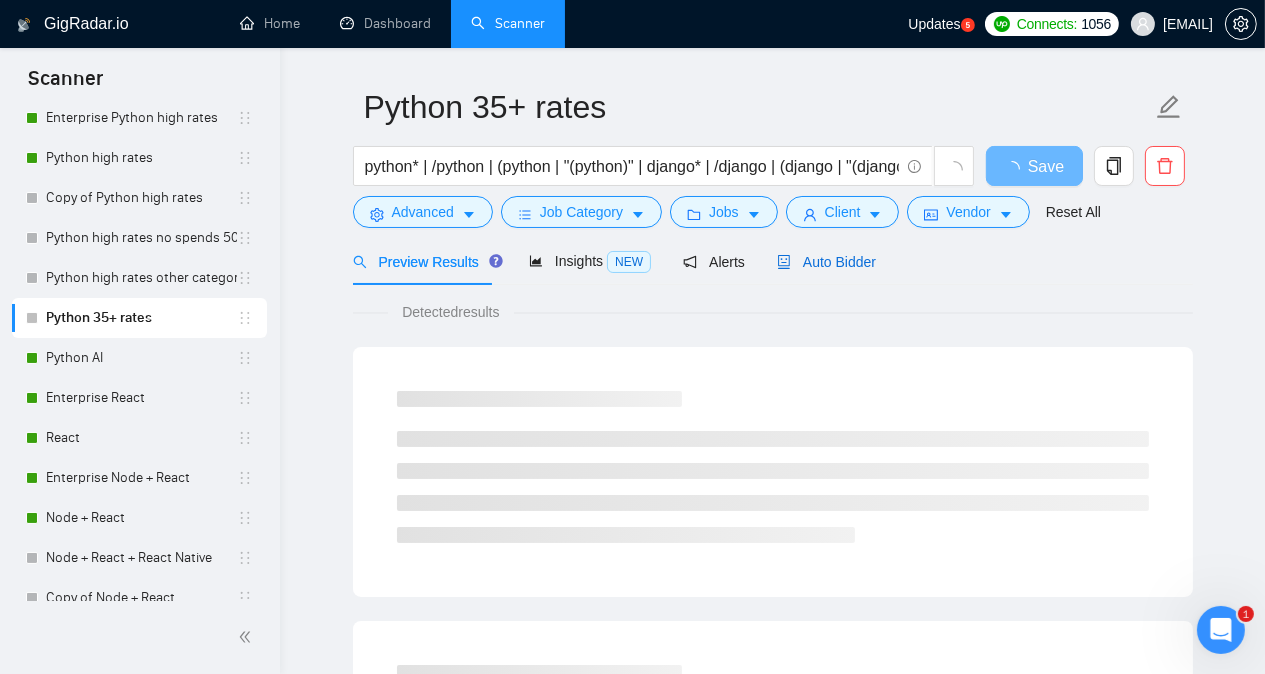 click on "Auto Bidder" at bounding box center (826, 262) 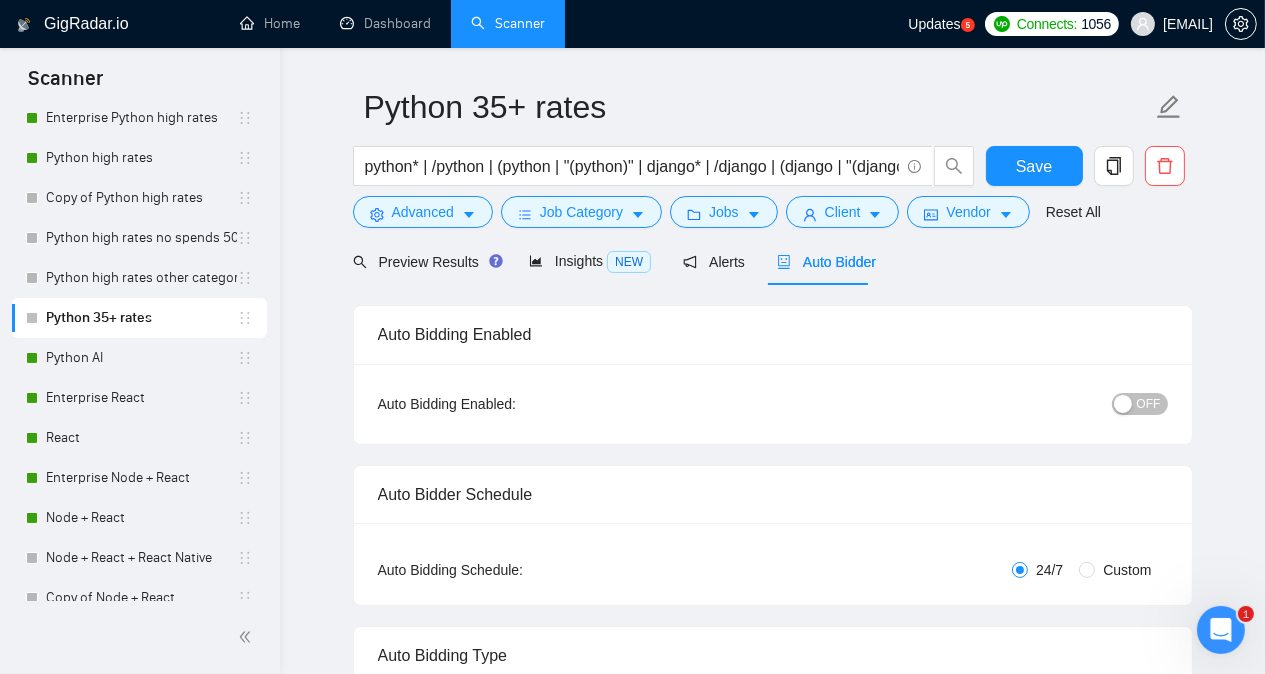 click on "GigRadar.io Home Dashboard Scanner Updates
5
Connects: 1056 [EMAIL] Python 35+ rates python* | /python | (python | "(python)" | django* | /django | (django | "(django)" | pithon | pyhton | pyton Save Advanced   Job Category   Jobs   Client   Vendor   Reset All Preview Results Insights NEW Alerts Auto Bidder Auto Bidding Enabled Auto Bidding Enabled: OFF Auto Bidder Schedule Auto Bidding Type: Automated (recommended) Semi-automated Auto Bidding Schedule: 24/7 Custom Custom Auto Bidder Schedule Repeat every week on Monday Tuesday Wednesday Thursday Friday Saturday Sunday Active Hours ( Europe/Kiev ): From: To: ( 24  hours) Europe/Kiev Auto Bidding Type Select your bidding algorithm: Choose the algorithm for you bidding. The price per proposal does not include your connects expenditure. Template Bidder Works great for narrow segments and short cover letters that don't change. 0.50  credits / proposal Sardor AI 🤖 1.00  credits / proposal" at bounding box center (772, 3001) 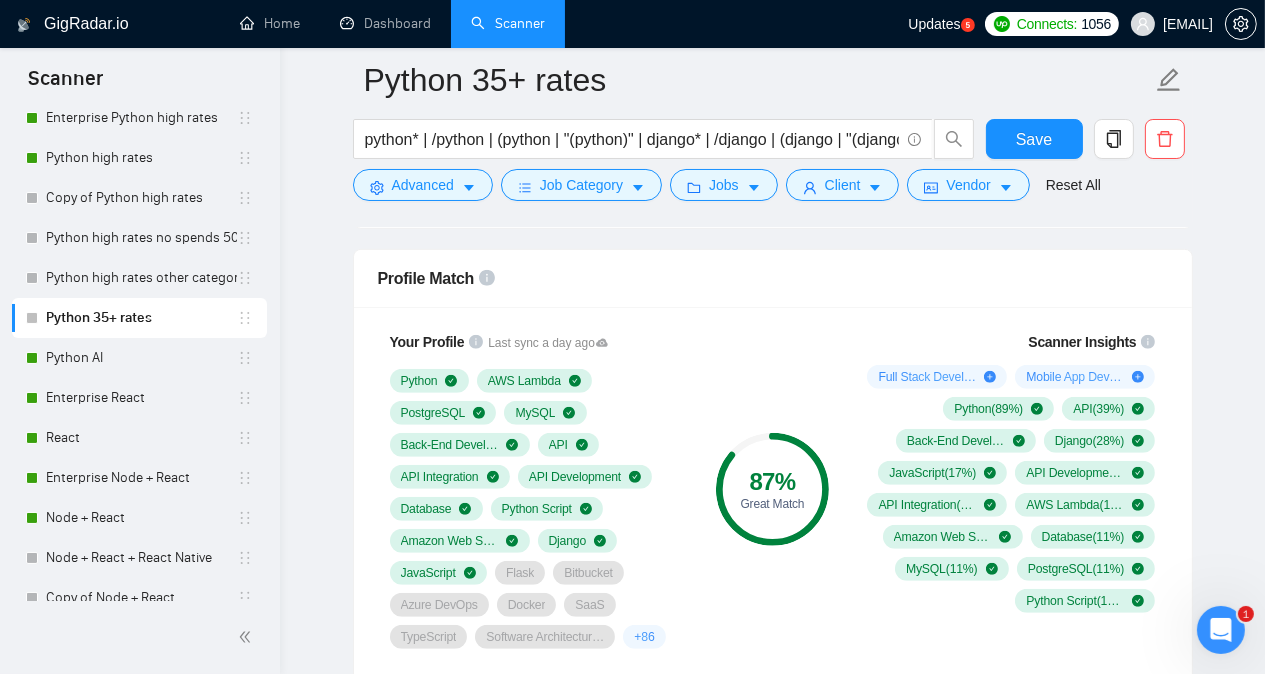 scroll, scrollTop: 1295, scrollLeft: 0, axis: vertical 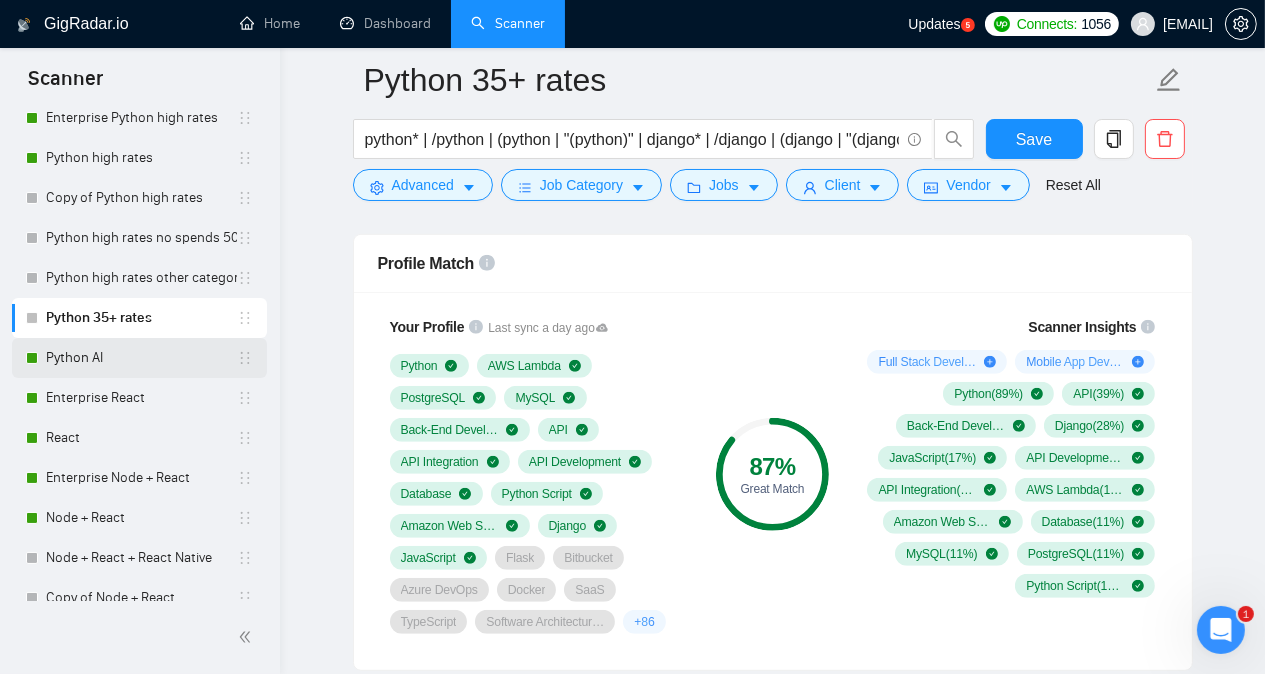 click on "Python AI" at bounding box center [141, 358] 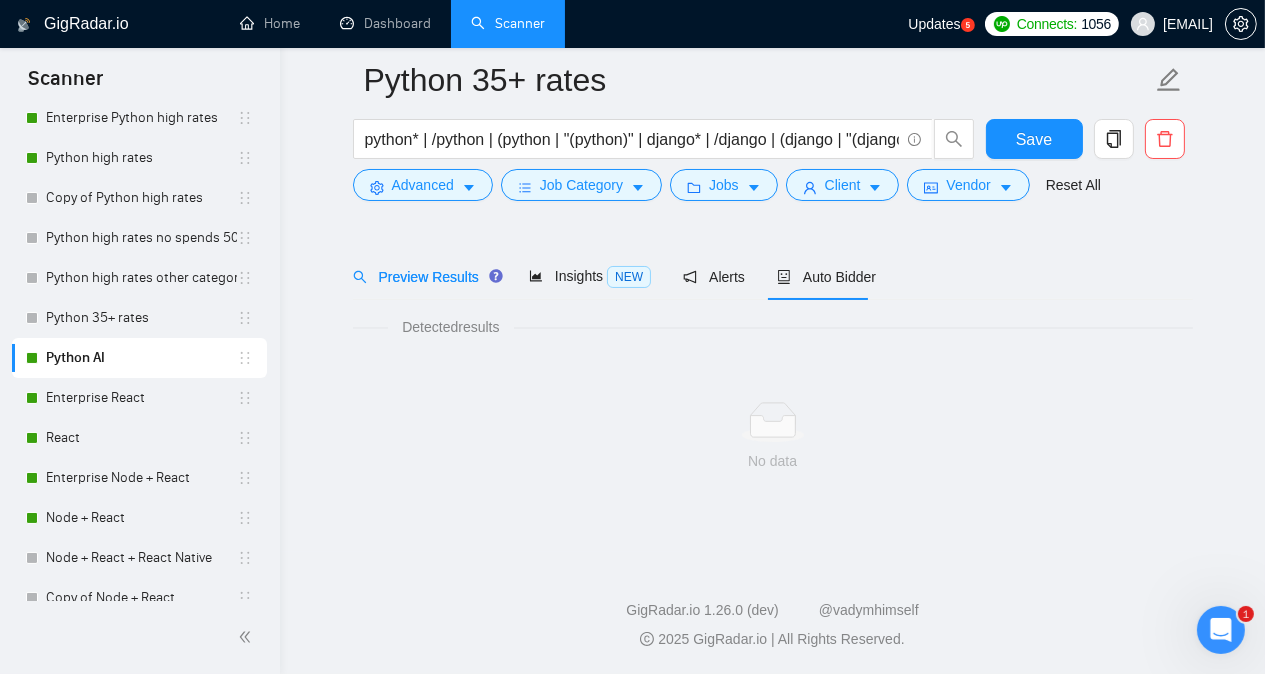 scroll, scrollTop: 55, scrollLeft: 0, axis: vertical 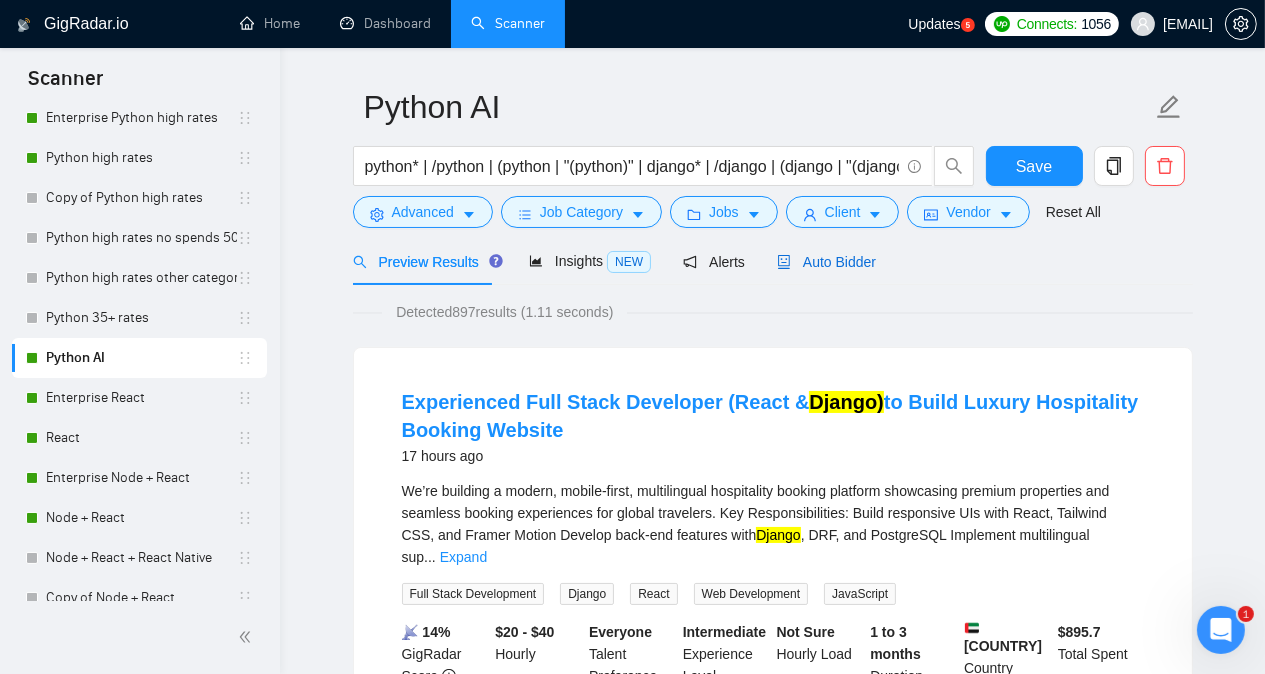 click on "Auto Bidder" at bounding box center [826, 262] 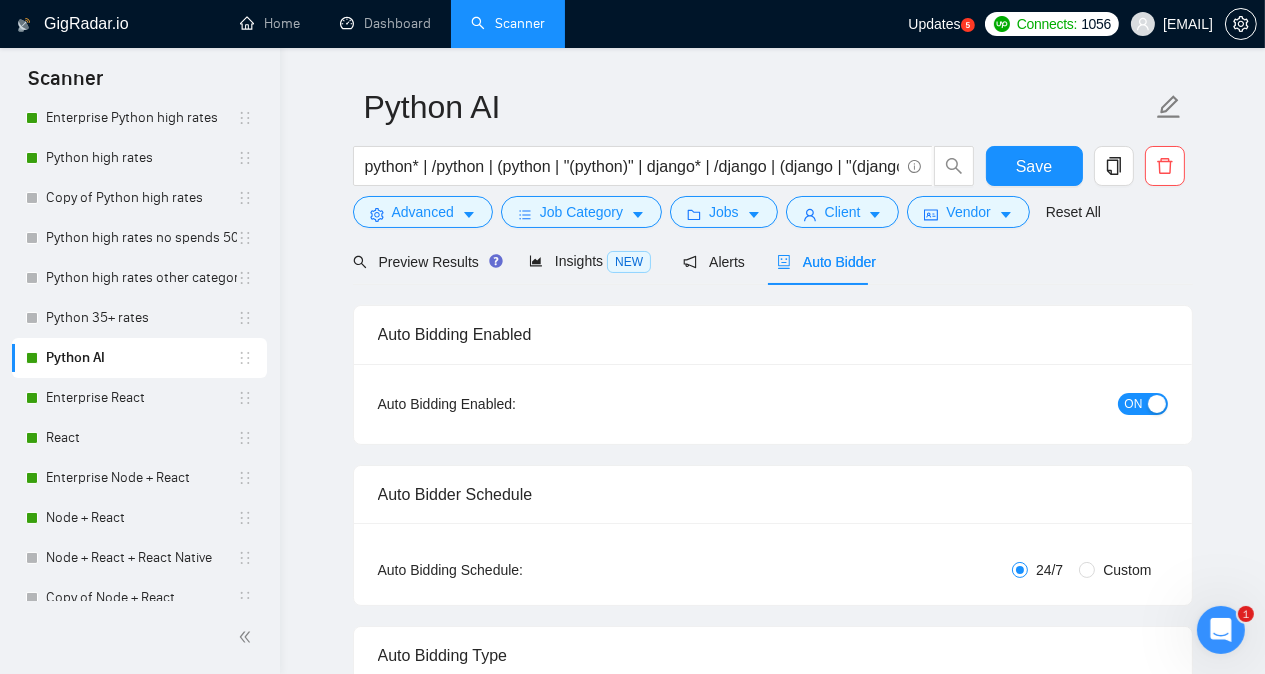 click on "Python AI python* | /python | (python | "(python)" | django* | /django | (django | "(django)" | pithon | pyhton | pyton Save Advanced   Job Category   Jobs   Client   Vendor   Reset All Preview Results Insights NEW Alerts Auto Bidder Auto Bidding Enabled Auto Bidding Enabled: ON Auto Bidder Schedule Auto Bidding Type: Automated (recommended) Semi-automated Auto Bidding Schedule: 24/7 Custom Custom Auto Bidder Schedule Repeat every week on Monday Tuesday Wednesday Thursday Friday Saturday Sunday Active Hours ( [TIMEZONE] ): From: To: ( 24  hours) [TIMEZONE] Auto Bidding Type Select your bidding algorithm: Choose the algorithm for you bidding. The price per proposal does not include your connects expenditure. Template Bidder Works great for narrow segments and short cover letters that don't change. 0.50  credits / proposal Sardor AI 🤖 Personalise your cover letter with ai [placeholders] 1.00  credits / proposal Experimental Laziza AI  👑   NEW   Learn more 2.00  credits / proposal $23.42 savings 11 /20." at bounding box center [772, 2631] 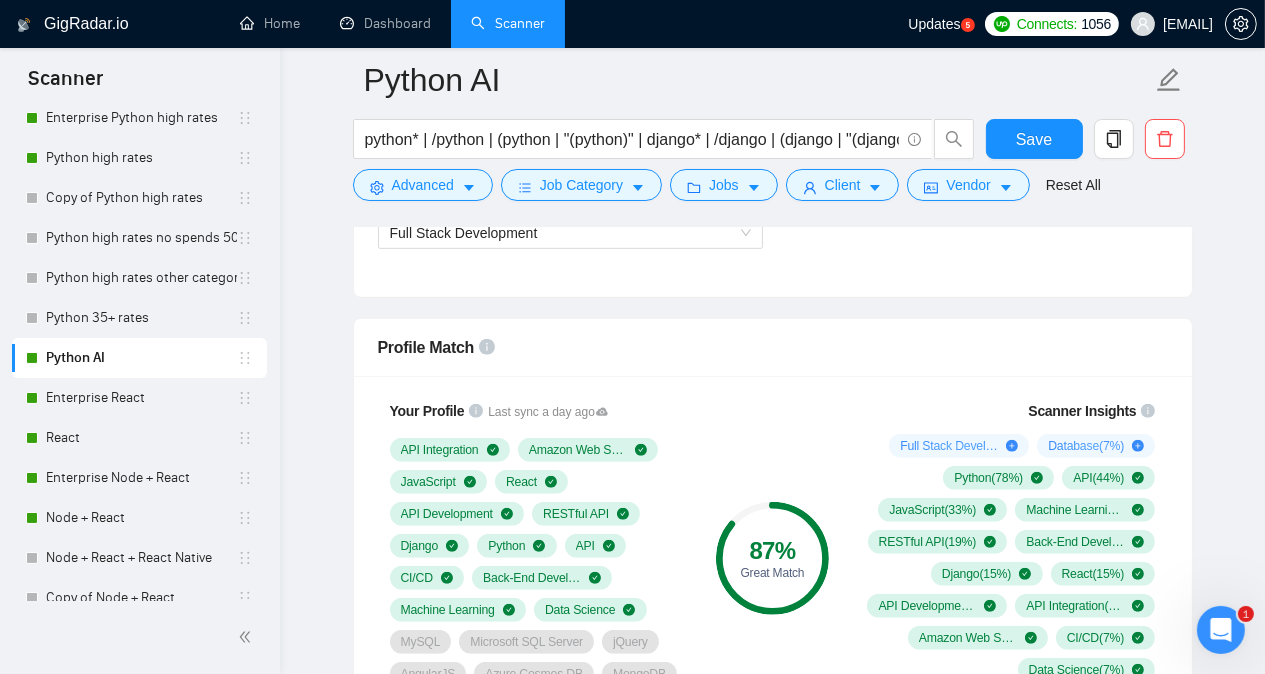 scroll, scrollTop: 1375, scrollLeft: 0, axis: vertical 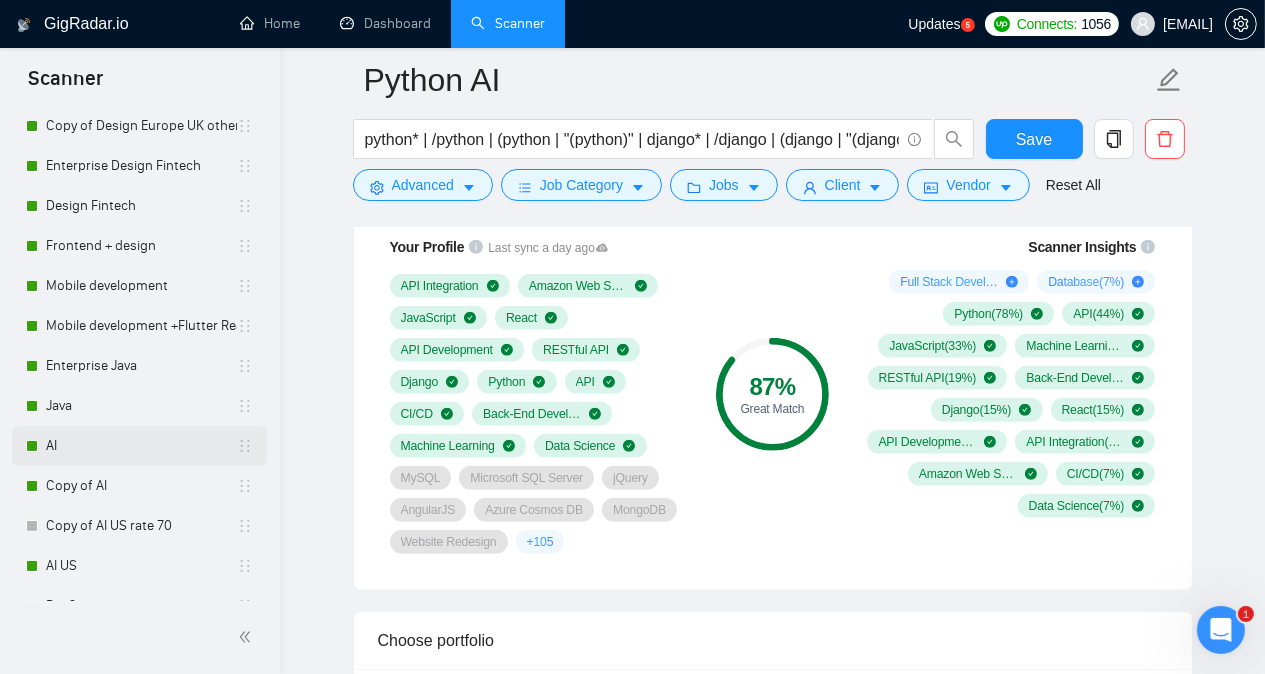 click on "AI" at bounding box center (141, 446) 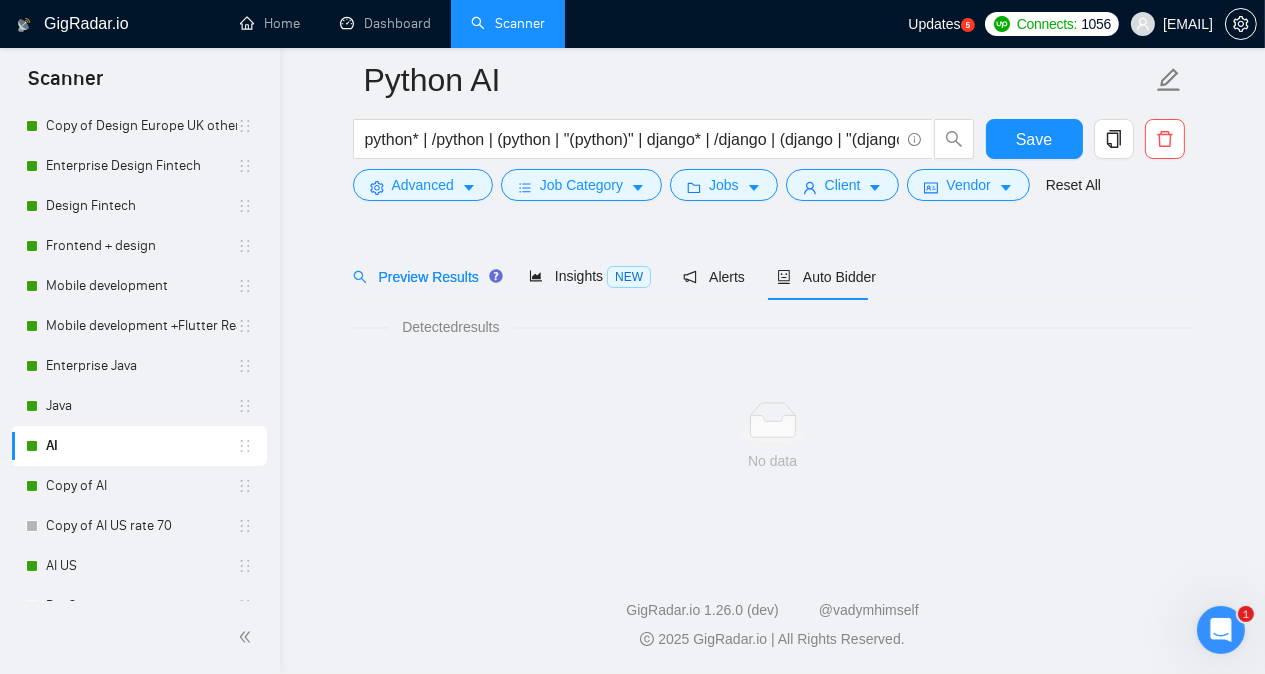 scroll, scrollTop: 55, scrollLeft: 0, axis: vertical 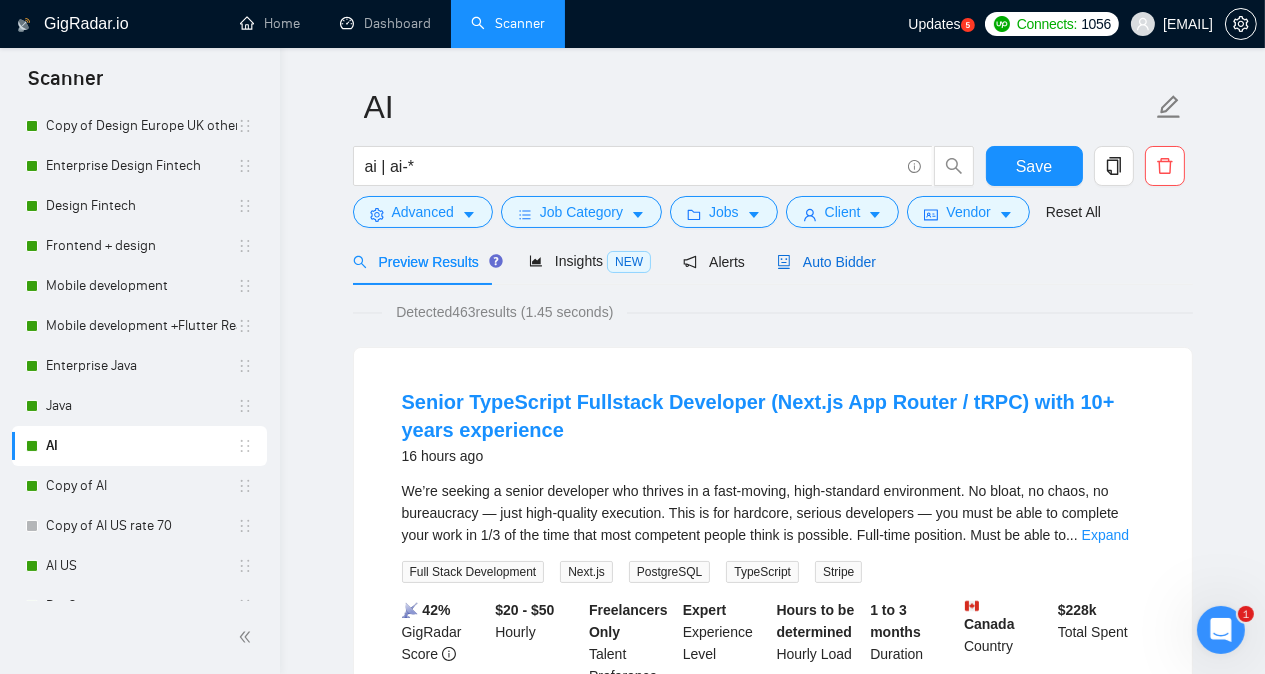 click on "Auto Bidder" at bounding box center [826, 262] 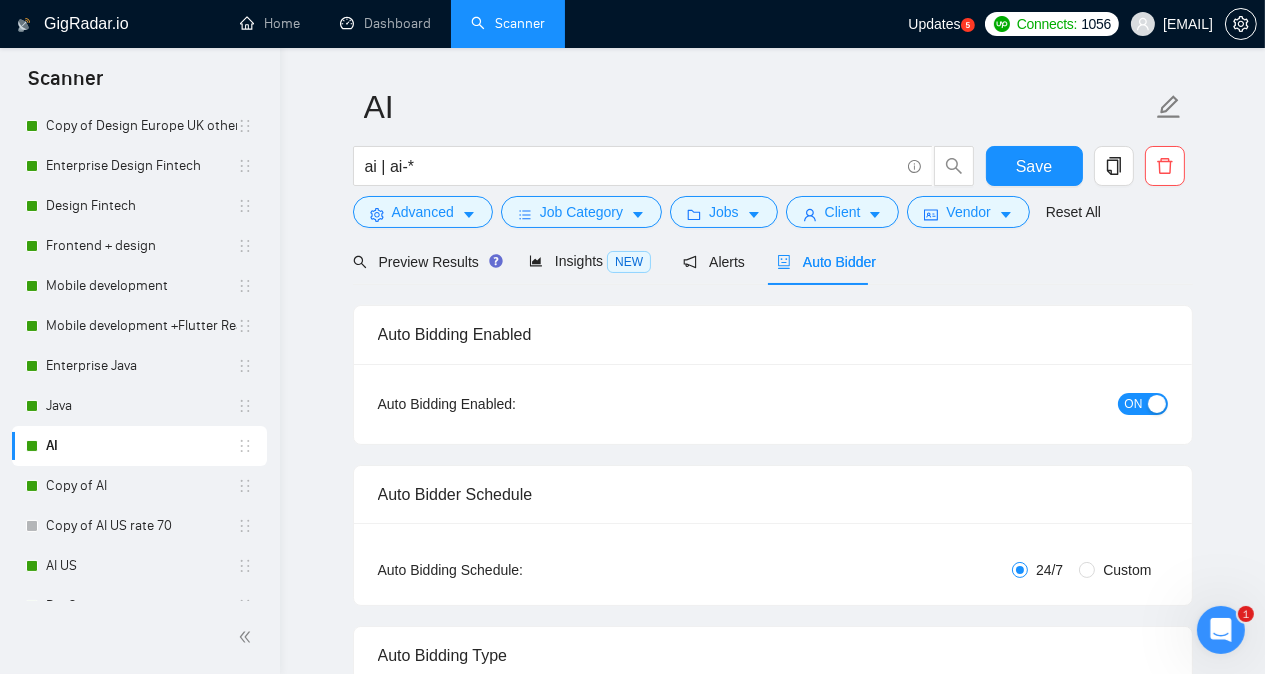 type 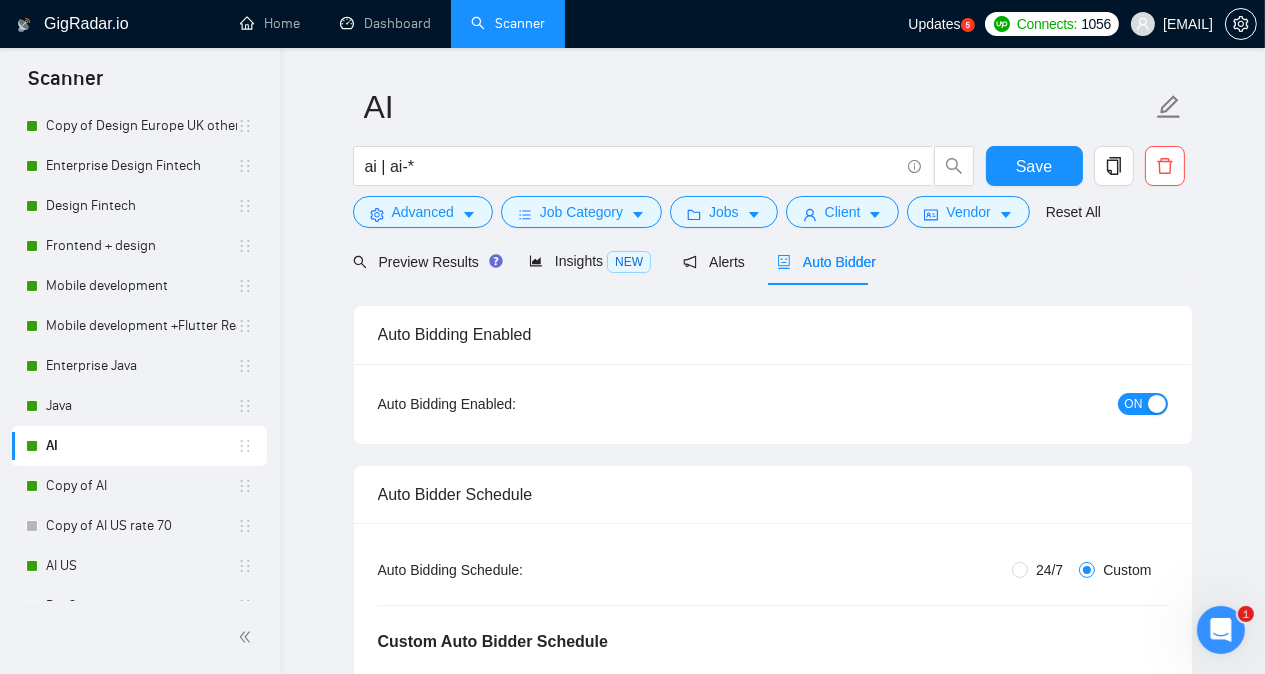 click on "Connects: 1056 [EMAIL] AI ai | ai-* Save Advanced   Job Category   Jobs   Client   Vendor   Reset All Preview Results Insights NEW Alerts Auto Bidder Auto Bidding Enabled Auto Bidding Enabled: ON Auto Bidder Schedule Auto Bidding Type: Automated (recommended) Semi-automated Auto Bidding Schedule: 24/7 Custom Custom Auto Bidder Schedule Repeat every week on Monday Tuesday Wednesday Thursday Friday Saturday Sunday Active Hours ( Europe/Moscow ): From: 00:00 To: 00:00  (next day) ( 24  hours) Europe/Moscow Auto Bidding Type Select your bidding algorithm: Choose the algorithm for you bidding. The price per proposal does not include your connects expenditure. Template Bidder Works great for narrow segments and short cover letters that don't change. 0.50  credits / proposal Sardor AI 🤖 Personalise your cover letter with ai [placeholders] 1.00  credits / proposal Experimental Laziza AI  👑   NEW" at bounding box center [772, 3060] 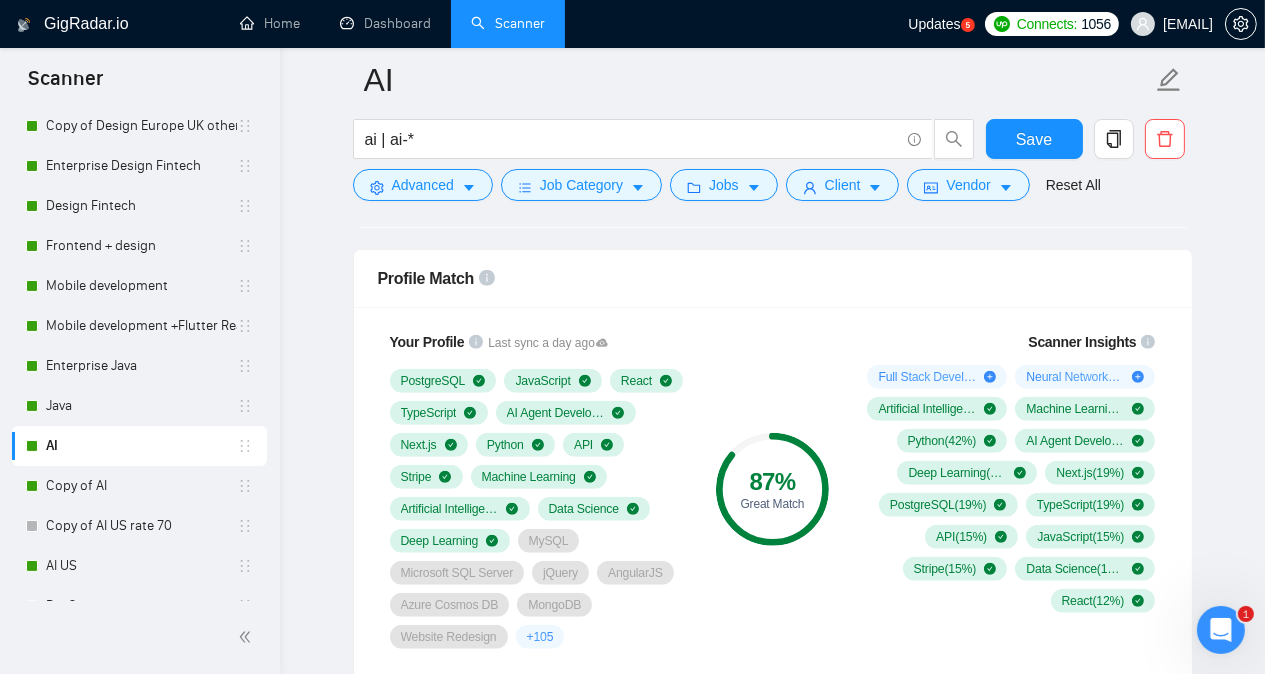 scroll, scrollTop: 1535, scrollLeft: 0, axis: vertical 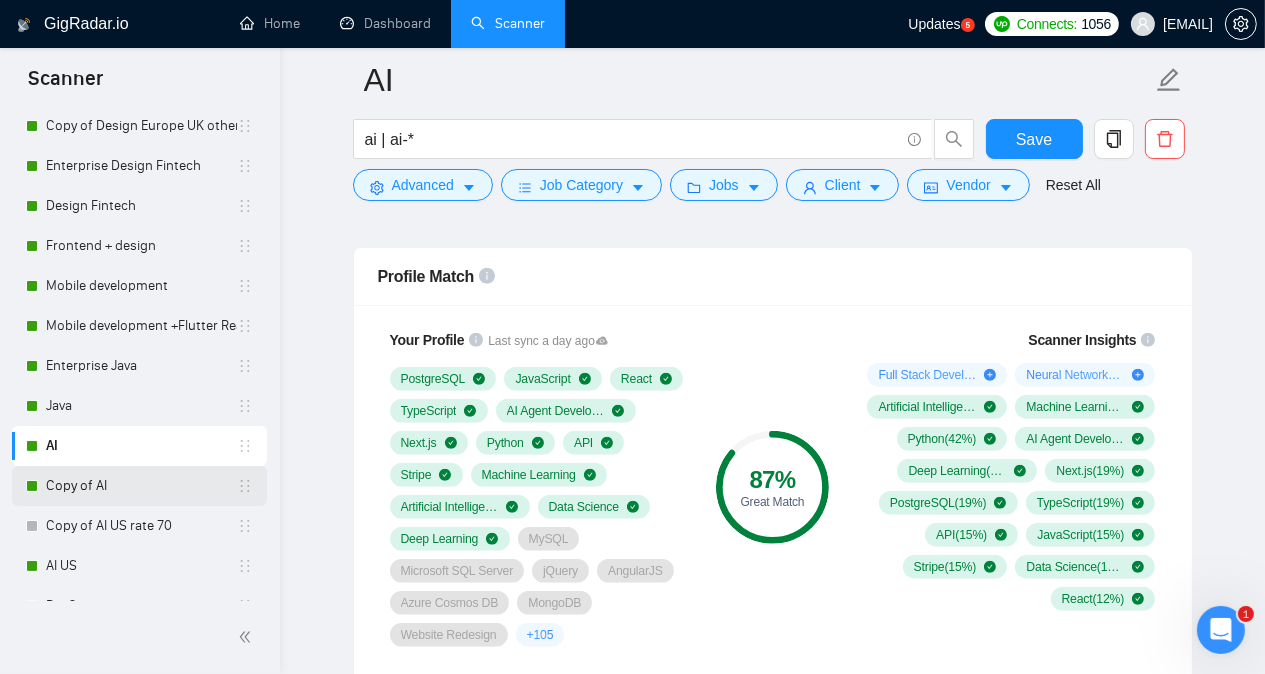 click on "Copy of AI" at bounding box center [141, 486] 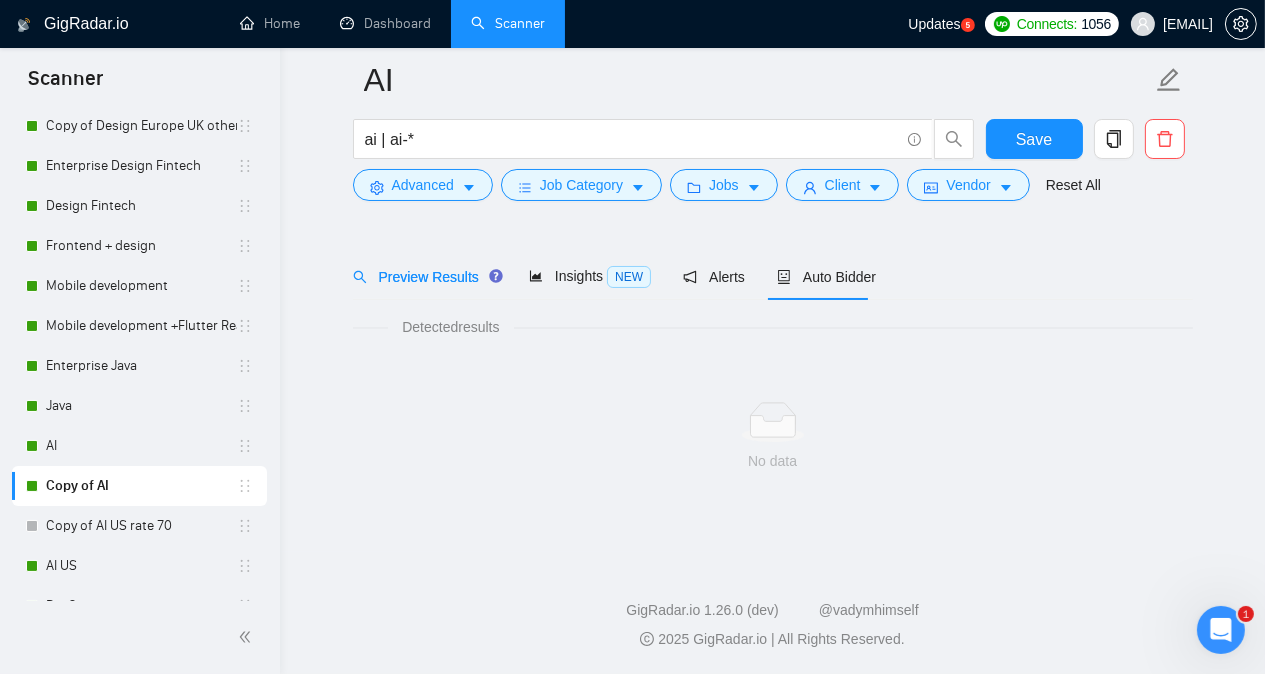 scroll, scrollTop: 55, scrollLeft: 0, axis: vertical 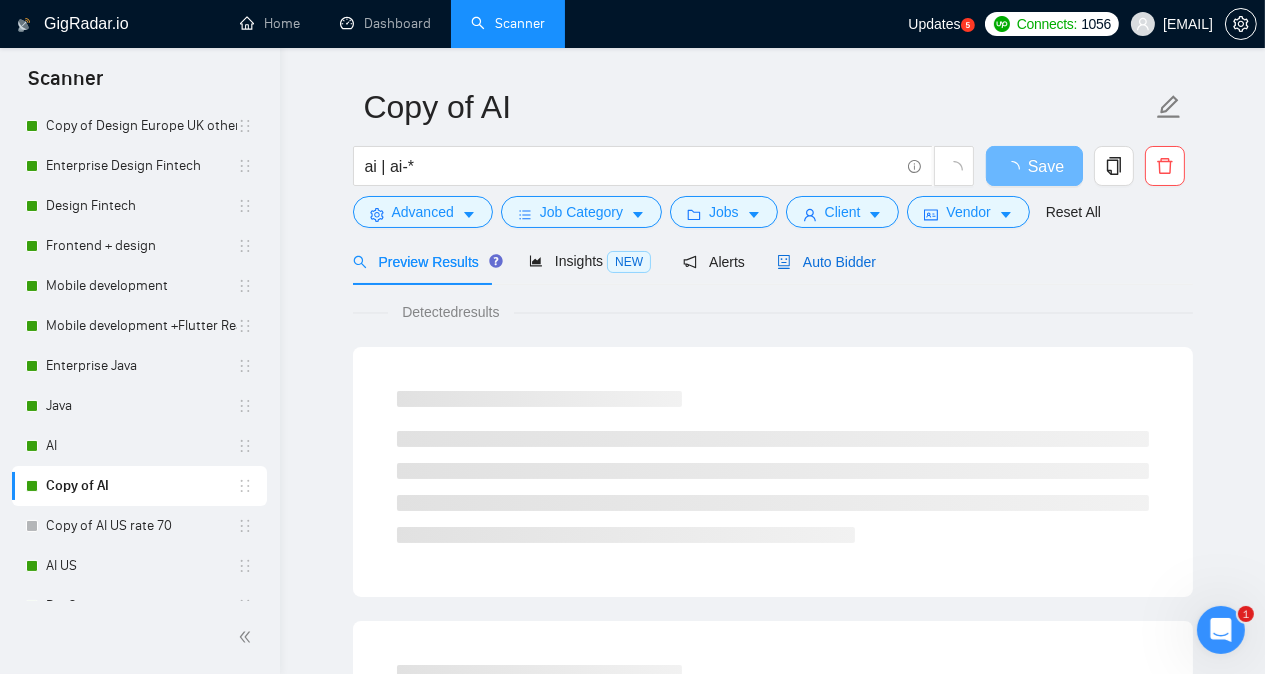 click on "Auto Bidder" at bounding box center (826, 262) 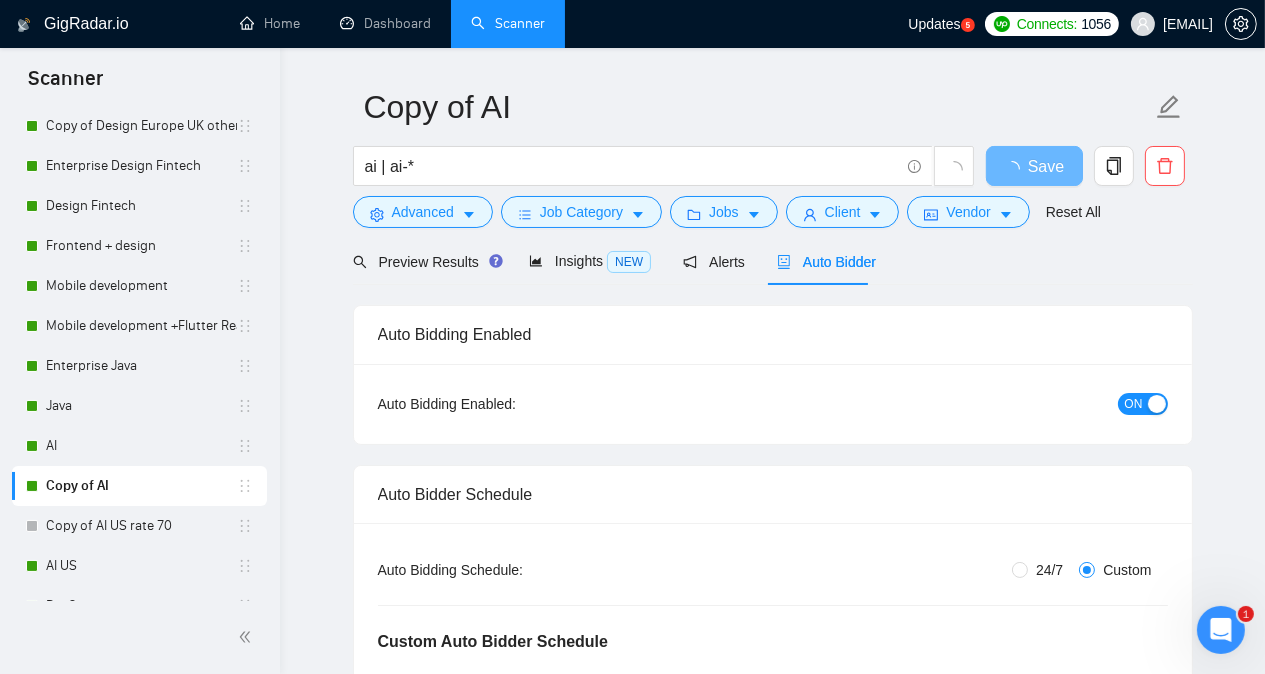 click on "GigRadar.io Home Dashboard Scanner Updates
5
Connects: 1056 [EMAIL] Copy of AI ai | ai-* Save Advanced   Job Category   Jobs   Client   Vendor   Reset All Preview Results Insights NEW Alerts Auto Bidder Auto Bidding Enabled Auto Bidding Enabled: ON Auto Bidder Schedule Auto Bidding Type: Automated (recommended) Semi-automated Auto Bidding Schedule: 24/7 Custom Custom Auto Bidder Schedule Repeat every week on Monday Tuesday Wednesday Thursday Friday Saturday Sunday Active Hours ( [TIMEZONE] ): From: 00:00 To: 00:00  (next day) ( 24  hours) [TIMEZONE] Auto Bidding Type Select your bidding algorithm: Choose the algorithm for you bidding. The price per proposal does not include your connects expenditure. Template Bidder Works great for narrow segments and short cover letters that don't change. 0.50  credits / proposal Sardor AI 🤖 Personalise your cover letter with ai [placeholders] 1.00  credits / proposal Experimental Laziza AI" at bounding box center (772, 2717) 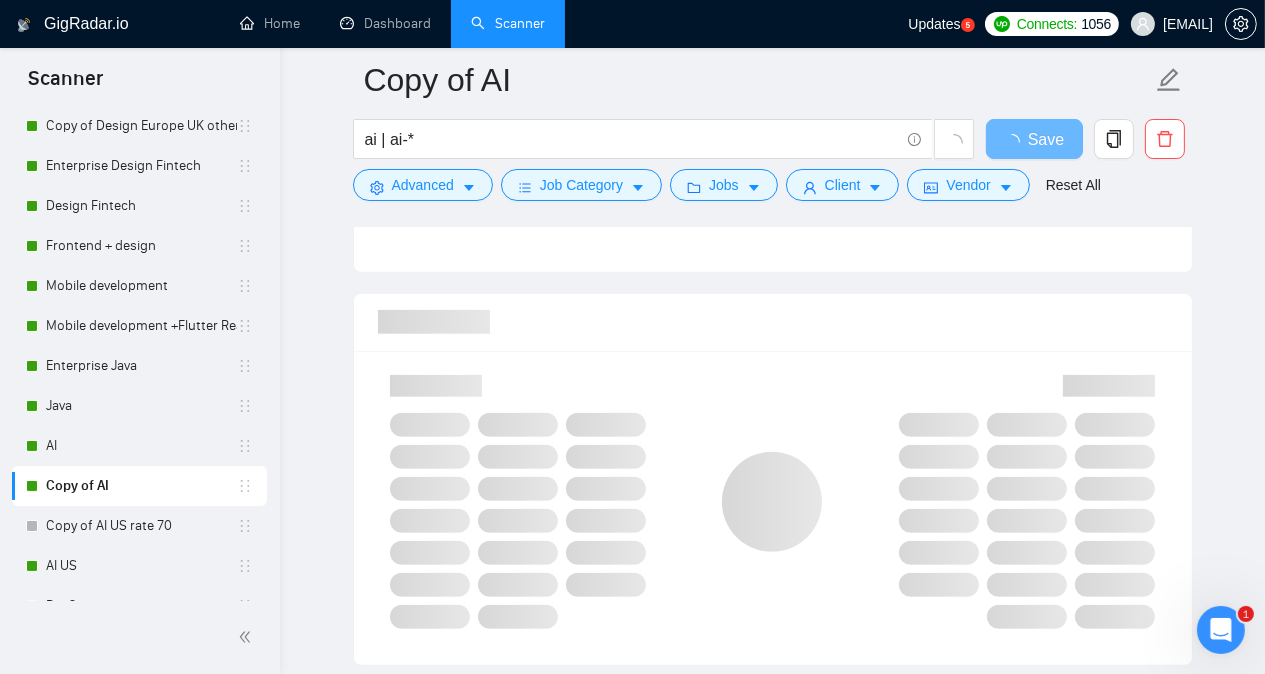 scroll, scrollTop: 1495, scrollLeft: 0, axis: vertical 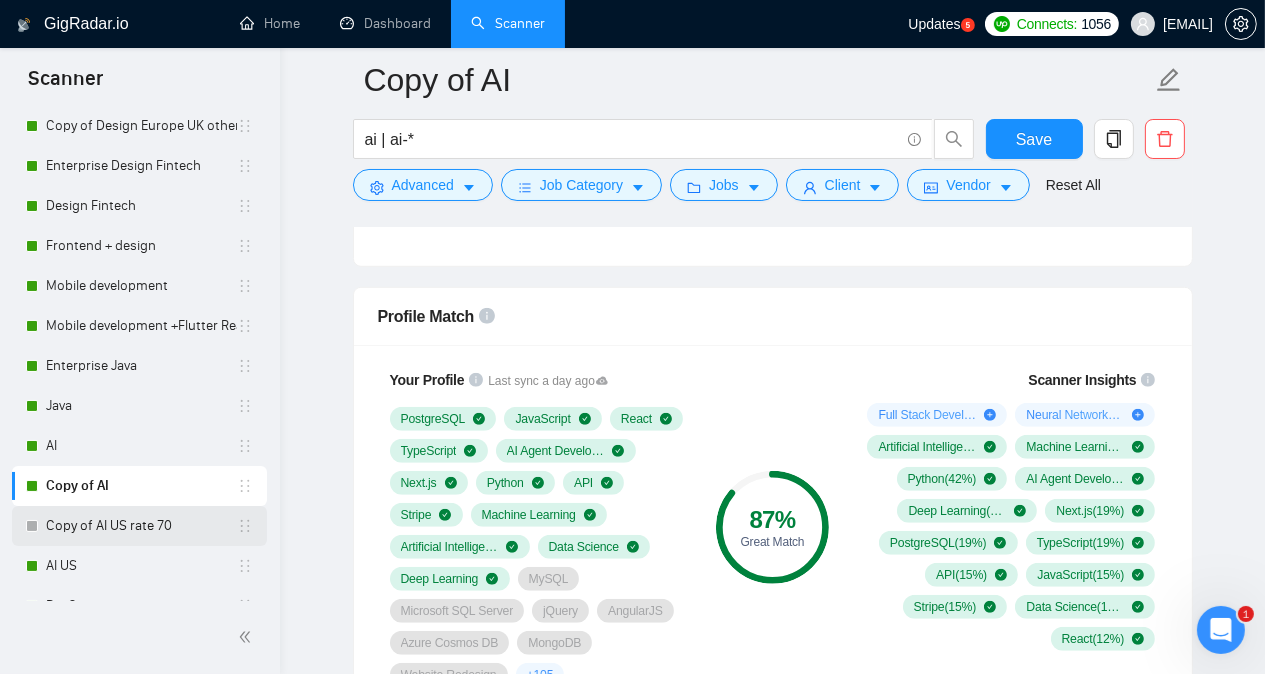 click on "Copy of AI US rate 70" at bounding box center (141, 526) 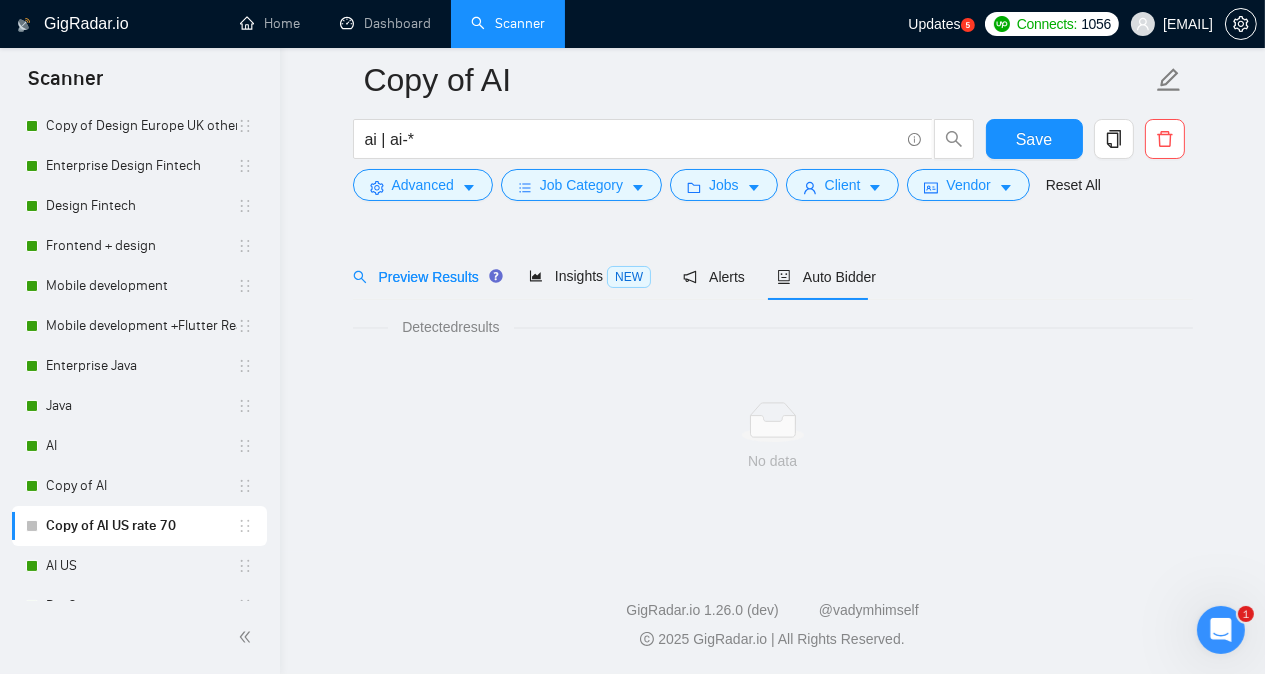 scroll, scrollTop: 55, scrollLeft: 0, axis: vertical 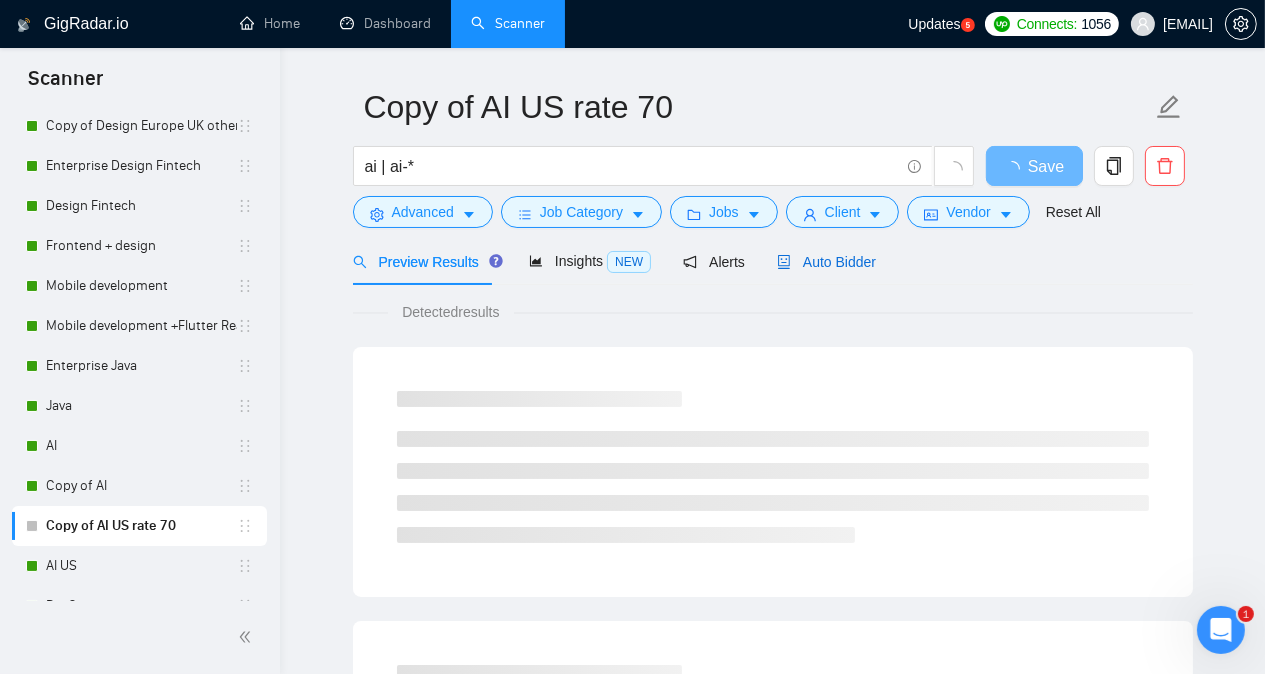 click on "Auto Bidder" at bounding box center (826, 262) 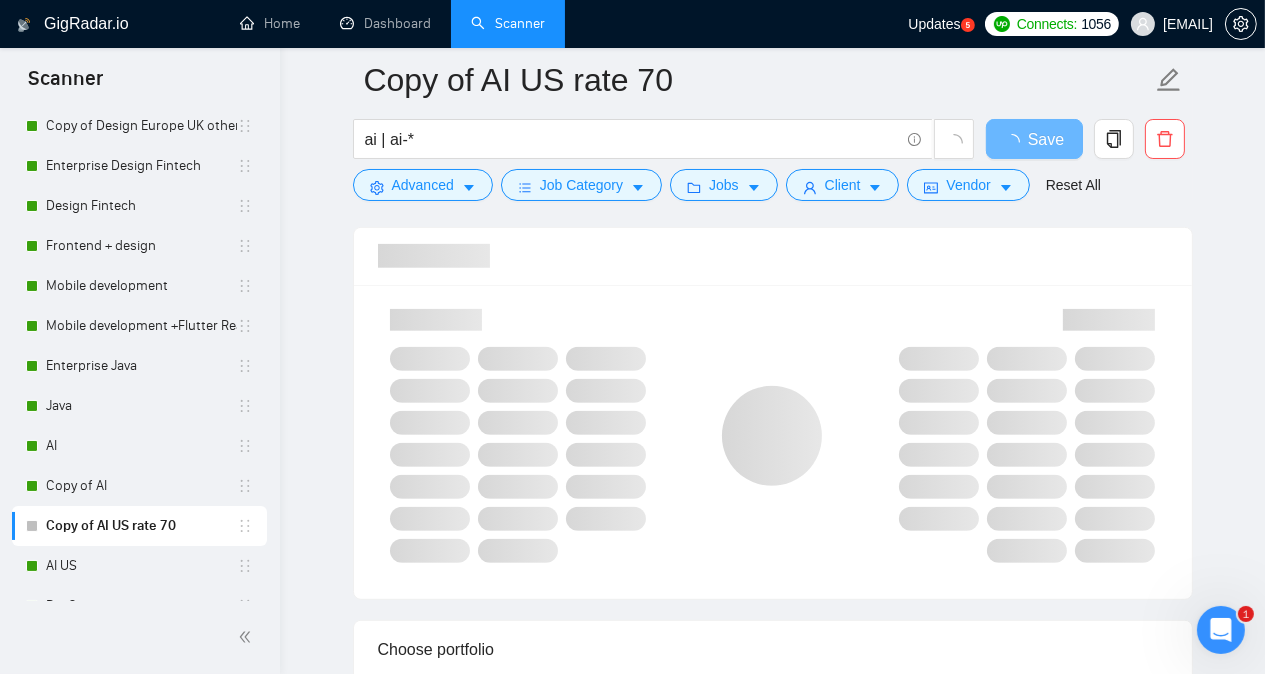 scroll, scrollTop: 1307, scrollLeft: 0, axis: vertical 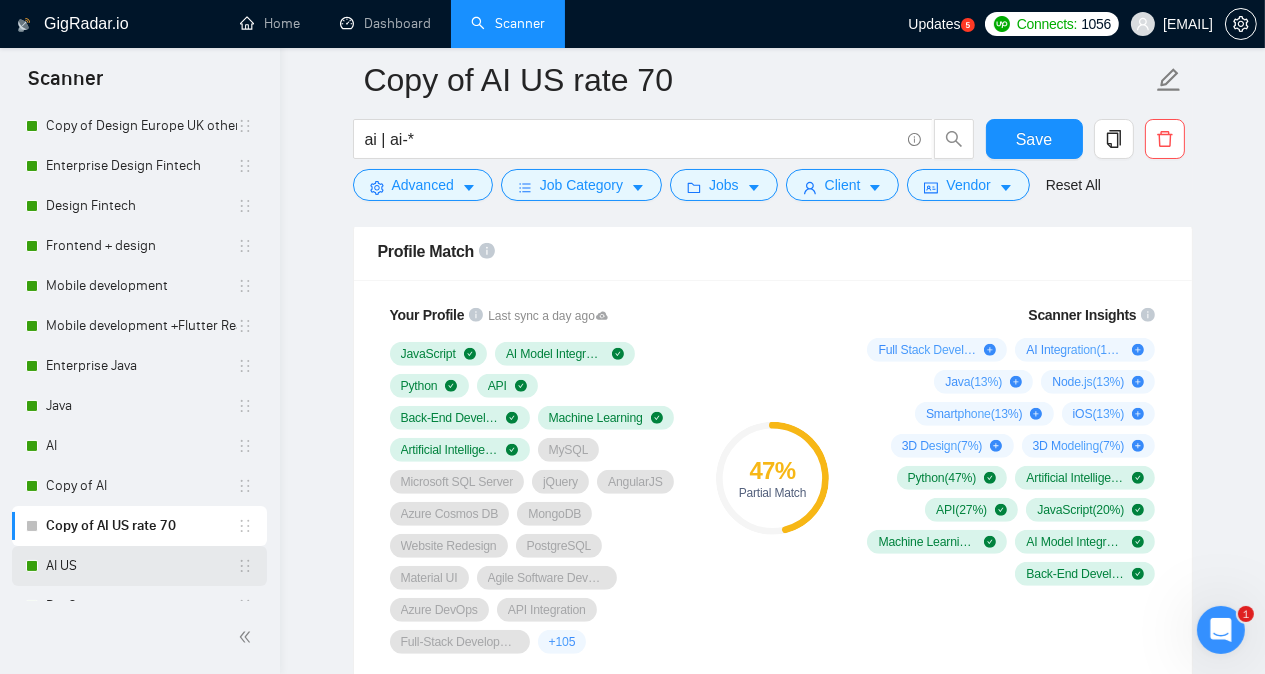 click on "AI US" at bounding box center (141, 566) 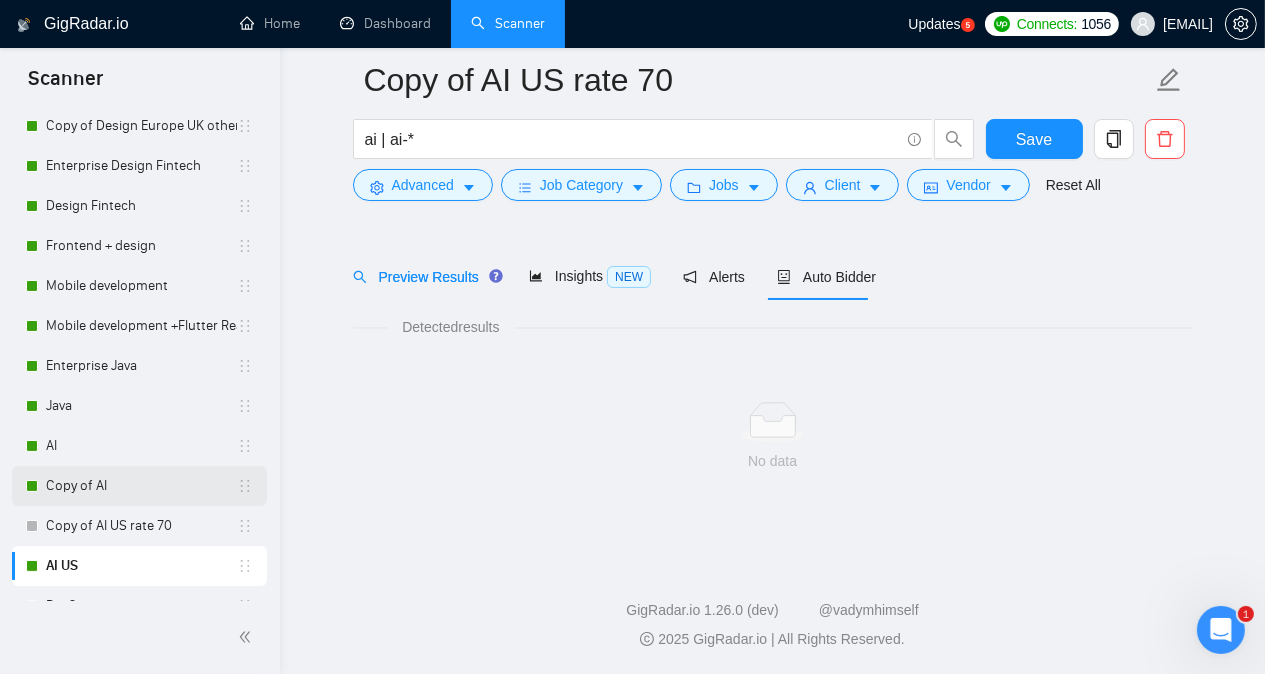 scroll, scrollTop: 55, scrollLeft: 0, axis: vertical 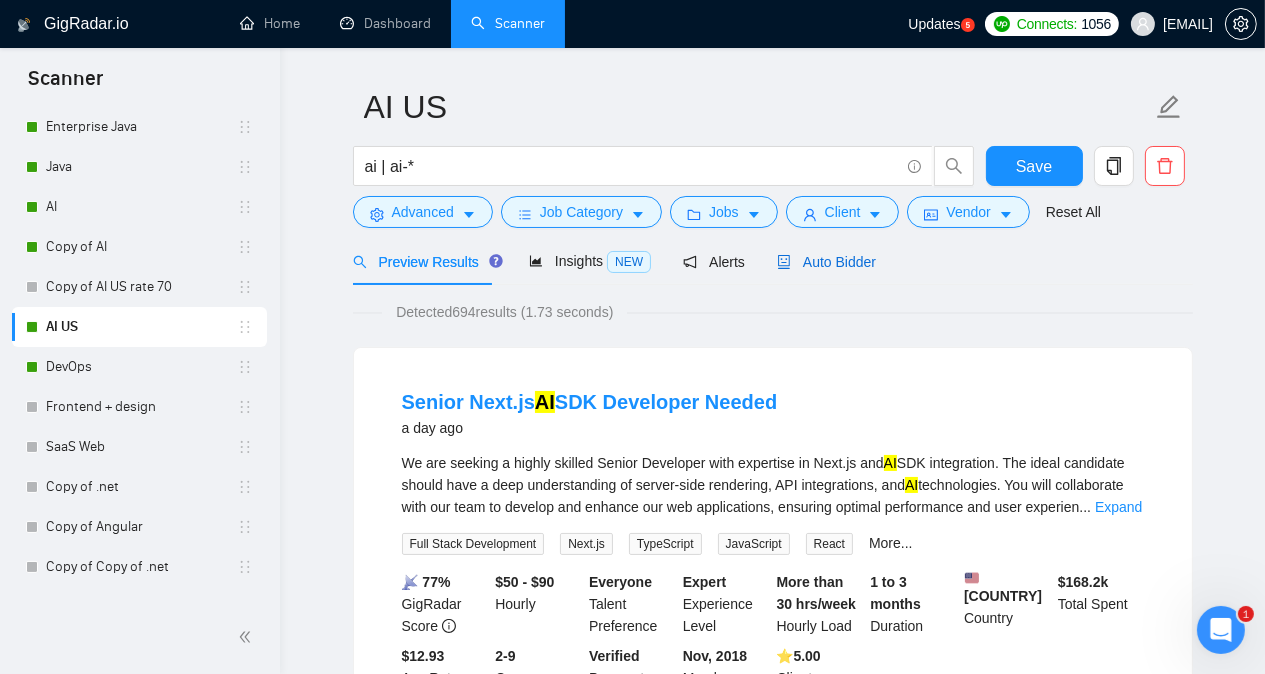 click on "Auto Bidder" at bounding box center (826, 262) 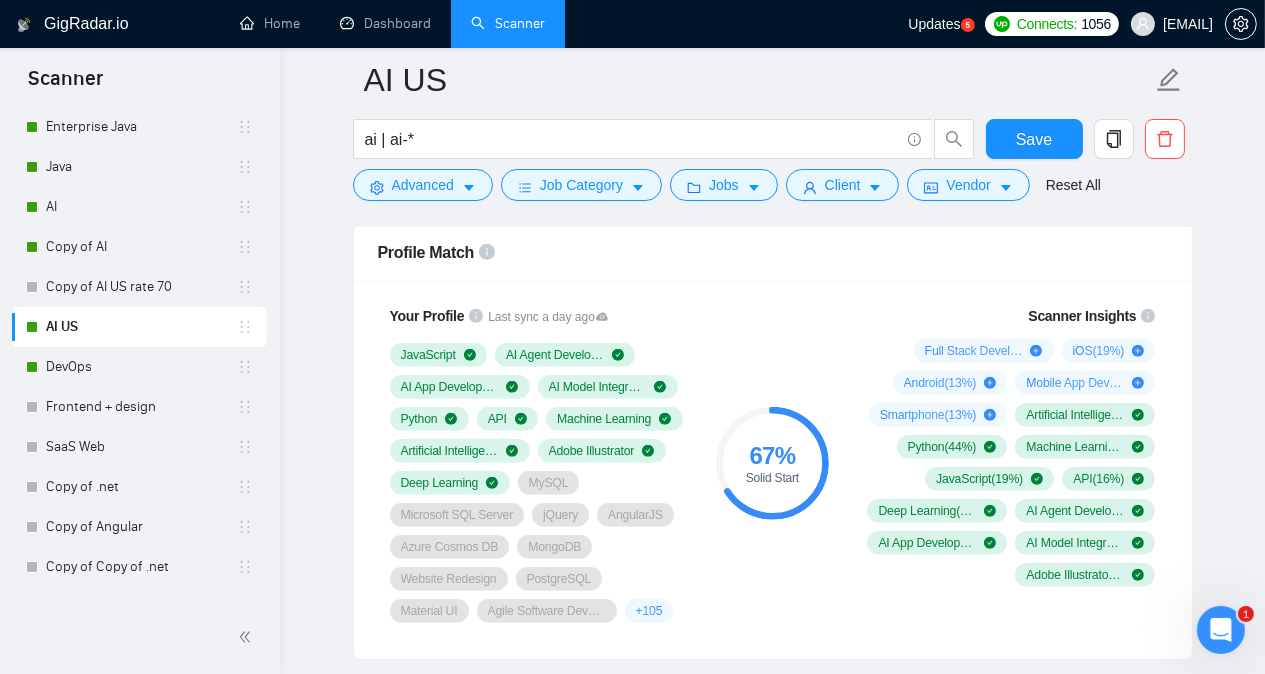 scroll, scrollTop: 1318, scrollLeft: 0, axis: vertical 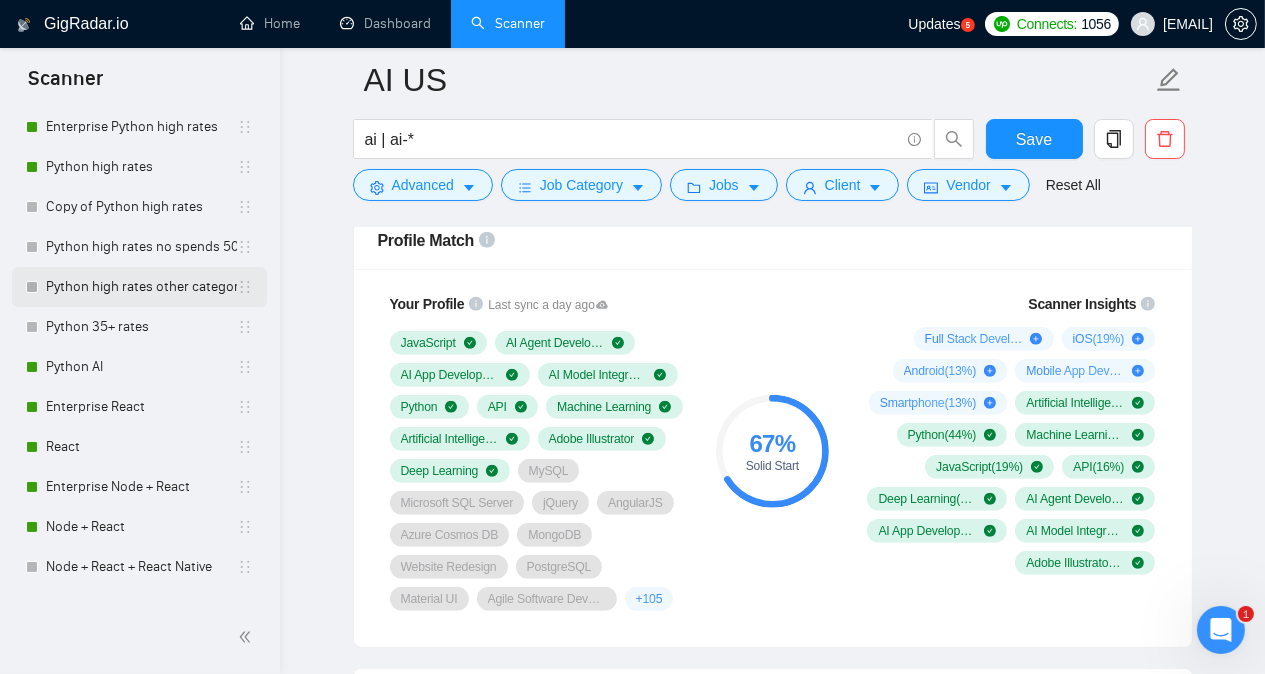 click on "Python high rates other categories" at bounding box center [141, 287] 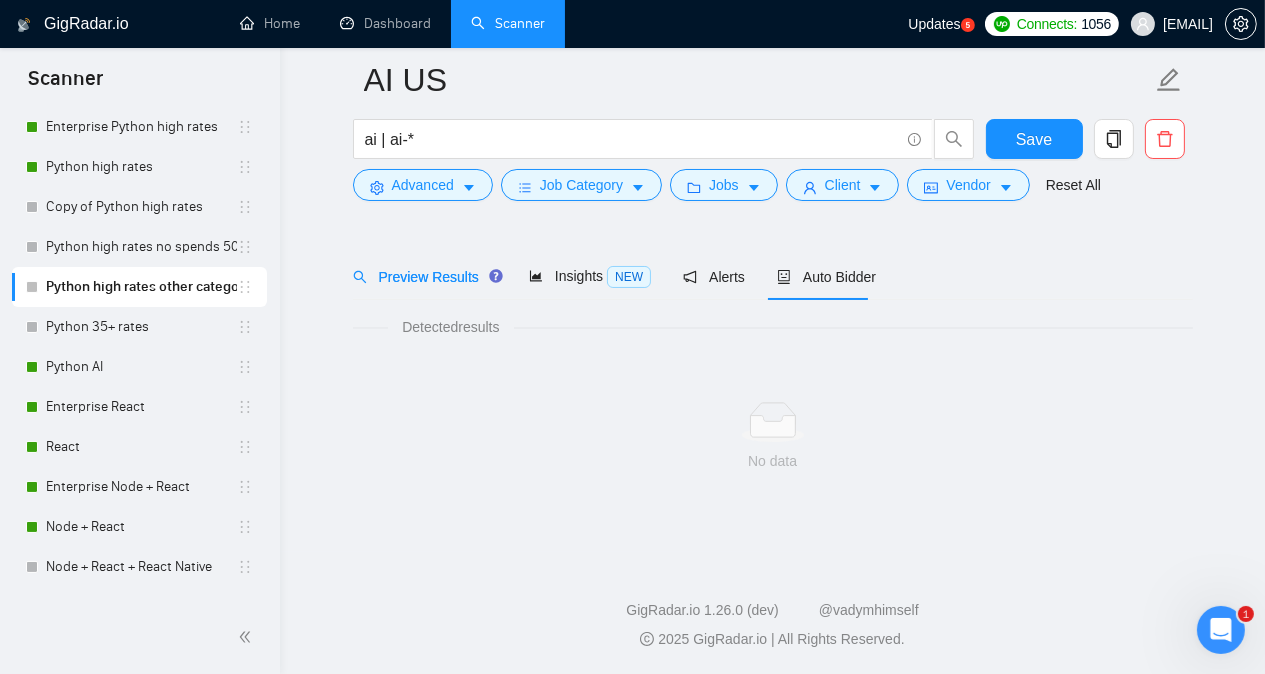 scroll, scrollTop: 55, scrollLeft: 0, axis: vertical 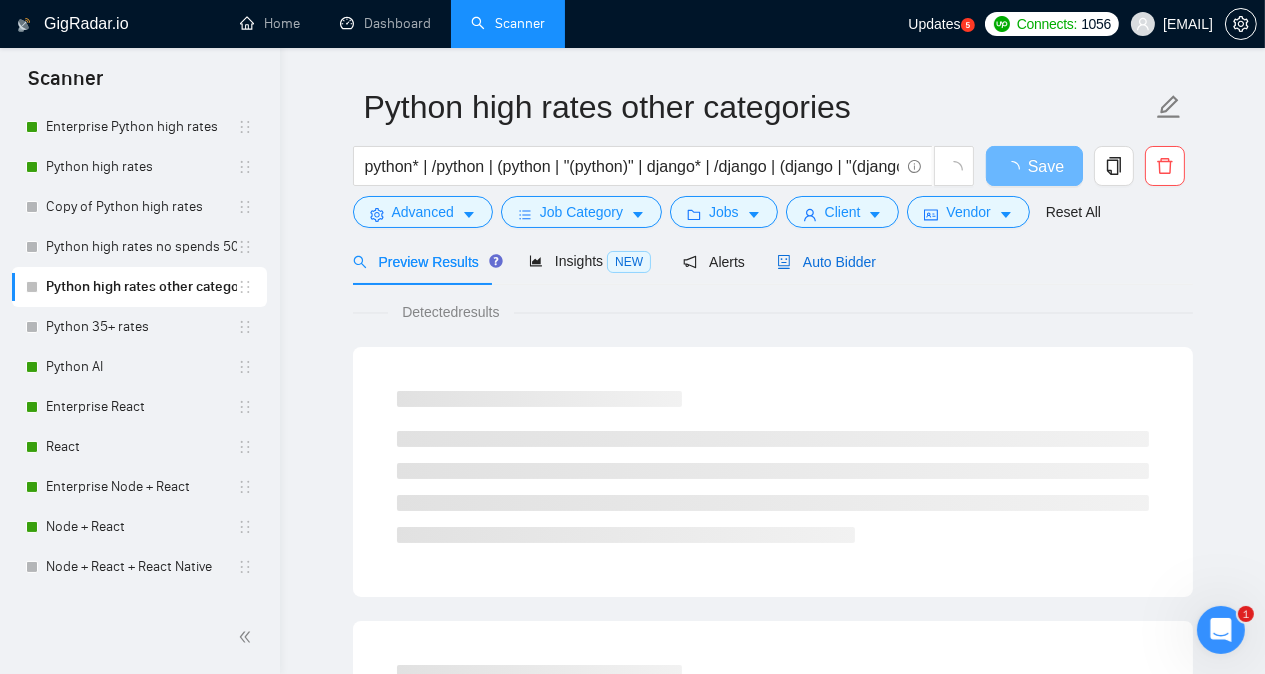 click on "Auto Bidder" at bounding box center (826, 262) 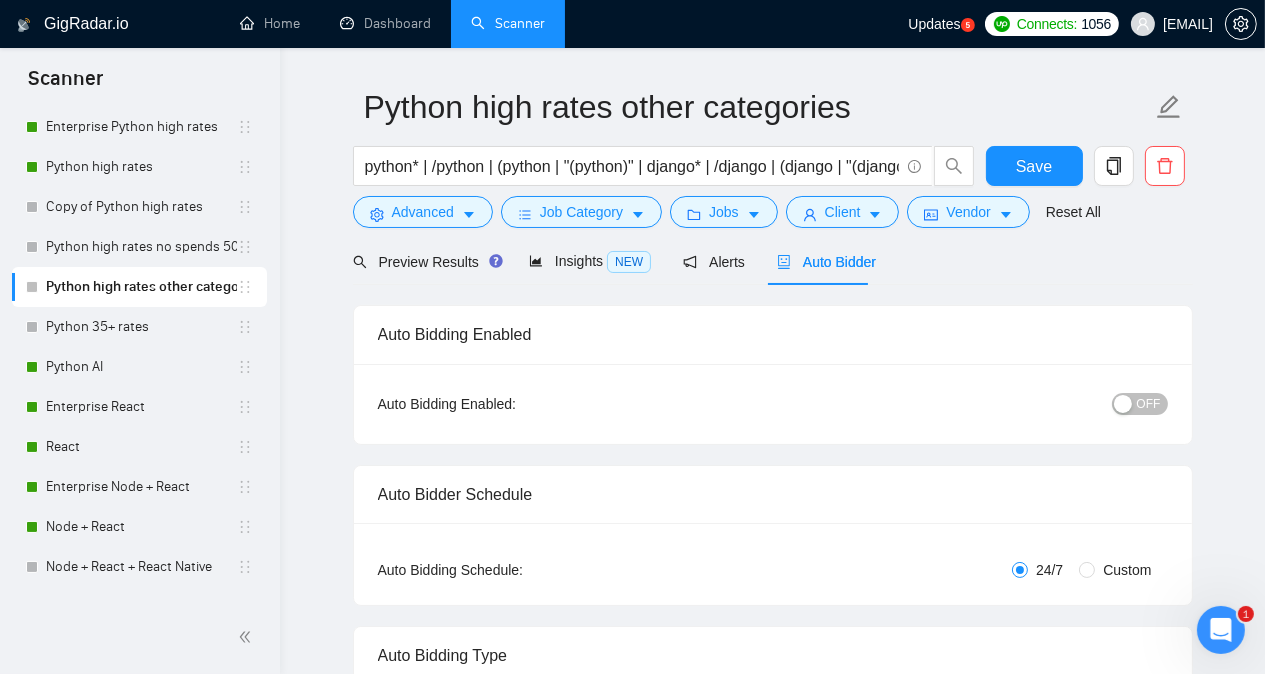 click on "Laziza AI  👑   NEW   Learn more 2.00  credits Python +" at bounding box center [772, 2747] 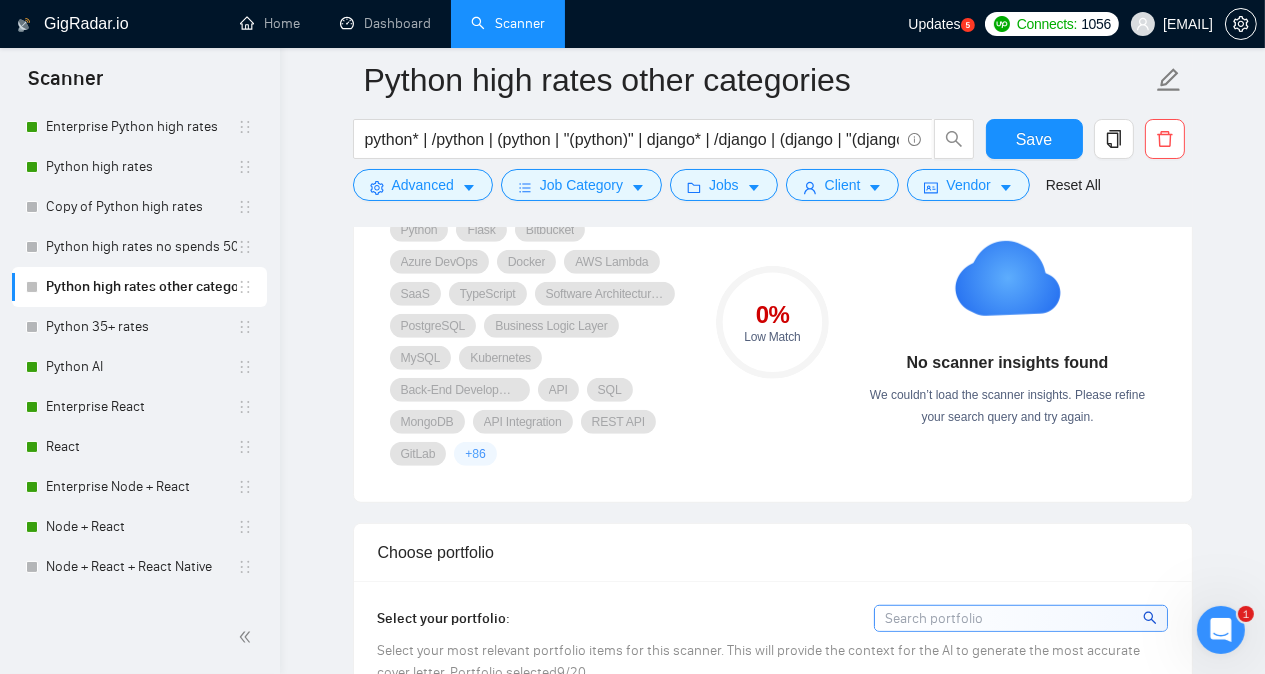 scroll, scrollTop: 1455, scrollLeft: 0, axis: vertical 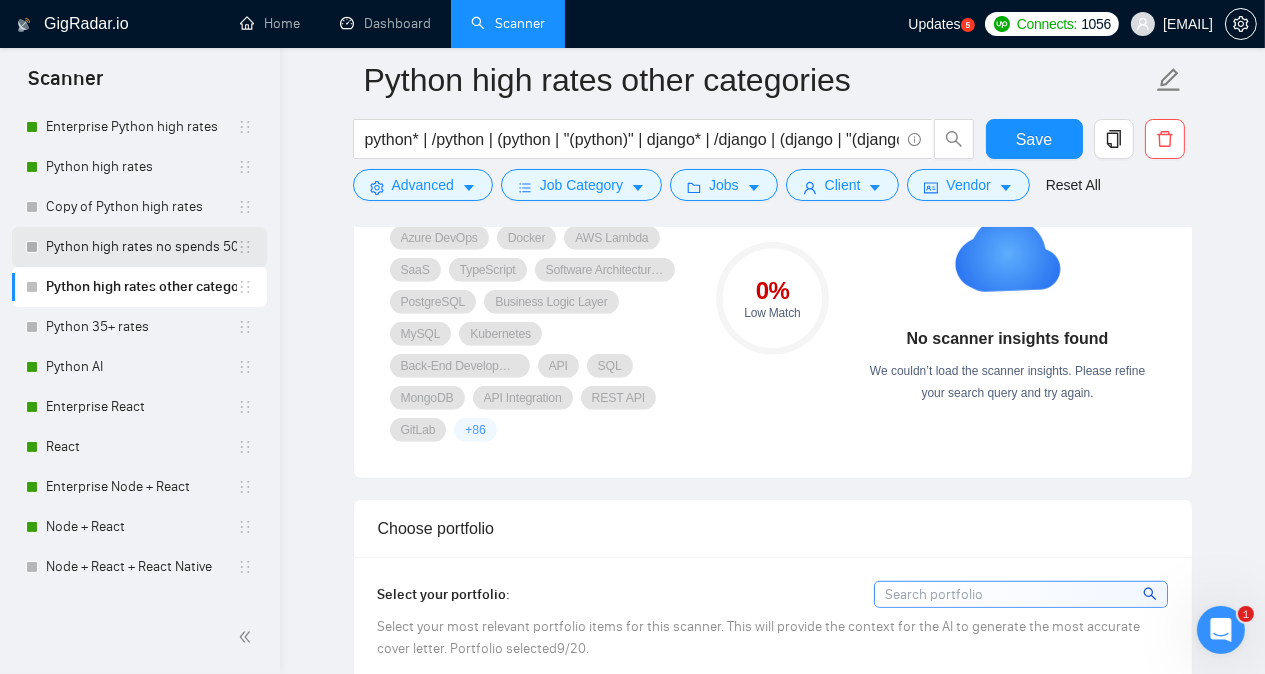 click on "Python high rates no spends 500 low h r" at bounding box center (141, 247) 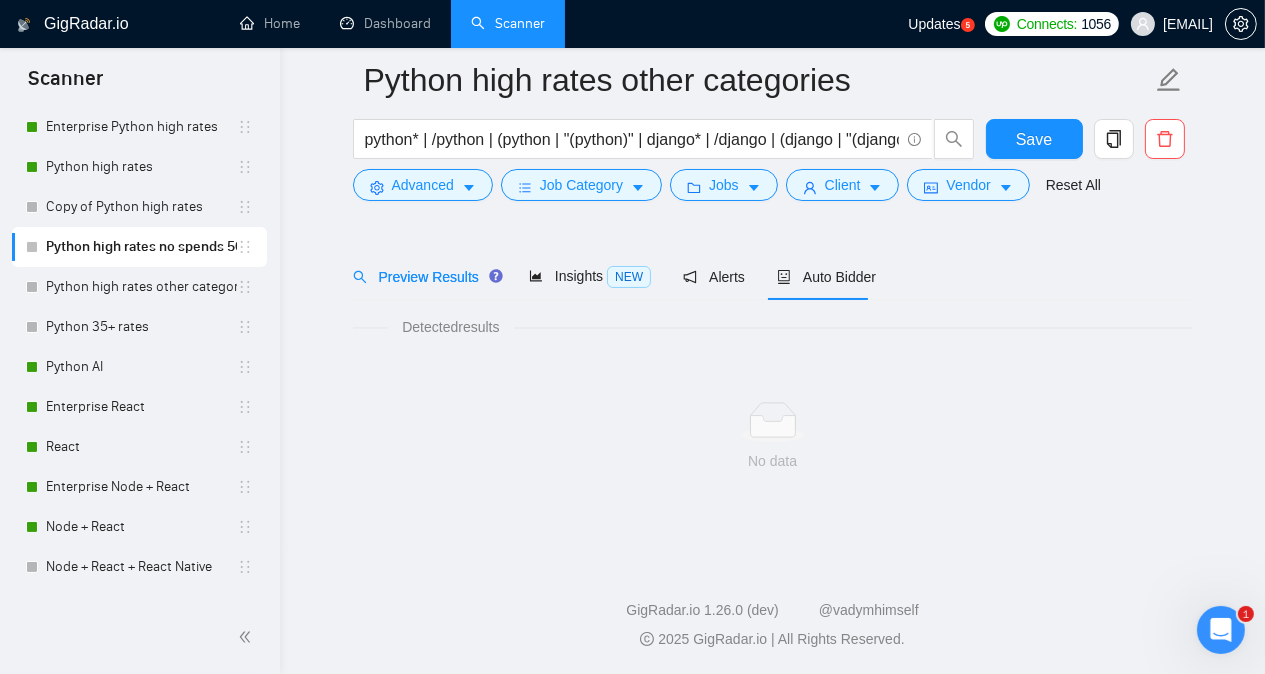 scroll, scrollTop: 55, scrollLeft: 0, axis: vertical 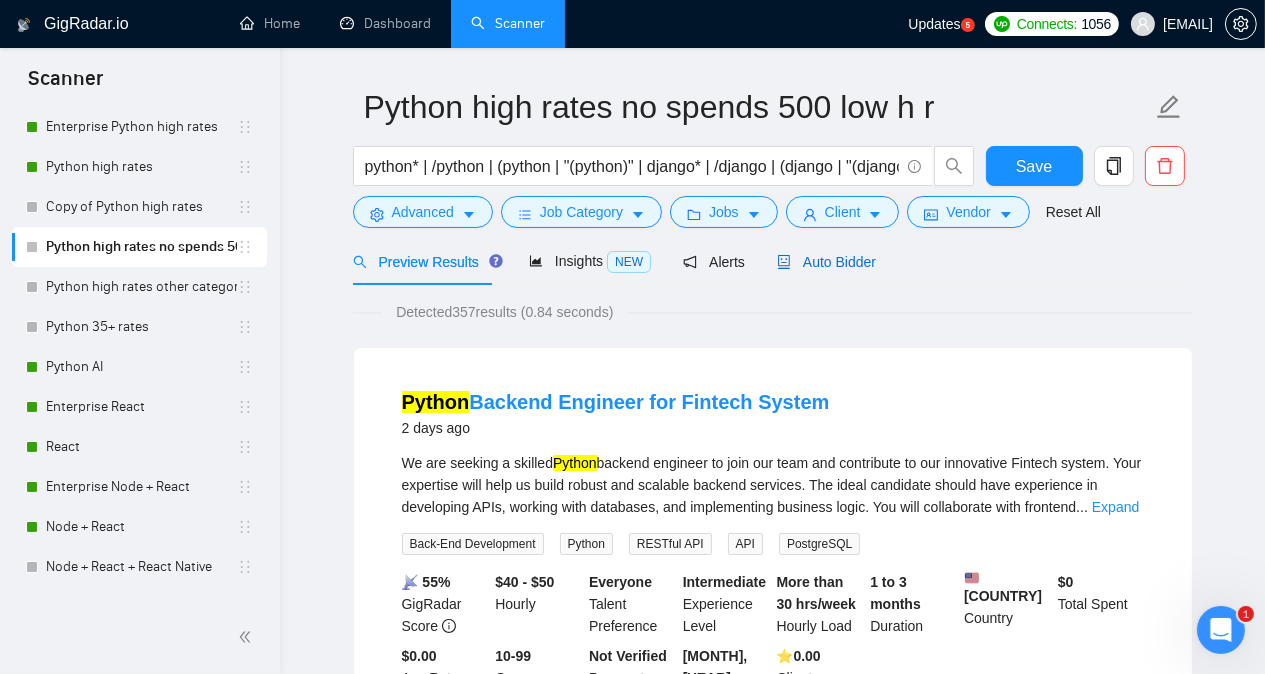 click on "Auto Bidder" at bounding box center (826, 262) 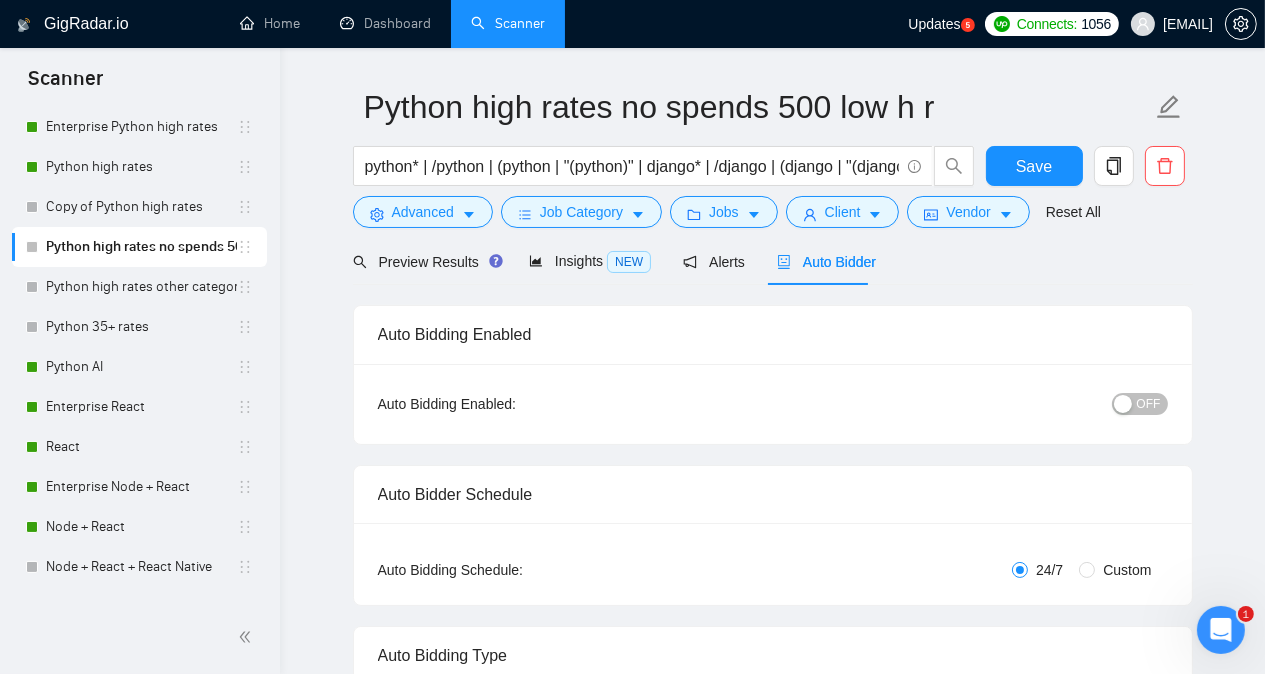 click on "GigRadar.io Home Dashboard Scanner Updates
5
Connects: 1056 [EMAIL] Python high rates no spends 500 low h r python* | /python | (python | "(python)" | django* | /django | (django | "(django)" | pithon | pyhton | pyton Save Advanced   Job Category   Jobs   Client   Vendor   Reset All Preview Results Insights NEW Alerts Auto Bidder Auto Bidding Enabled Auto Bidding Enabled: OFF Auto Bidder Schedule Auto Bidding Type: Automated (recommended) Semi-automated Auto Bidding Schedule: 24/7 Custom Custom Auto Bidder Schedule Repeat every week on Monday Tuesday Wednesday Thursday Friday Saturday Sunday Active Hours ( [TIMEZONE] ): From: To: ( 24  hours) [TIMEZONE] Auto Bidding Type Select your bidding algorithm: Choose the algorithm for you bidding. The price per proposal does not include your connects expenditure. Template Bidder Works great for narrow segments and short cover letters that don't change. 0.50  credits / proposal Sardor AI 🤖" at bounding box center (772, 2668) 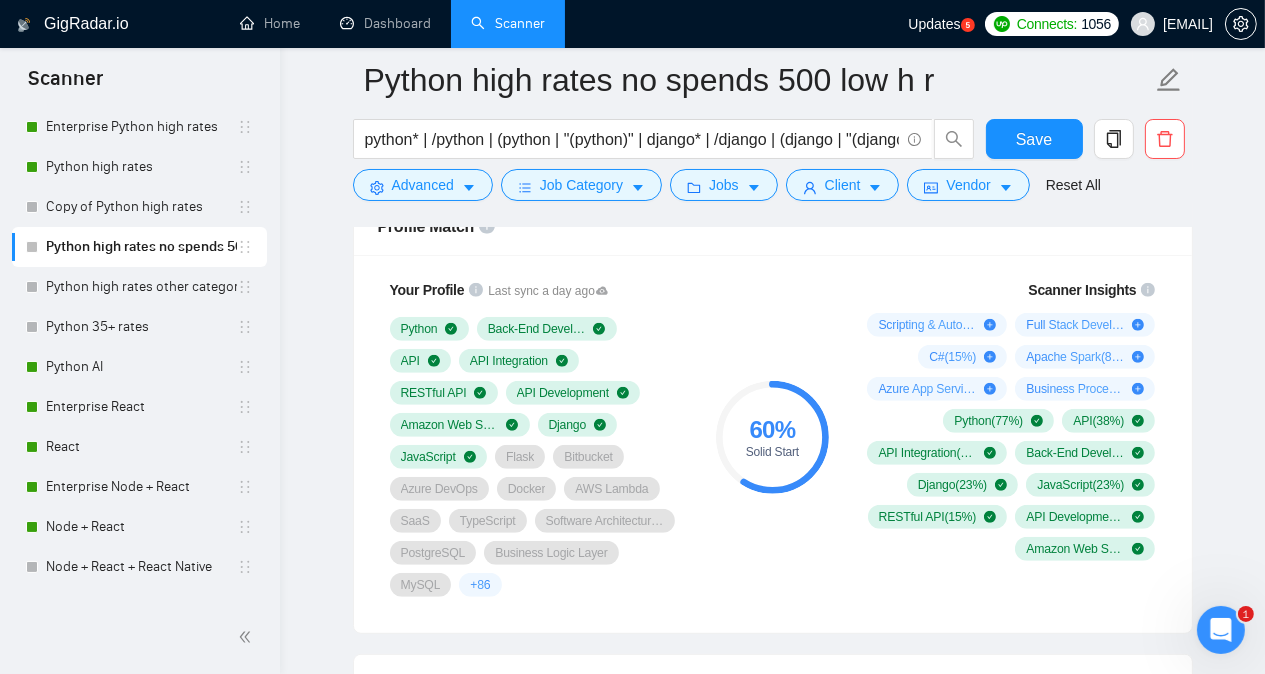 scroll, scrollTop: 1335, scrollLeft: 0, axis: vertical 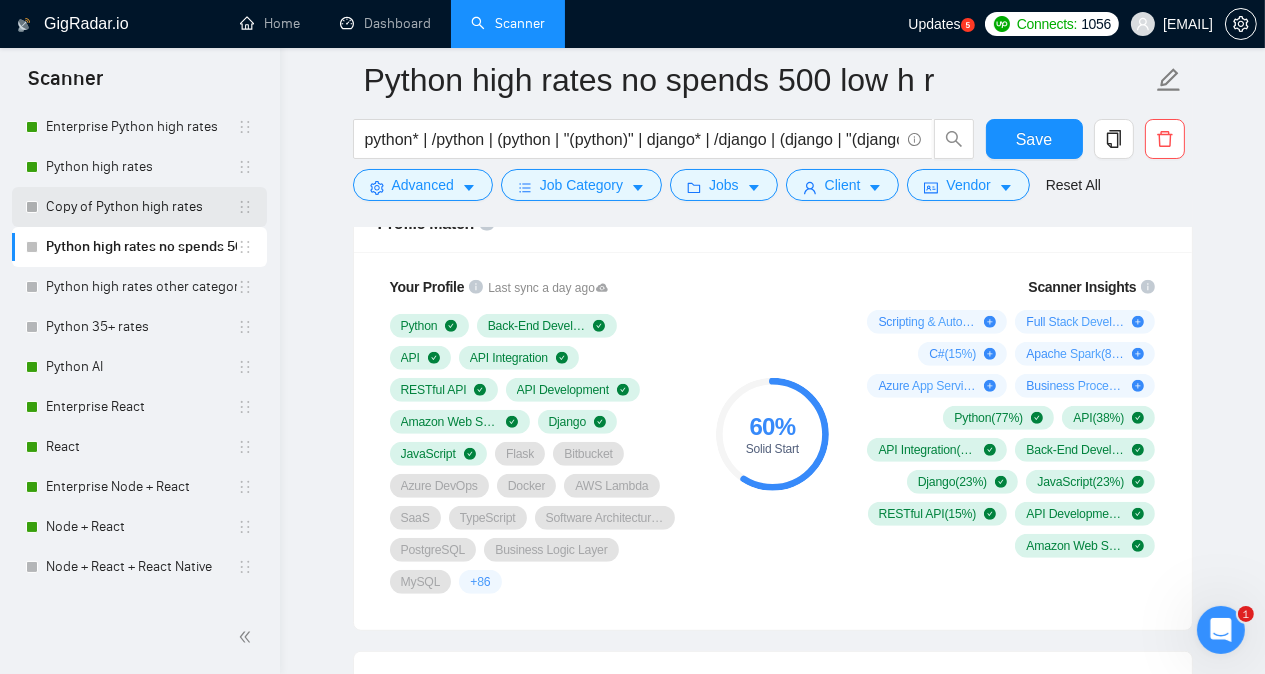 click on "Copy of Python high rates" at bounding box center [141, 207] 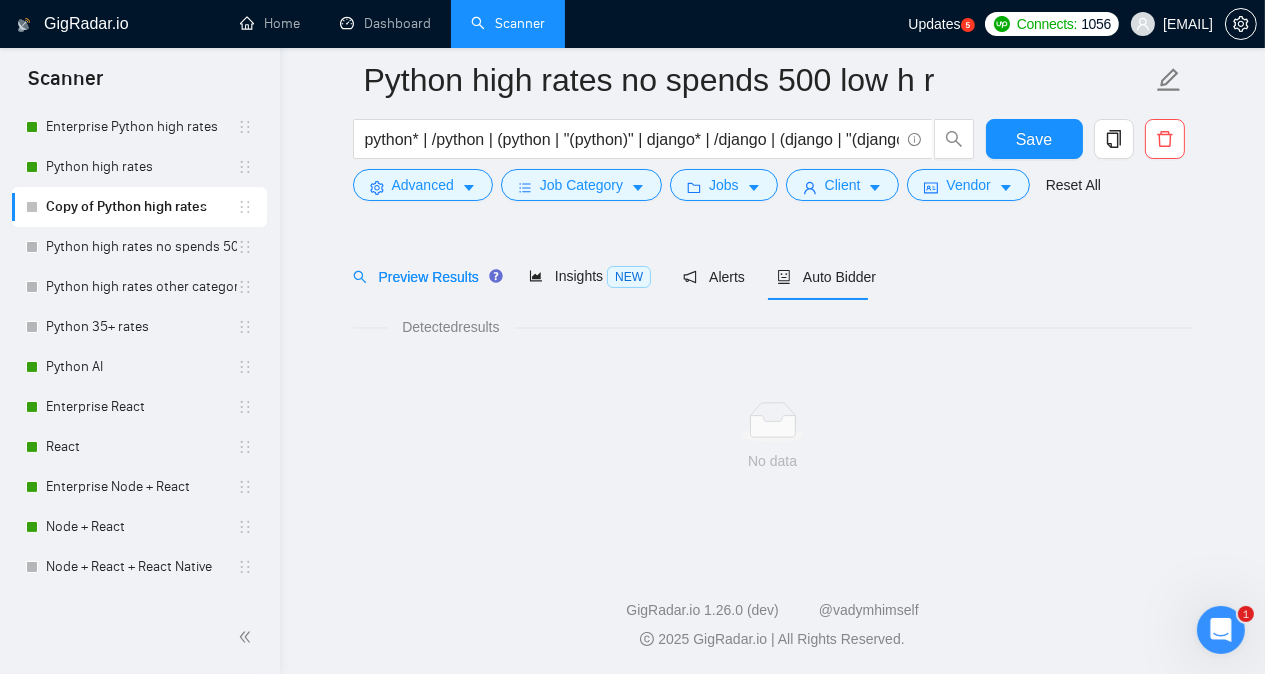 scroll, scrollTop: 55, scrollLeft: 0, axis: vertical 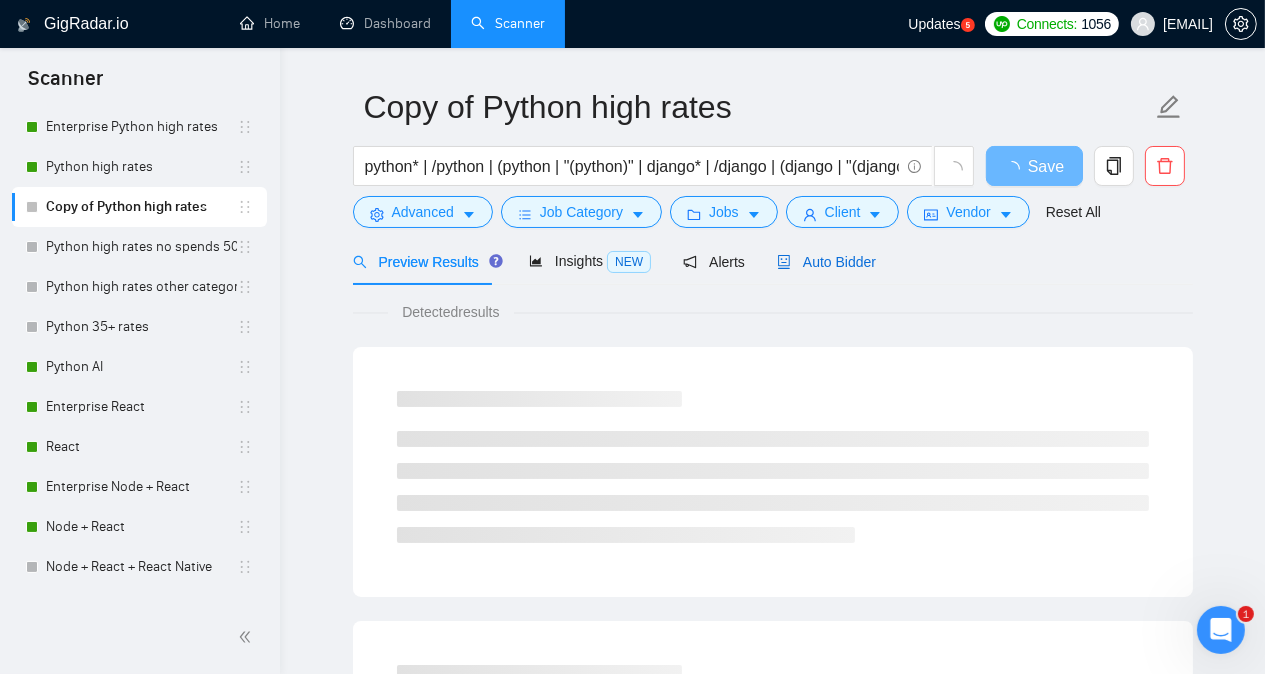 click on "Auto Bidder" at bounding box center (826, 262) 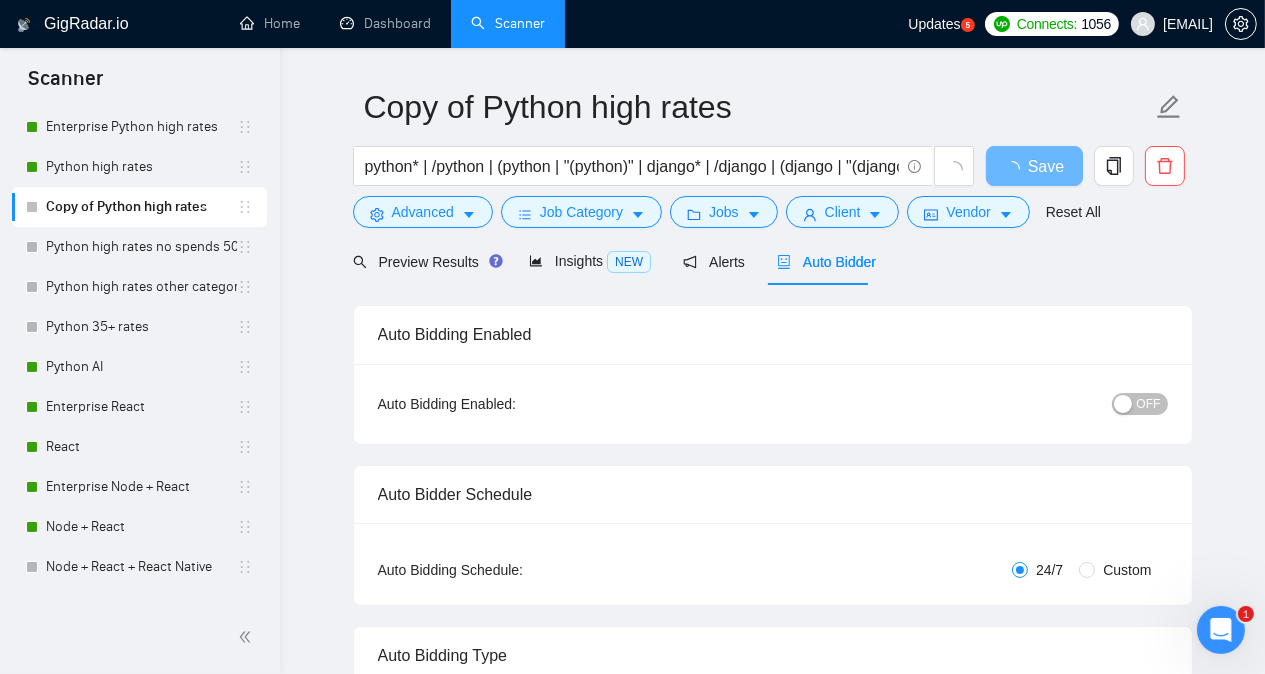 type 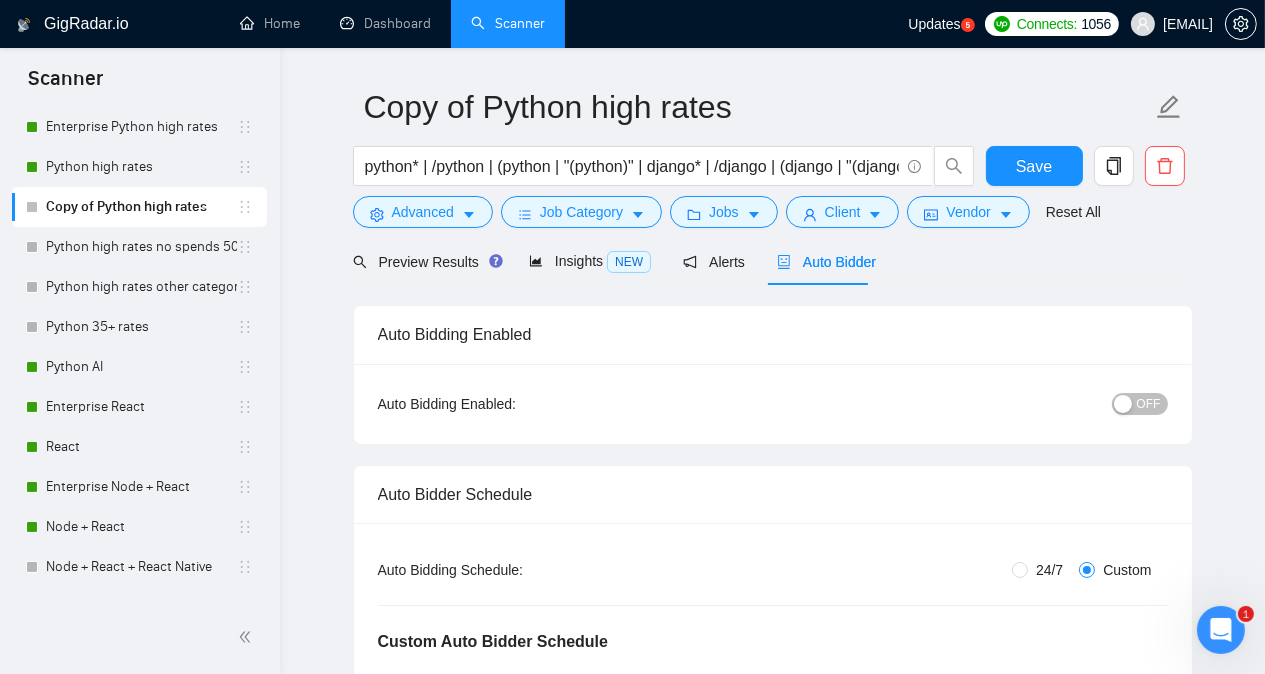 click on "Copy of Python high rates python* | /python | (python | "(python)" | django* | /django | (django | "(django)" | pithon | pyhton | pyton Save Advanced   Job Category   Jobs   Client   Vendor   Reset All Preview Results Insights NEW Alerts Auto Bidder Auto Bidding Enabled Auto Bidding Enabled: OFF Auto Bidder Schedule Auto Bidding Type: Automated (recommended) Semi-automated Auto Bidding Schedule: 24/7 Custom Custom Auto Bidder Schedule Repeat every week on Monday Tuesday Wednesday Thursday Friday Saturday Sunday Active Hours ( [TIMEZONE] ): From: 00:00 To: 00:00  (next day) ( 24  hours) [TIMEZONE] Auto Bidding Type Select your bidding algorithm: Choose the algorithm for you bidding. The price per proposal does not include your connects expenditure. Template Bidder Works great for narrow segments and short cover letters that don't change. 0.50  credits / proposal Sardor AI 🤖 Personalise your cover letter with ai [placeholders] 1.00  credits / proposal Experimental Laziza AI  👑   NEW   Learn more 10" at bounding box center (772, 2858) 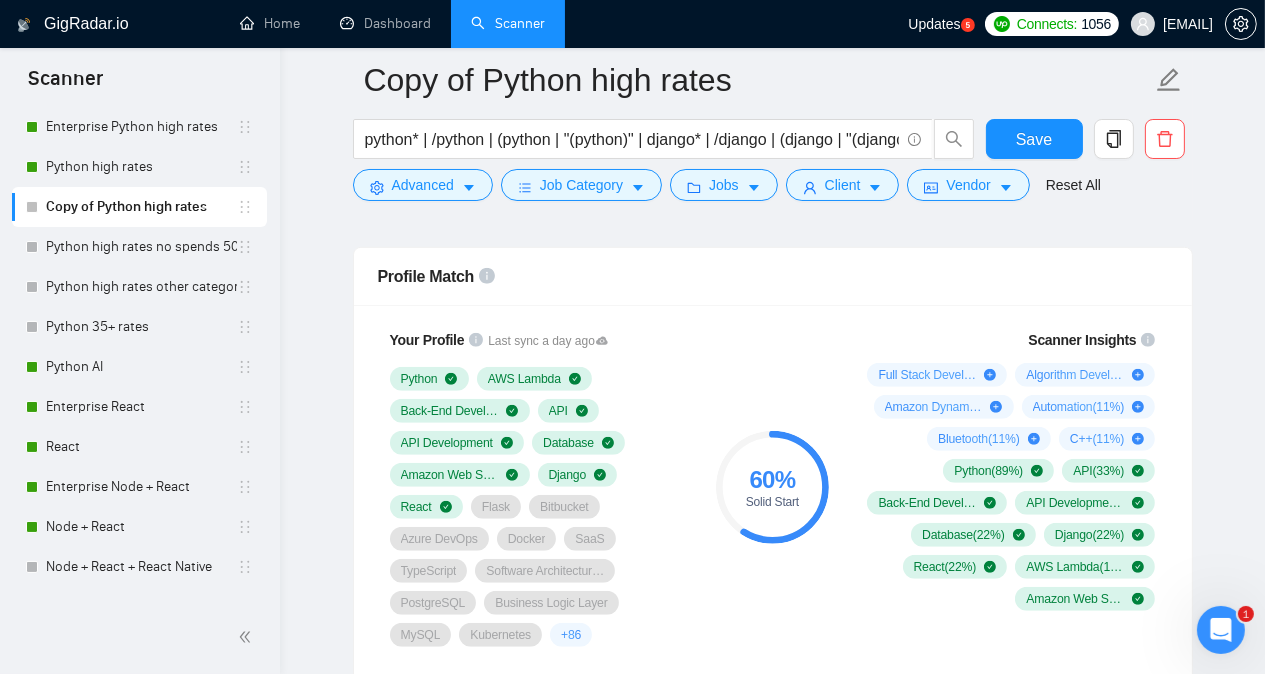 scroll, scrollTop: 1575, scrollLeft: 0, axis: vertical 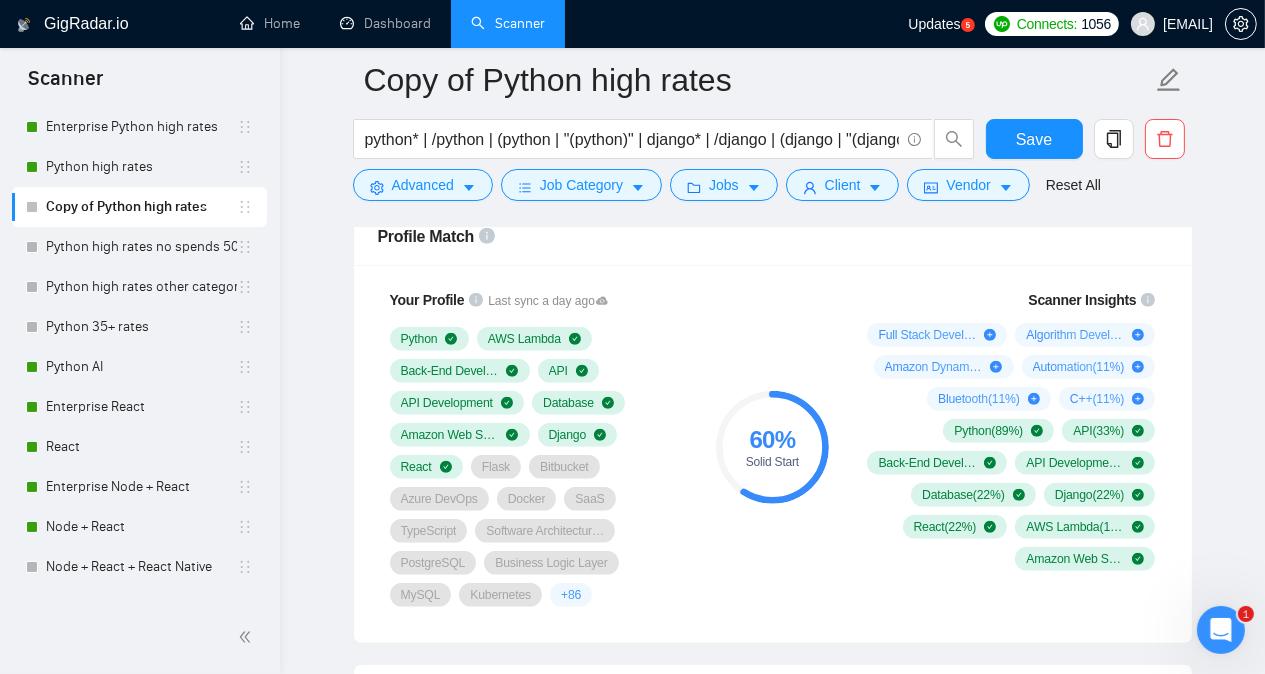 drag, startPoint x: 273, startPoint y: 260, endPoint x: 281, endPoint y: 358, distance: 98.32599 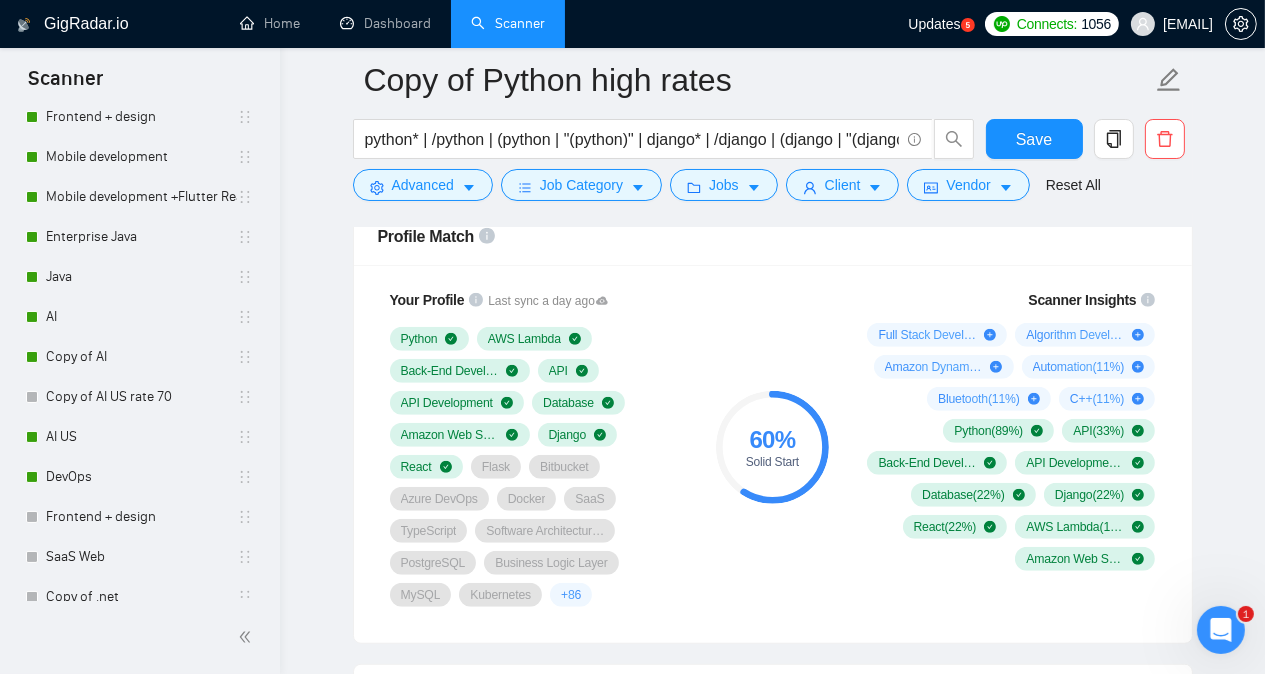 scroll, scrollTop: 1630, scrollLeft: 0, axis: vertical 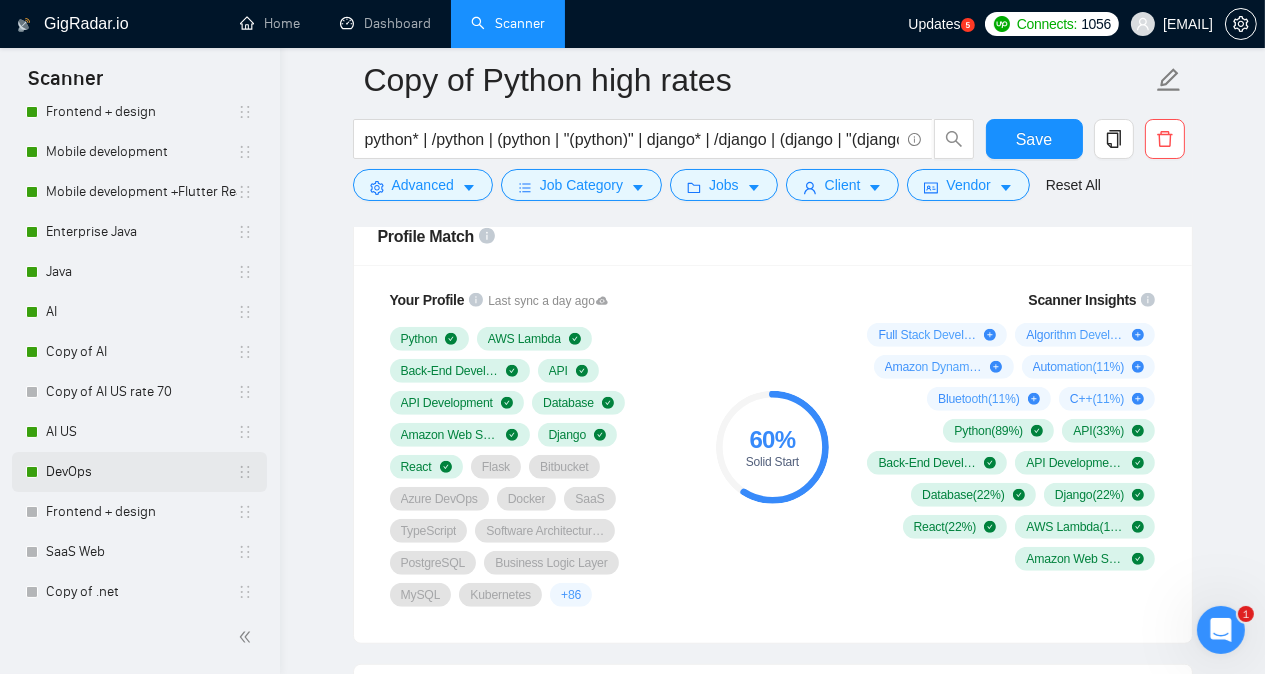 click on "DevOps" at bounding box center [141, 472] 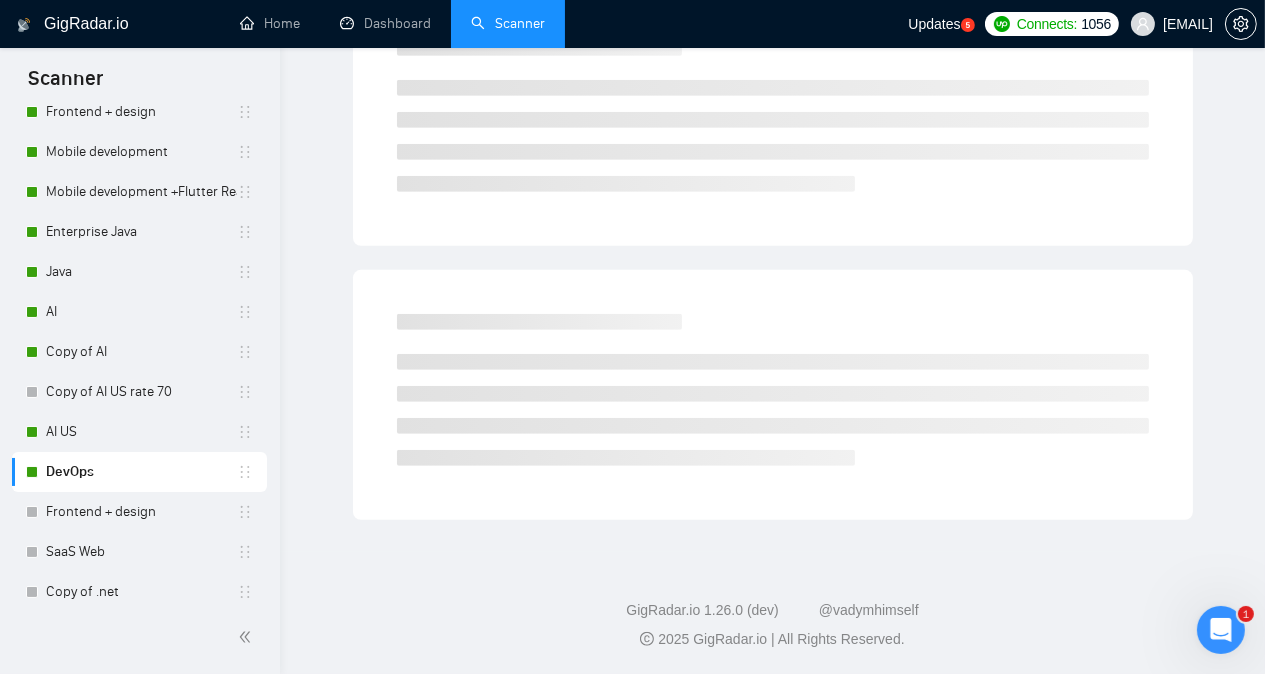 scroll, scrollTop: 55, scrollLeft: 0, axis: vertical 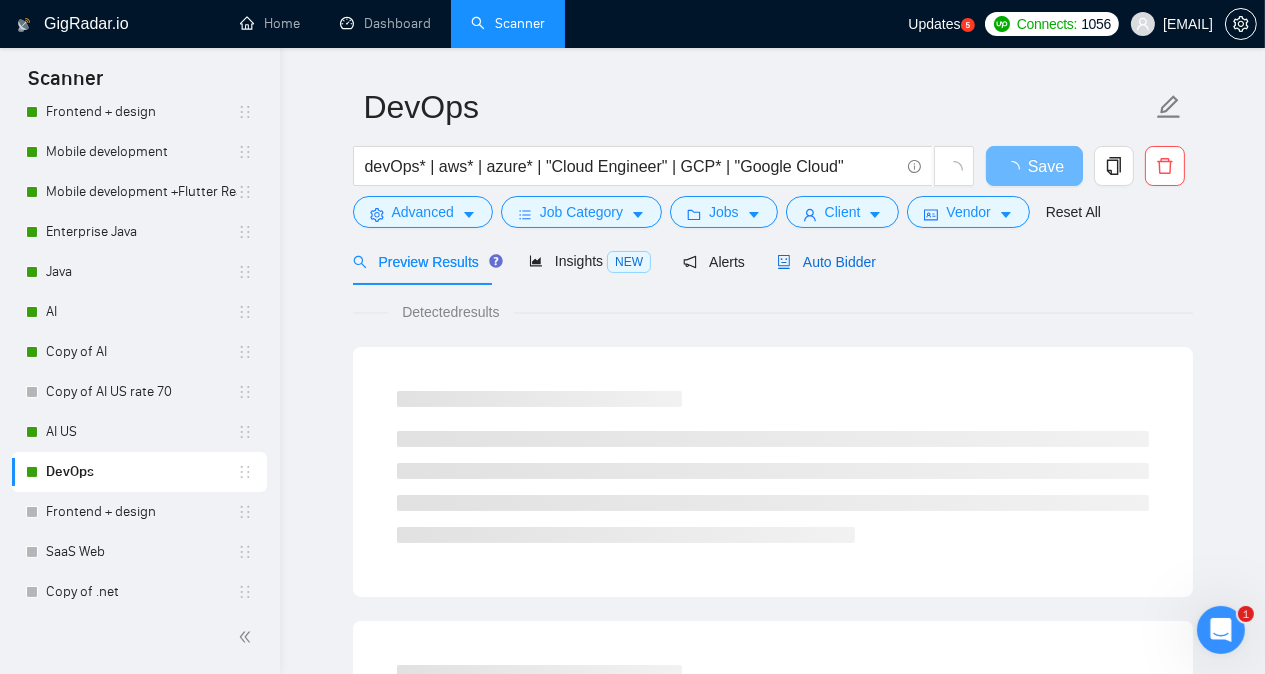 click on "Auto Bidder" at bounding box center [826, 262] 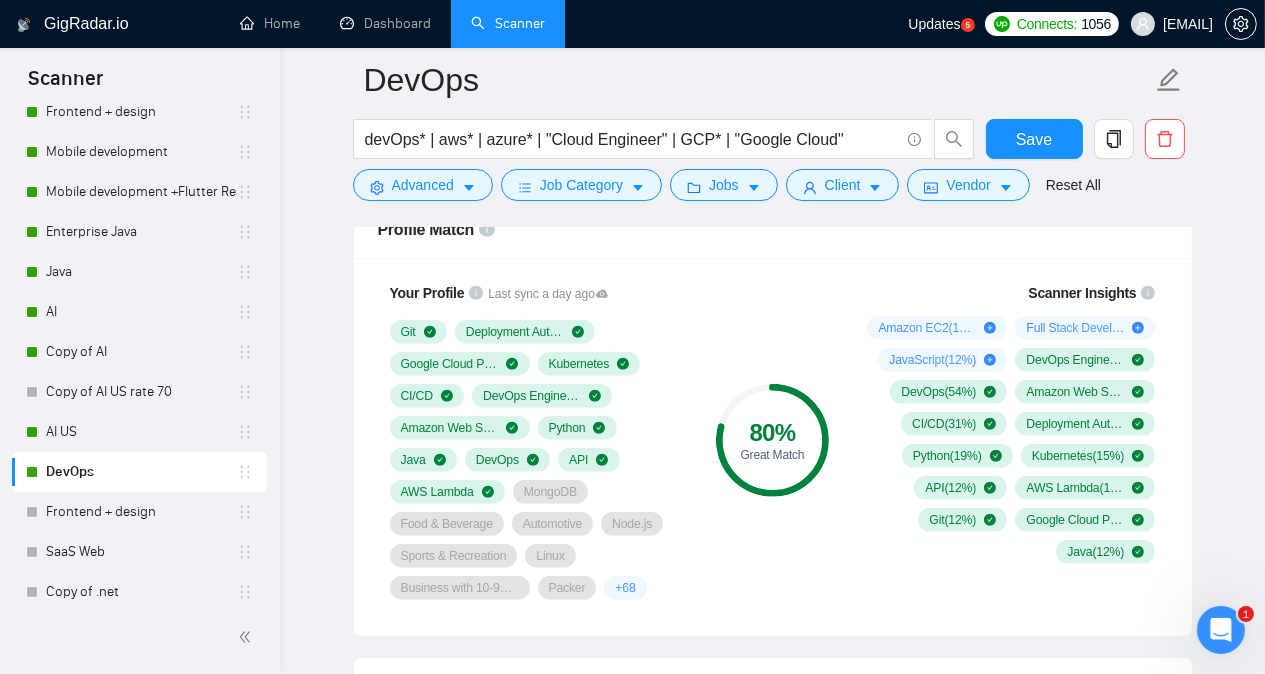 scroll, scrollTop: 1324, scrollLeft: 0, axis: vertical 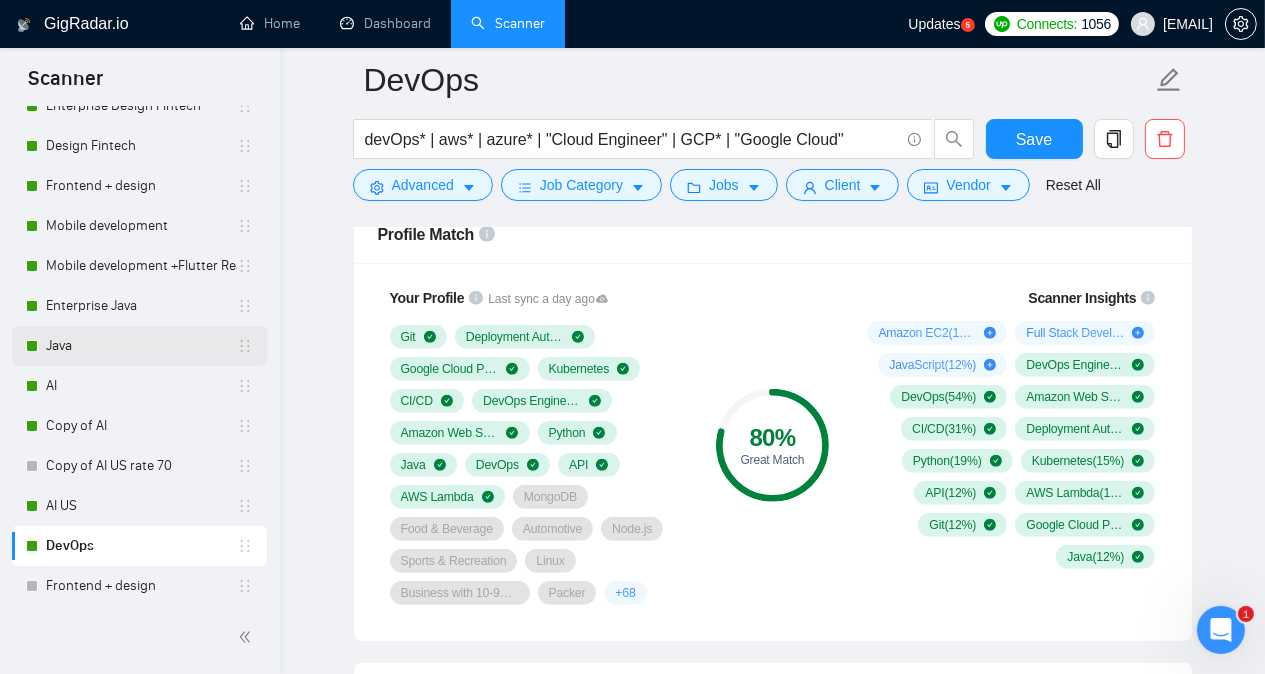 click on "Java" at bounding box center [141, 346] 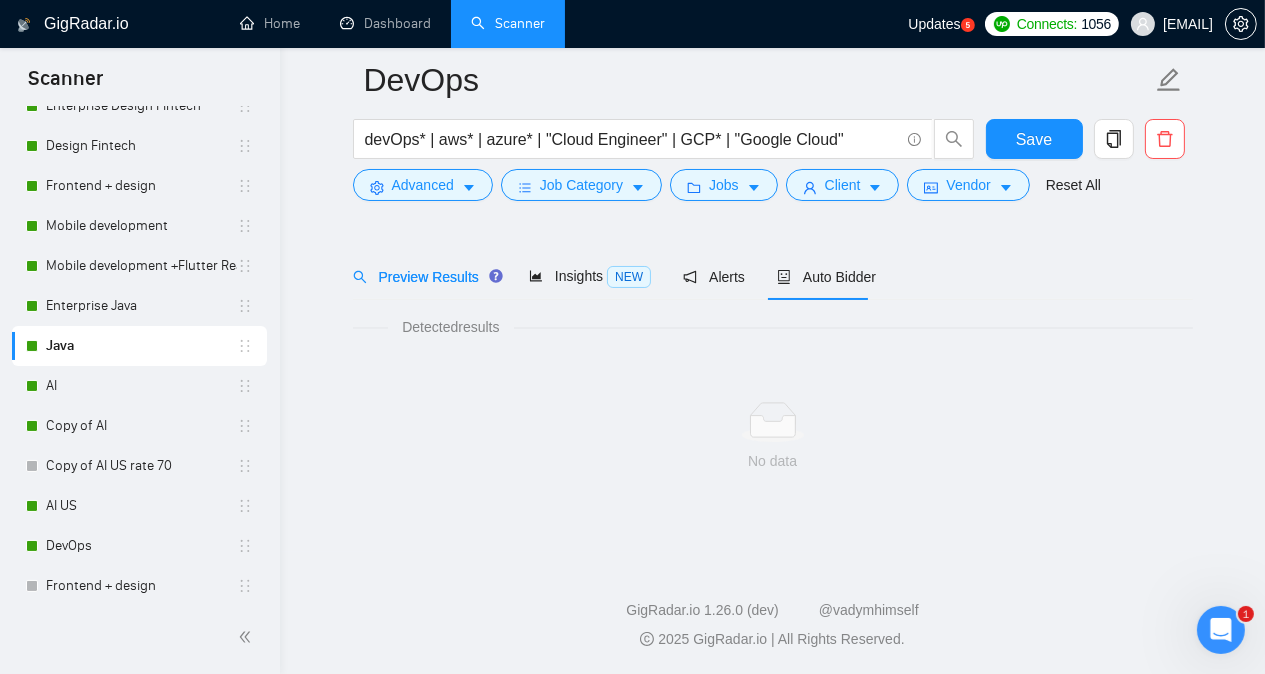 scroll, scrollTop: 55, scrollLeft: 0, axis: vertical 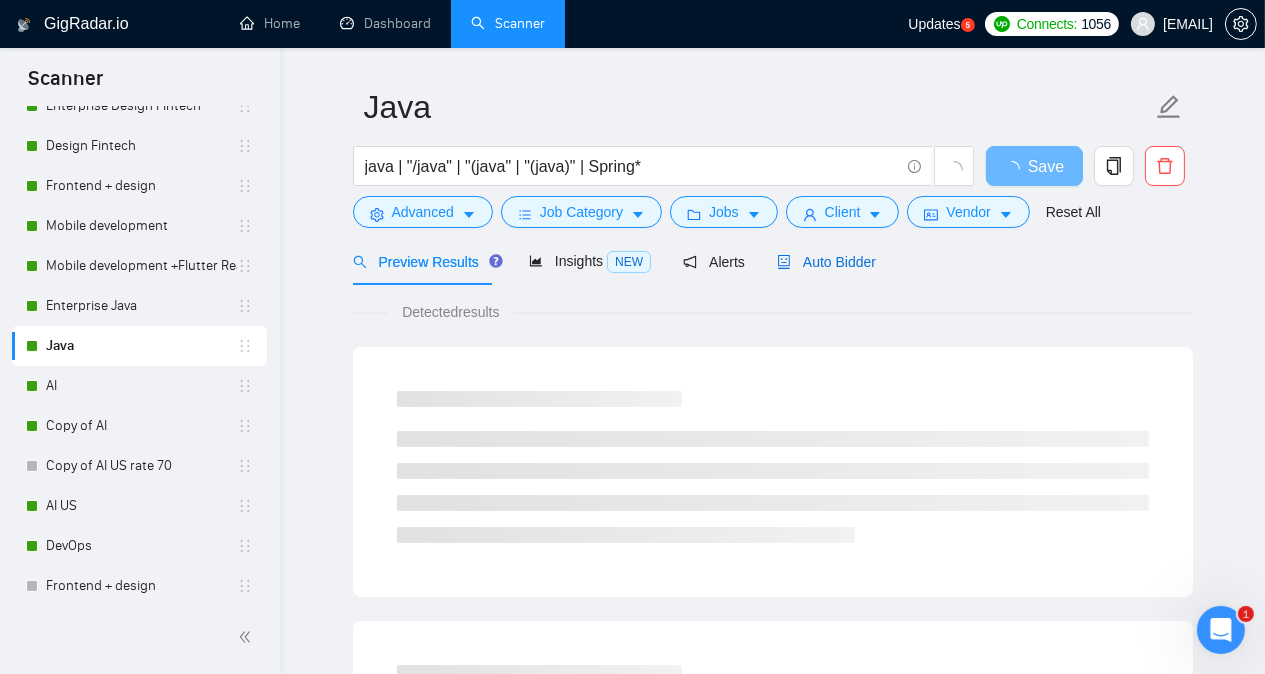 click on "Auto Bidder" at bounding box center [826, 262] 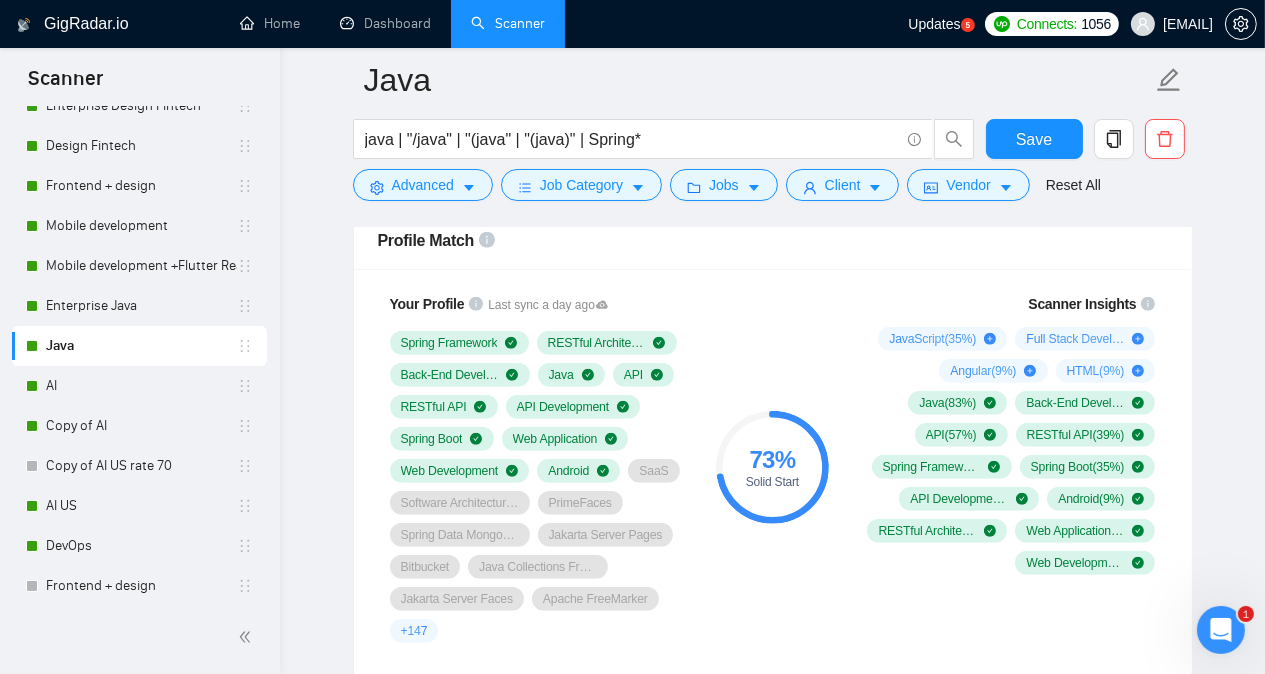 scroll, scrollTop: 1324, scrollLeft: 0, axis: vertical 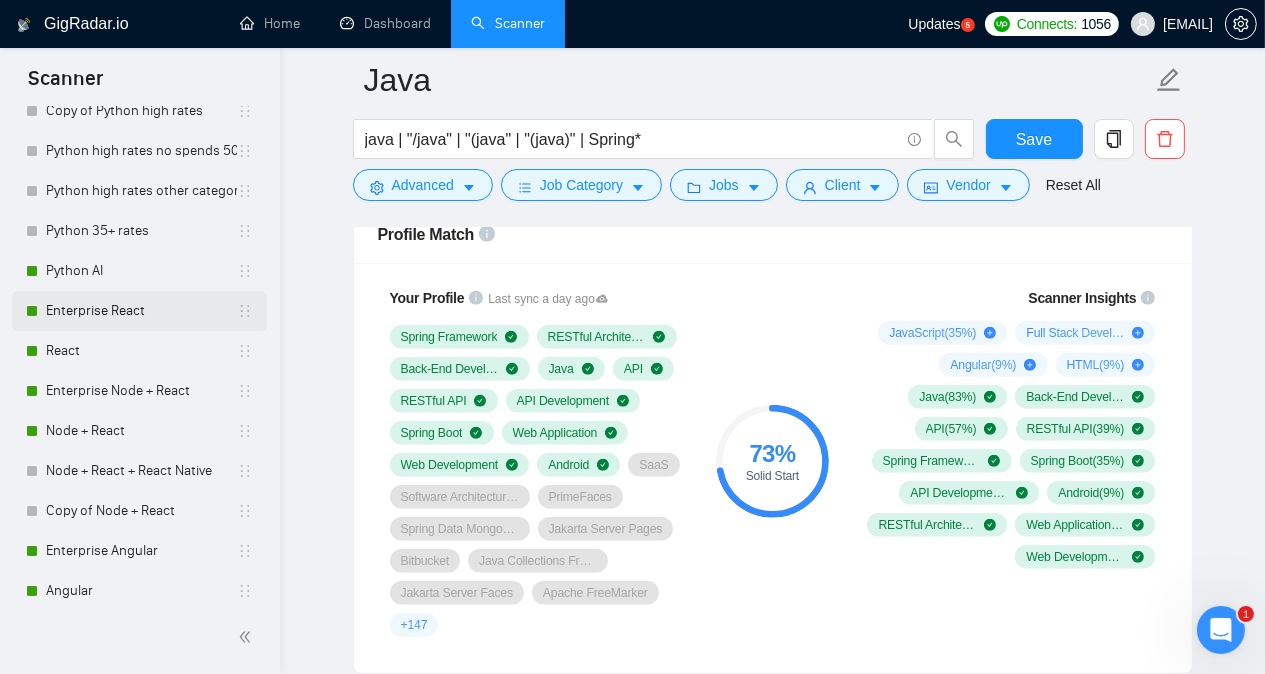 click on "Enterprise React" at bounding box center (141, 311) 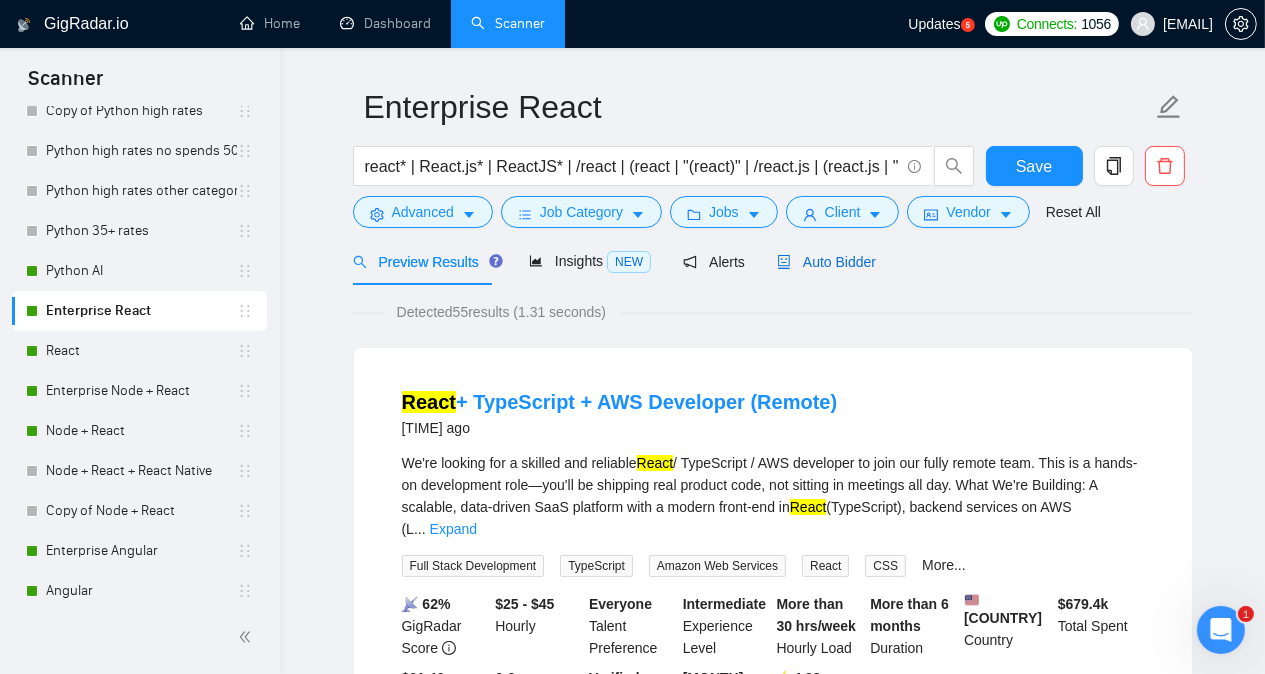 click on "Auto Bidder" at bounding box center (826, 262) 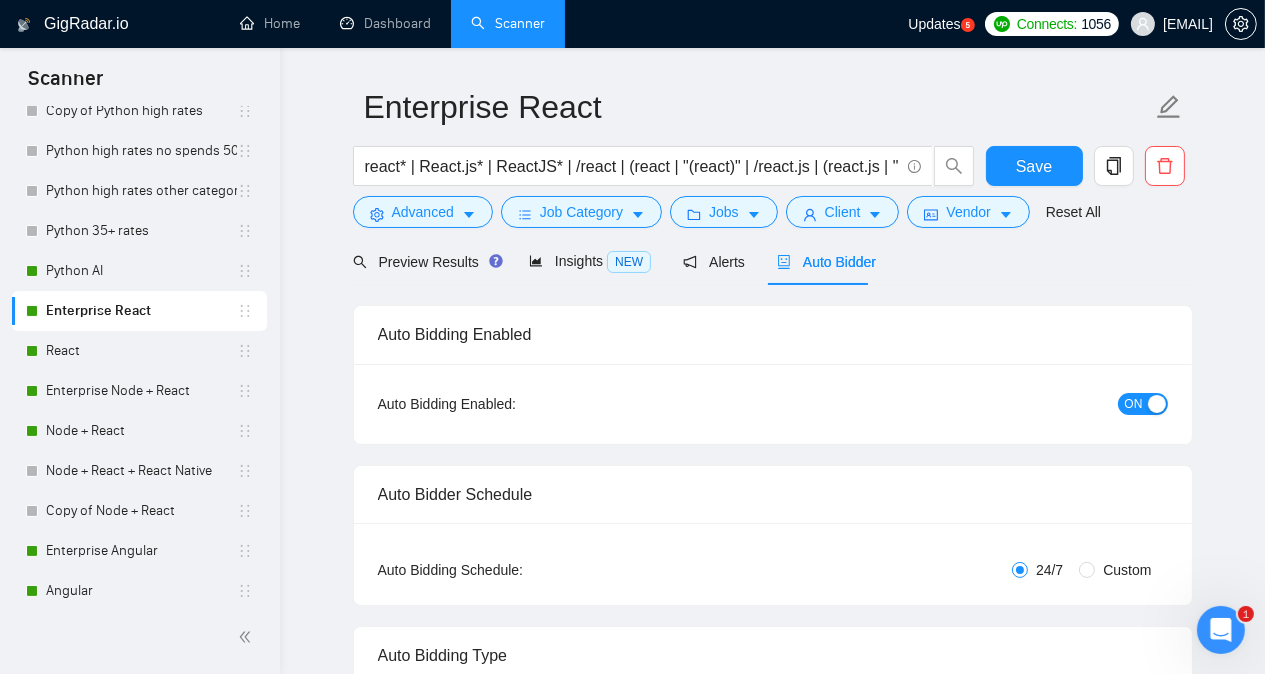 click on "Enterprise React react* | React.js* | ReactJS* | /react | (react | "(react)" | /react.js | (react.js | "(react.js)" | /ReactJS | (ReactJS | "(ReactJS)" Save Advanced   Job Category   Jobs   Client   Vendor   Reset All Preview Results Insights NEW Alerts Auto Bidder Auto Bidding Enabled Auto Bidding Enabled: ON Auto Bidder Schedule Auto Bidding Type: Automated (recommended) Semi-automated Auto Bidding Schedule: 24/7 Custom Custom Auto Bidder Schedule Repeat every week on Monday Tuesday Wednesday Thursday Friday Saturday Sunday Active Hours ( Europe/Kiev ): From: To: ( 24  hours) Europe/Kiev Auto Bidding Type Select your bidding algorithm: Choose the algorithm for you bidding. The price per proposal does not include your connects expenditure. Template Bidder Works great for narrow segments and short cover letters that don't change. 0.50  credits / proposal Sardor AI 🤖 Personalise your cover letter with ai [placeholders] 1.00  credits / proposal Experimental Laziza AI  👑   NEW   Learn more 2.00  credits 7" at bounding box center (772, 2631) 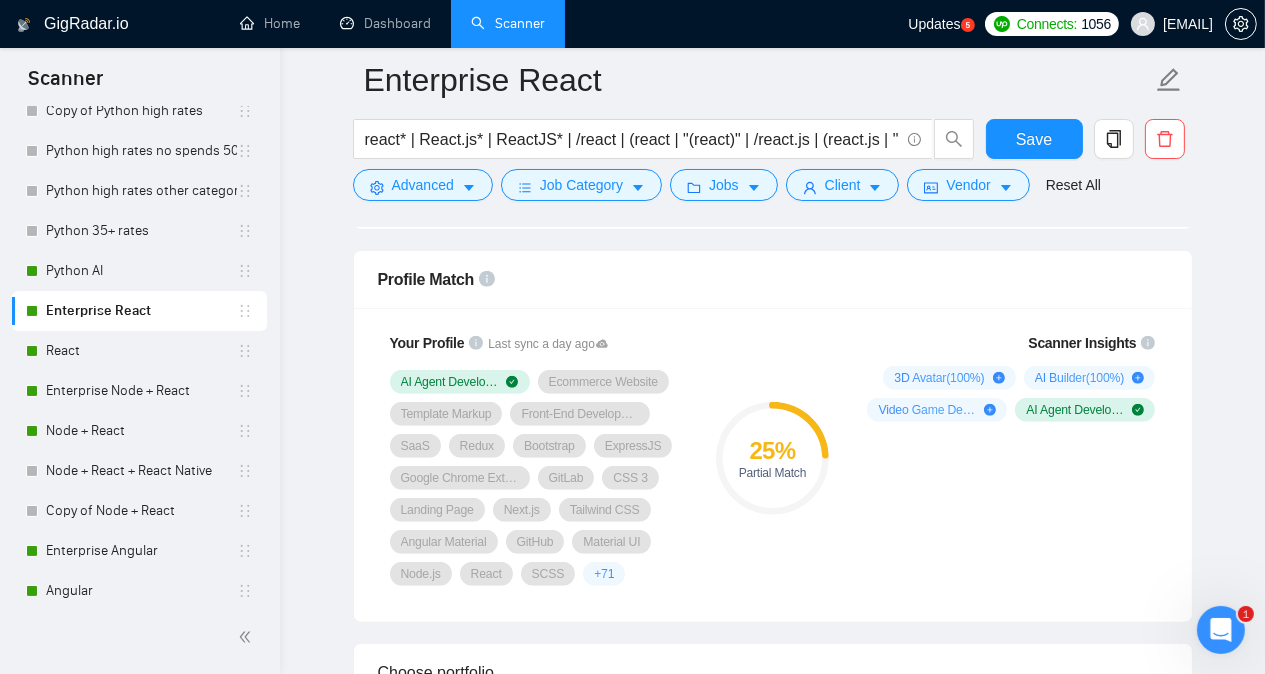 scroll, scrollTop: 1295, scrollLeft: 0, axis: vertical 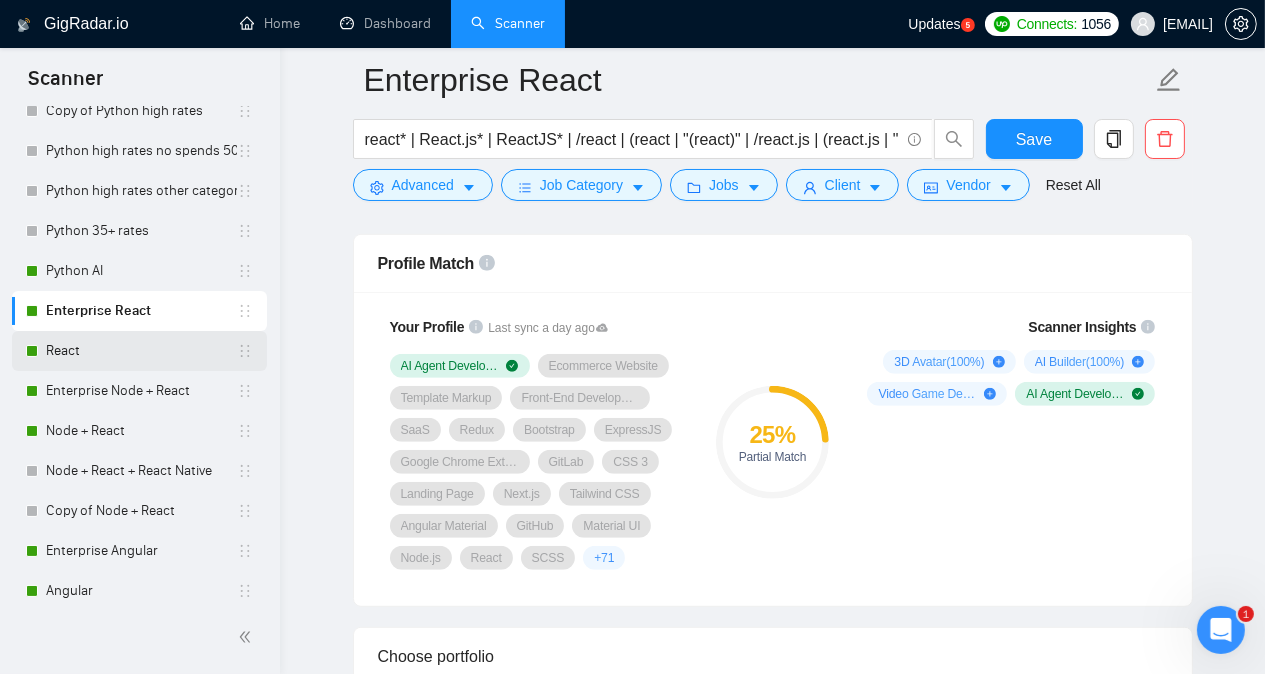 click on "React" at bounding box center (141, 351) 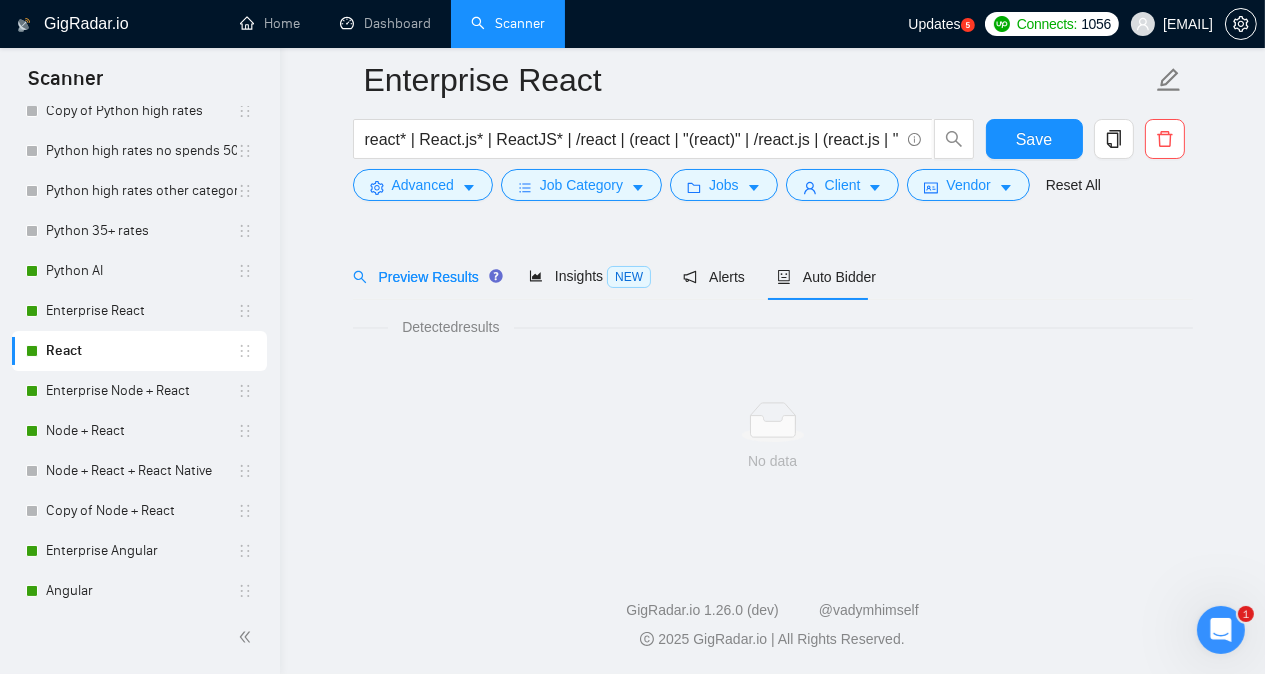 scroll, scrollTop: 55, scrollLeft: 0, axis: vertical 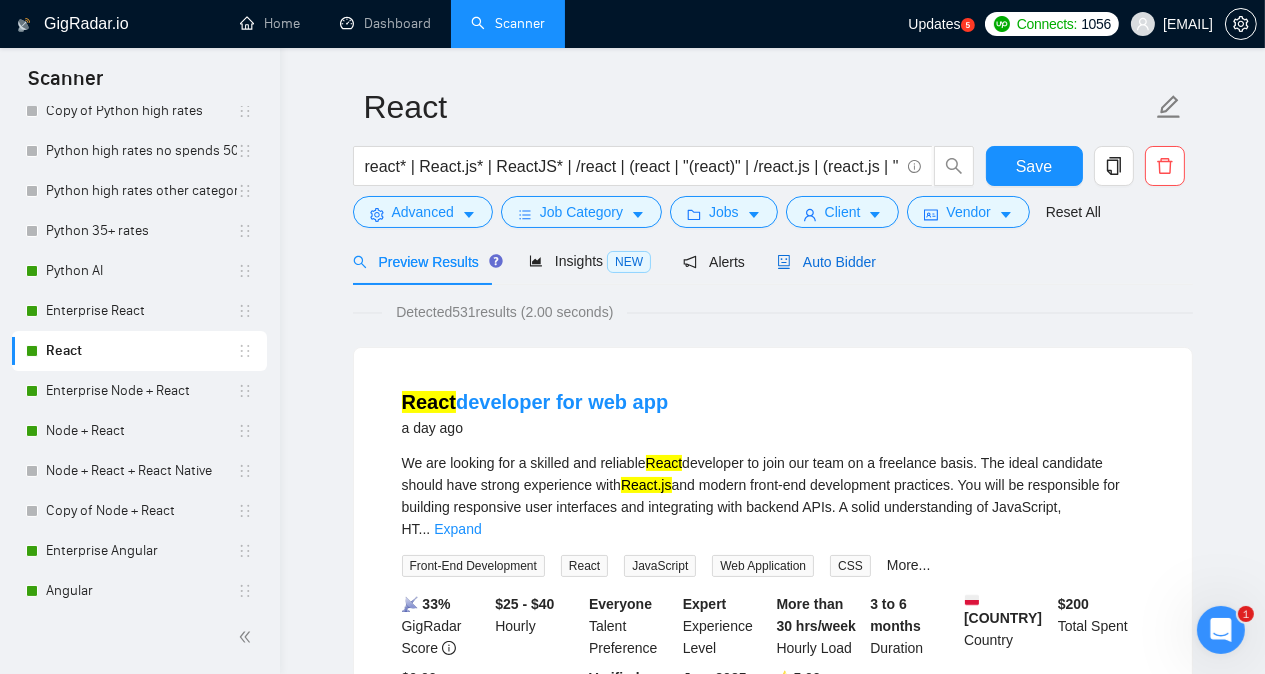 click on "Auto Bidder" at bounding box center (826, 262) 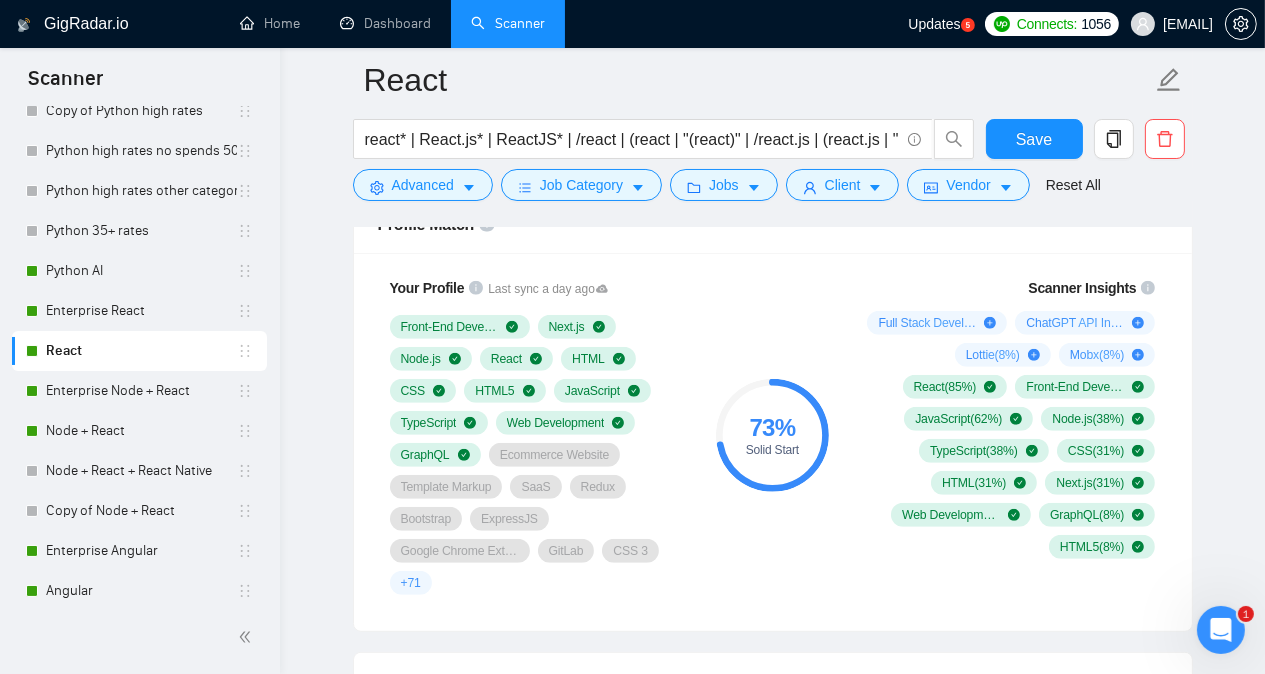 scroll, scrollTop: 1350, scrollLeft: 0, axis: vertical 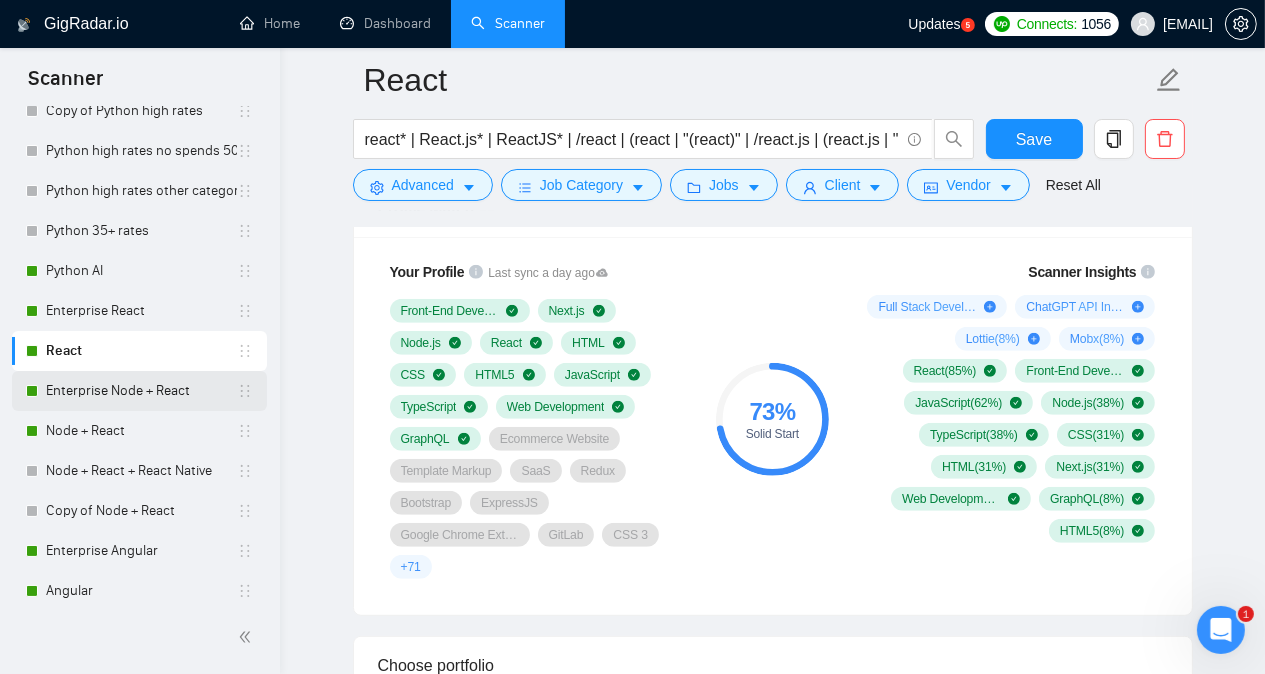 click on "Enterprise Node + React" at bounding box center (141, 391) 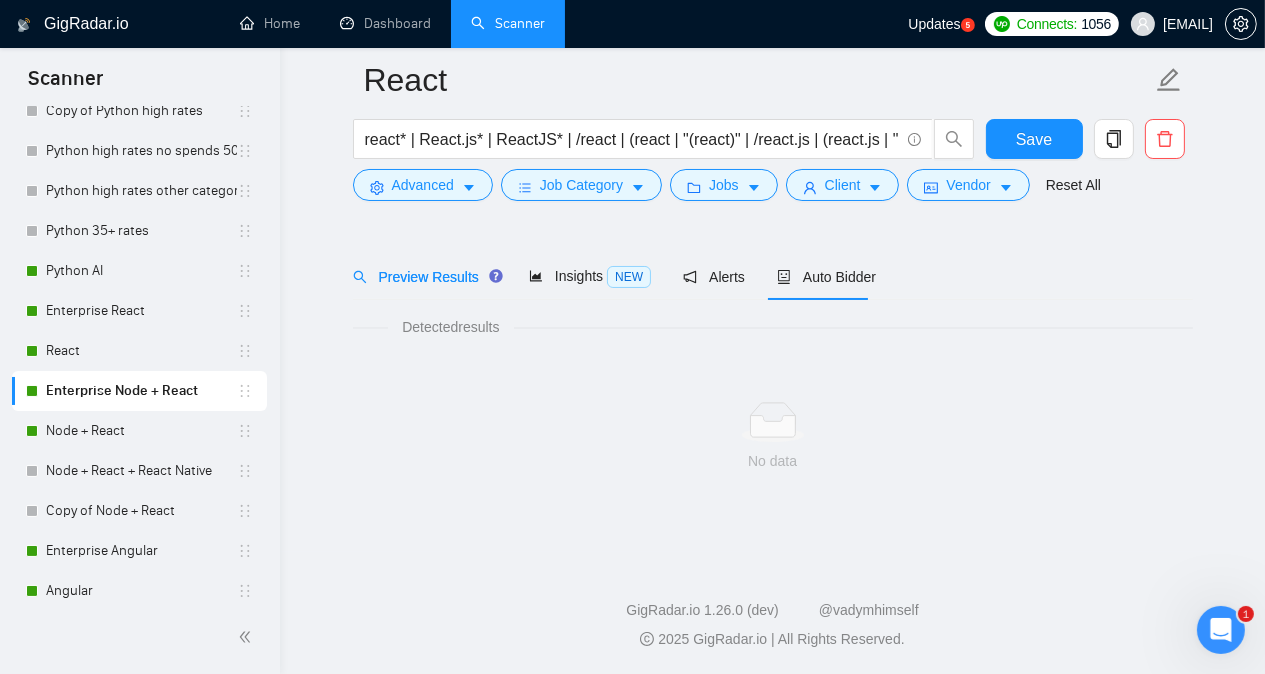 scroll, scrollTop: 55, scrollLeft: 0, axis: vertical 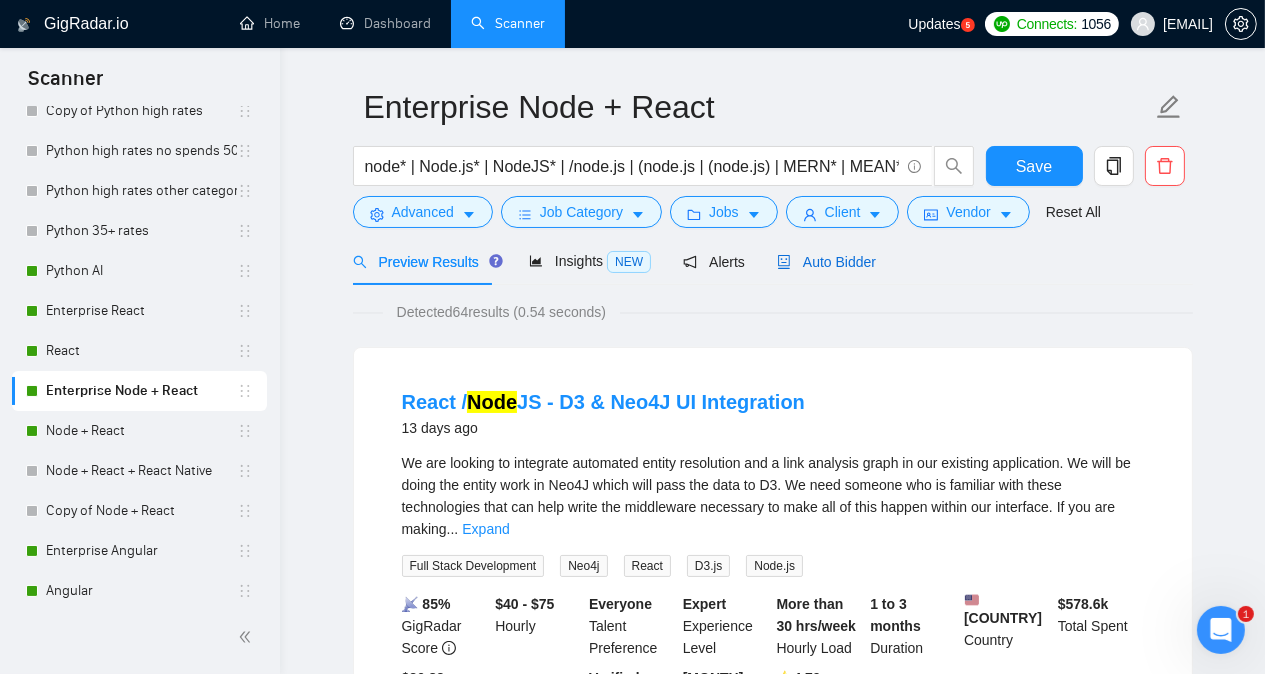 click on "Auto Bidder" at bounding box center (826, 262) 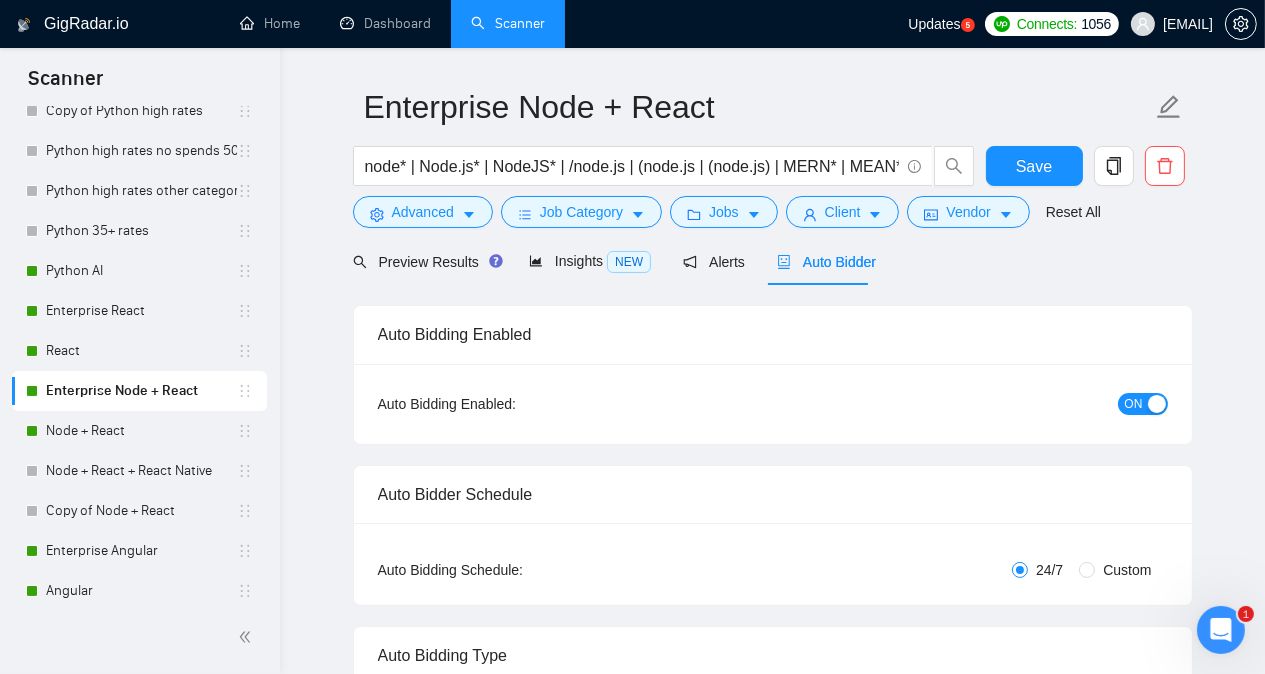 click on "Enterprise Node + React node* | Node.js* | NodeJS* | /node.js | (node.js | (node.js) | MERN* | MEAN* Save Advanced   Job Category   Jobs   Client   Vendor   Reset All Preview Results Insights NEW Alerts Auto Bidder Auto Bidding Enabled Auto Bidding Enabled: ON Auto Bidder Schedule Auto Bidding Type: Automated (recommended) Semi-automated Auto Bidding Schedule: 24/7 Custom Custom Auto Bidder Schedule Repeat every week on Monday Tuesday Wednesday Thursday Friday Saturday Sunday Active Hours ( Europe/Kiev ): From: To: ( 24  hours) Europe/Kiev Auto Bidding Type Select your bidding algorithm: Choose the algorithm for you bidding. The price per proposal does not include your connects expenditure. Template Bidder Works great for narrow segments and short cover letters that don't change. 0.50  credits / proposal [FIRST] AI 🤖 Personalise your cover letter with ai [placeholders] 1.00  credits / proposal Experimental [FIRST] AI  👑   NEW   Learn more 2.00  credits / proposal $[SAVINGS] savings Team & Freelancer React CSS" at bounding box center [772, 2807] 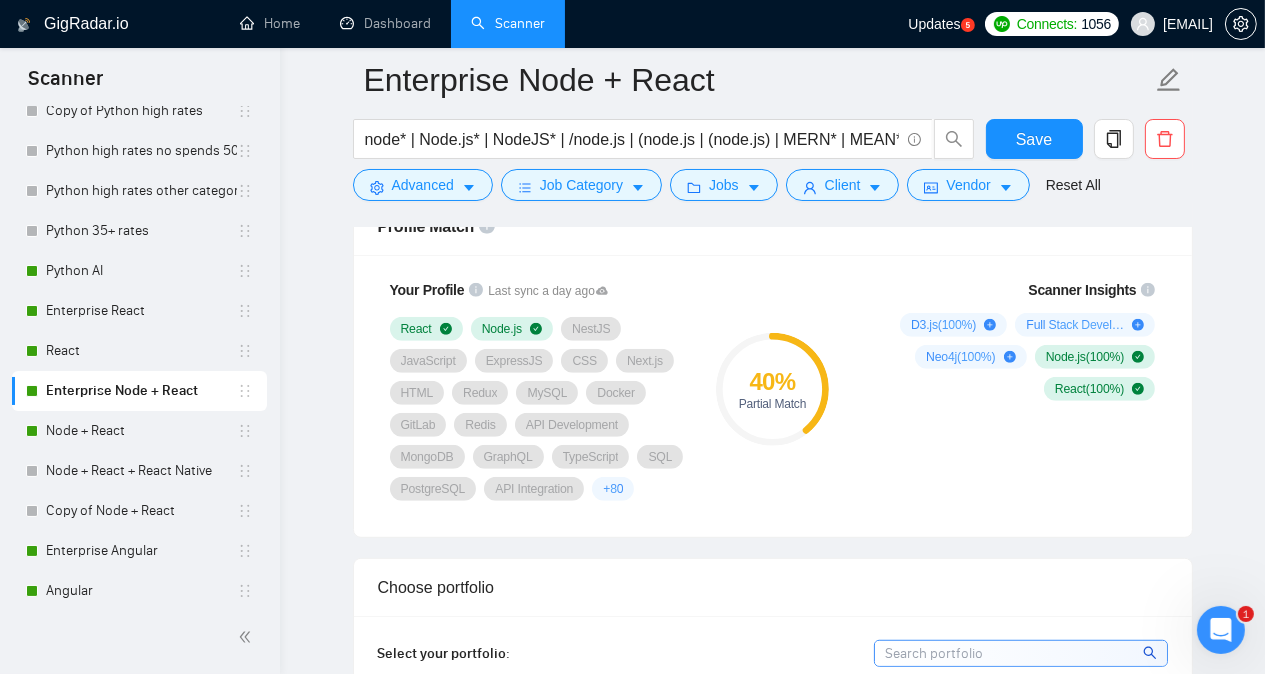 scroll, scrollTop: 1335, scrollLeft: 0, axis: vertical 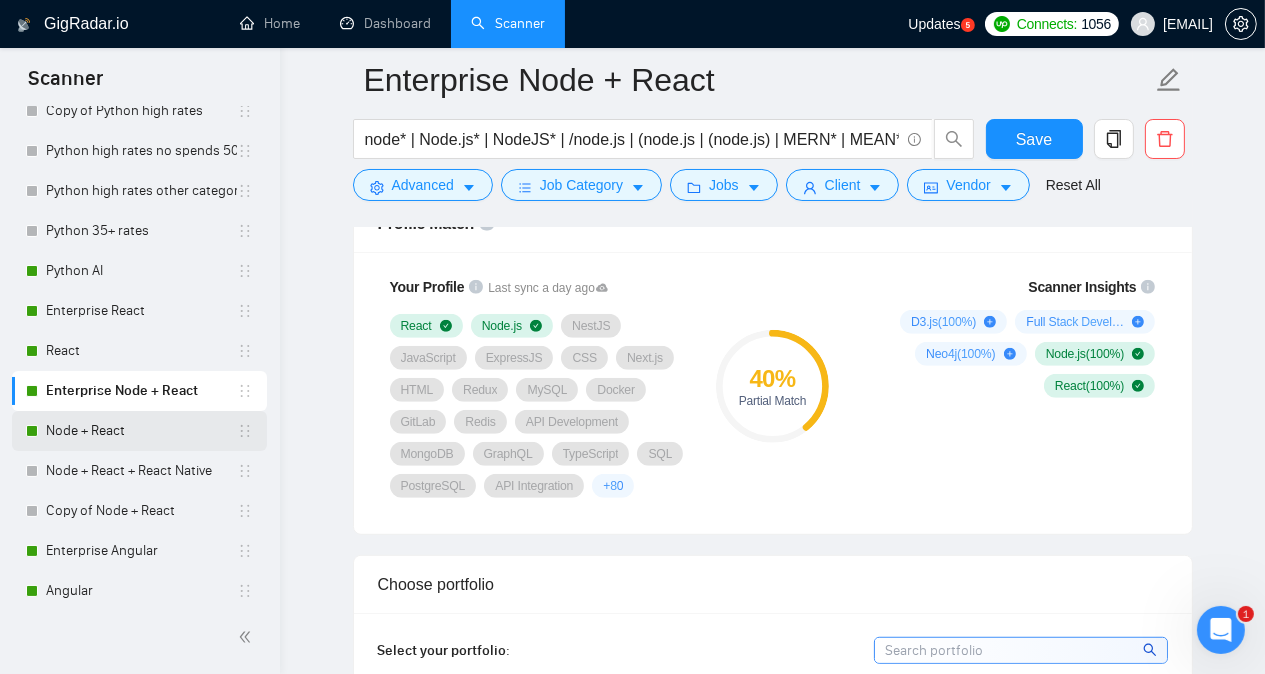 click on "Node + React" at bounding box center (141, 431) 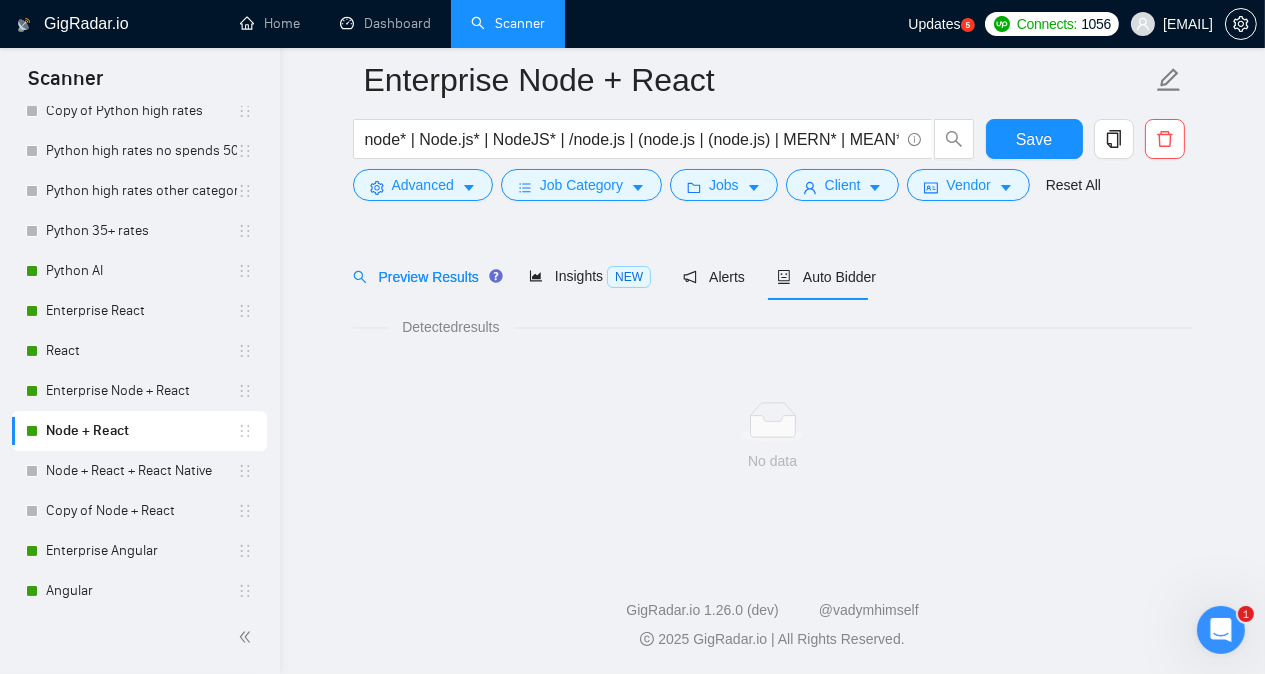 scroll, scrollTop: 55, scrollLeft: 0, axis: vertical 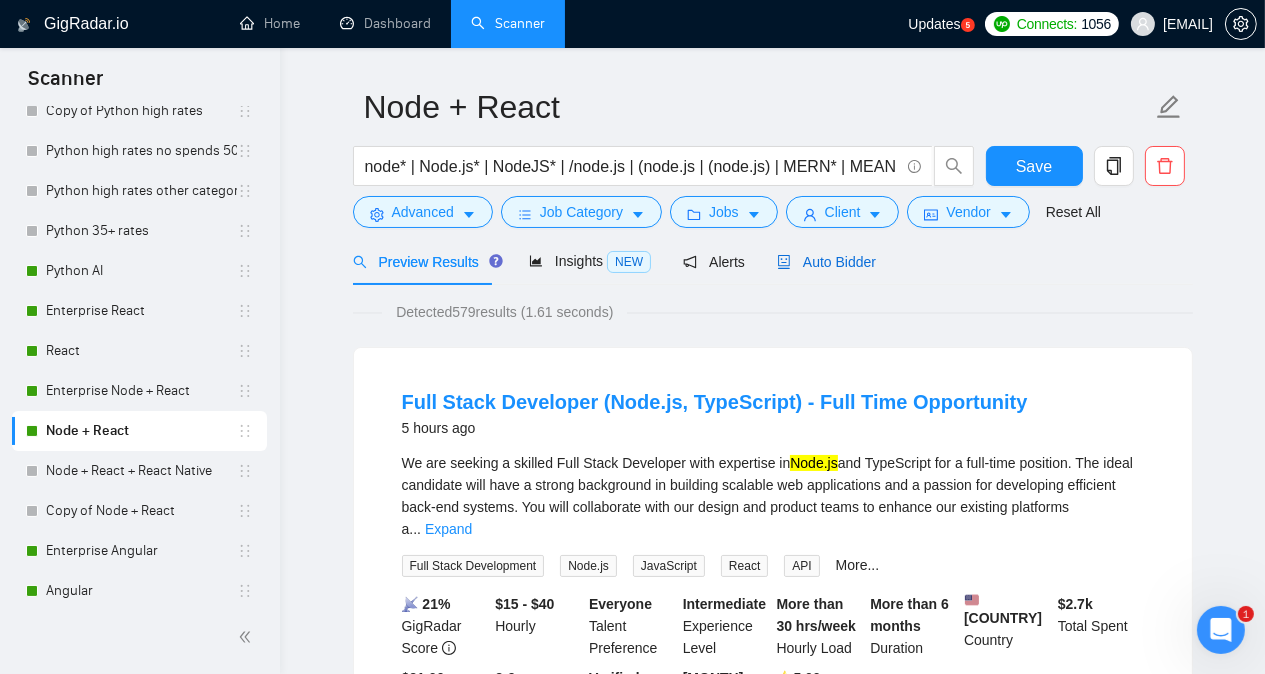click on "Auto Bidder" at bounding box center [826, 262] 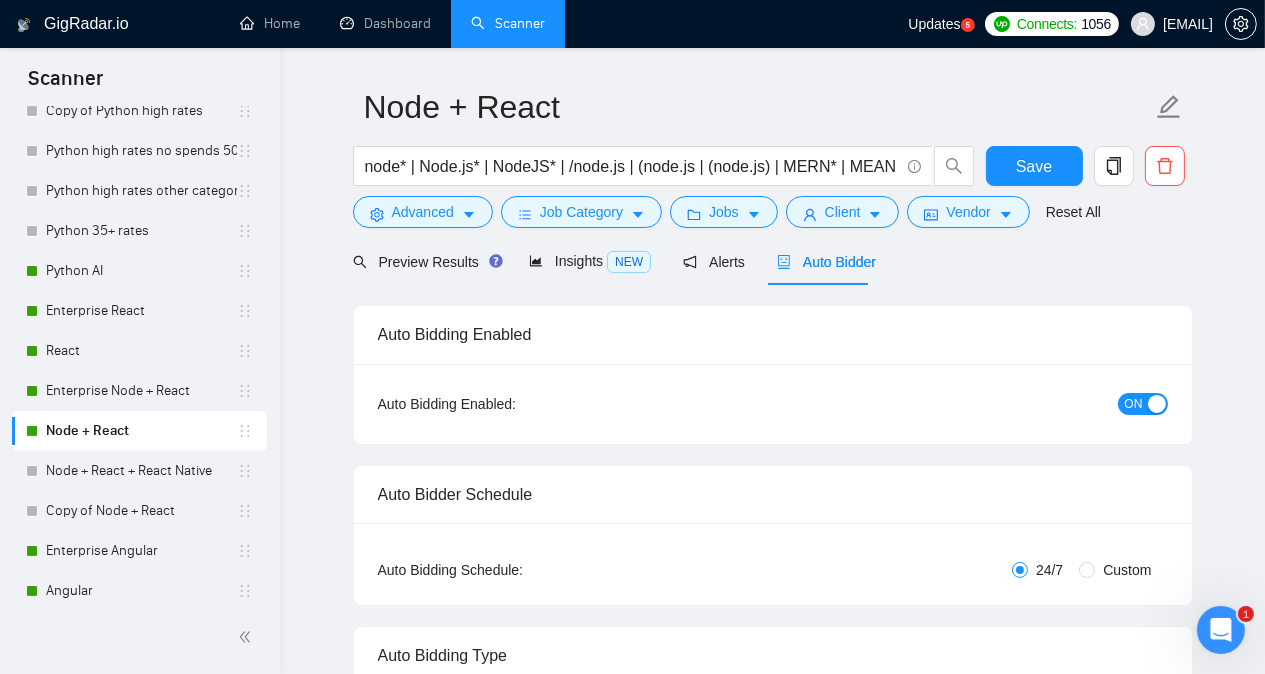 click on "GigRadar.io Home Dashboard Scanner Updates
5
Connects: 1056 [EMAIL] Node + React node* | Node.js* | NodeJS* | /node.js | (node.js | (node.js) | MERN* | MEAN | react* Save Advanced   Job Category   Jobs   Client   Vendor   Reset All Preview Results Insights NEW Alerts Auto Bidder Auto Bidding Enabled Auto Bidding Enabled: ON Auto Bidder Schedule Auto Bidding Type: Automated (recommended) Semi-automated Auto Bidding Schedule: 24/7 Custom Custom Auto Bidder Schedule Repeat every week on Monday Tuesday Wednesday Thursday Friday Saturday Sunday Active Hours ( Europe/Kiev ): From: To: ( 24  hours) Europe/Kiev Auto Bidding Type Select your bidding algorithm: Choose the algorithm for you bidding. The price per proposal does not include your connects expenditure. Template Bidder Works great for narrow segments and short cover letters that don't change. 0.50  credits / proposal Sardor AI 🤖 Personalise your cover letter with ai [placeholders]" at bounding box center (772, 2668) 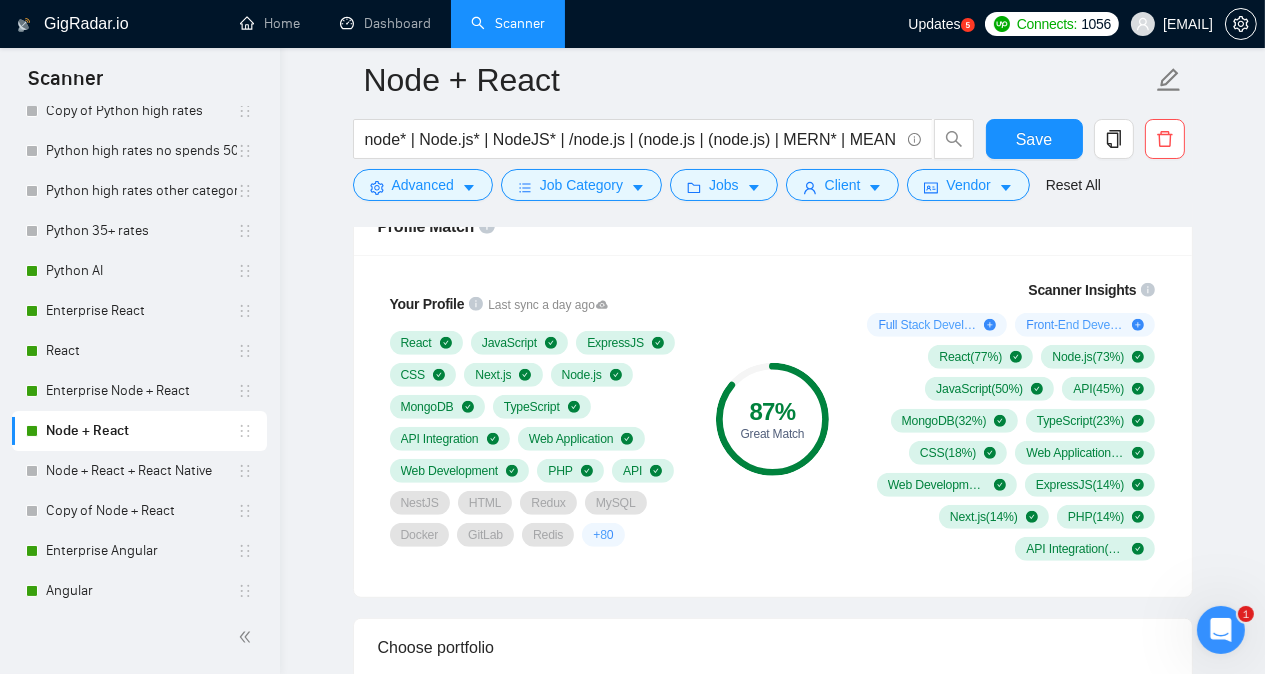 scroll, scrollTop: 1335, scrollLeft: 0, axis: vertical 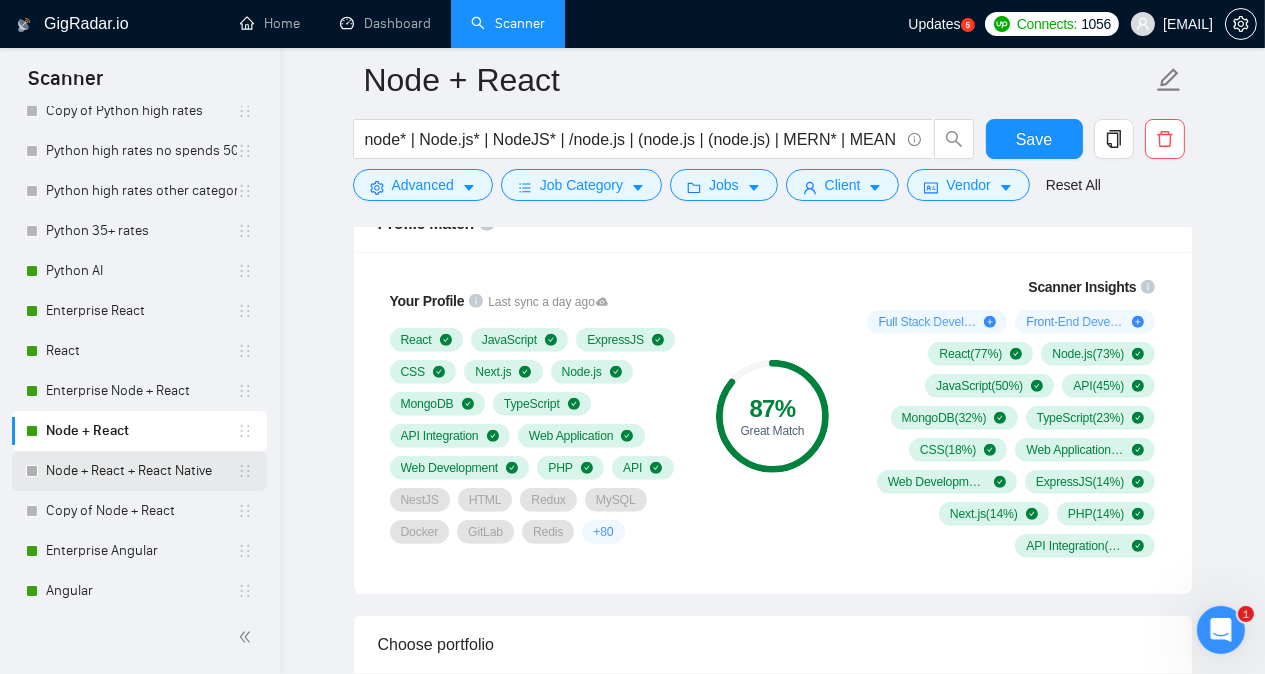 click on "Node + React + React Native" at bounding box center [141, 471] 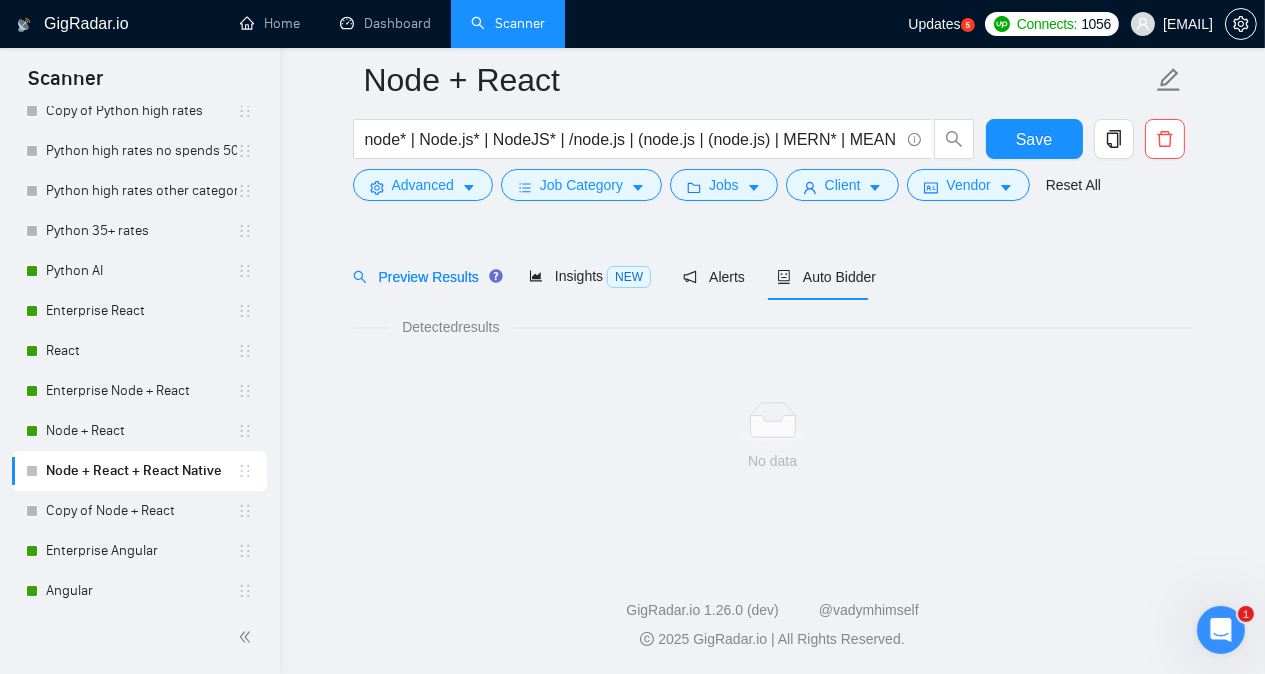 scroll, scrollTop: 55, scrollLeft: 0, axis: vertical 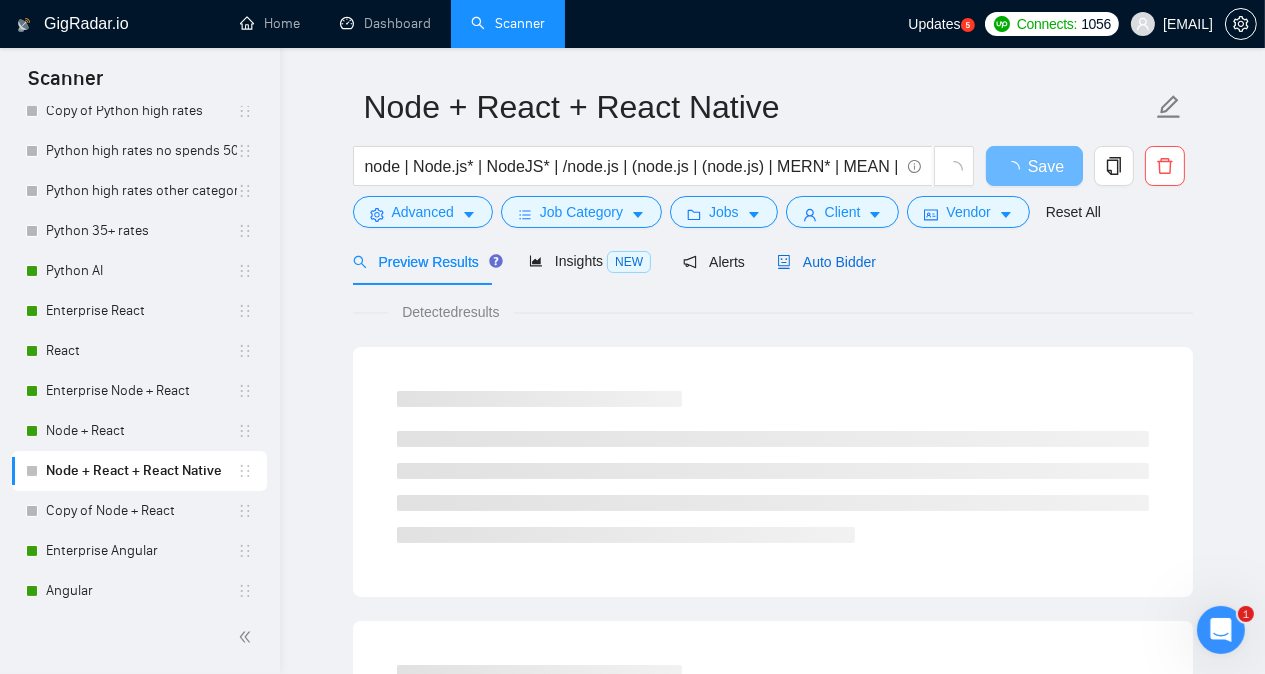 click on "Auto Bidder" at bounding box center (826, 262) 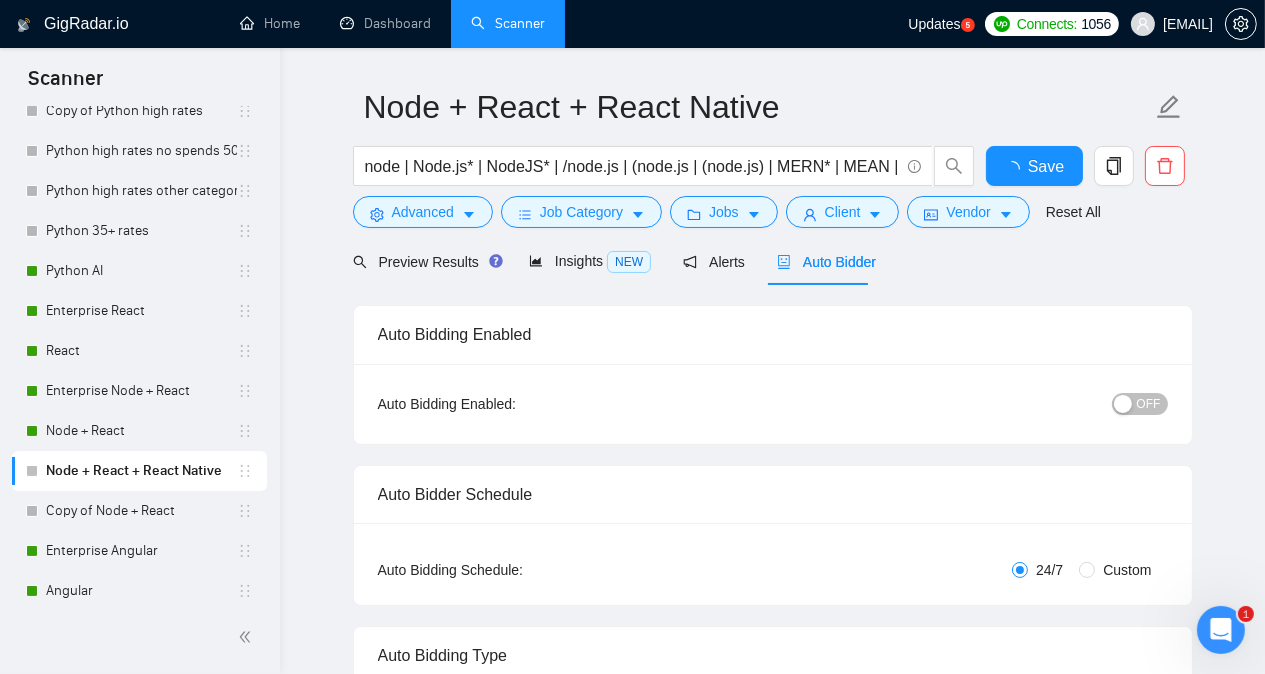 click on "Node + React + React Native node | Node.js* | NodeJS* | /node.js | (node.js | (node.js) | MERN* | MEAN | react* | "react.js" Save Advanced   Job Category   Jobs   Client   Vendor   Reset All Preview Results Insights NEW Alerts Auto Bidder Auto Bidding Enabled Auto Bidding Enabled: OFF Auto Bidder Schedule Auto Bidding Type: Automated (recommended) Semi-automated Auto Bidding Schedule: 24/7 Custom Custom Auto Bidder Schedule Repeat every week on Monday Tuesday Wednesday Thursday Friday Saturday Sunday Active Hours ( Europe/Kiev ): From: To: ( 24  hours) Europe/Kiev Auto Bidding Type Select your bidding algorithm: Choose the algorithm for you bidding. The price per proposal does not include your connects expenditure. Template Bidder Works great for narrow segments and short cover letters that don't change. 0.50  credits / proposal Sardor AI 🤖 Personalise your cover letter with ai [placeholders] 1.00  credits / proposal Experimental Laziza AI  👑   NEW   Learn more 2.00  credits / proposal $23.25 savings 7" at bounding box center (772, 2631) 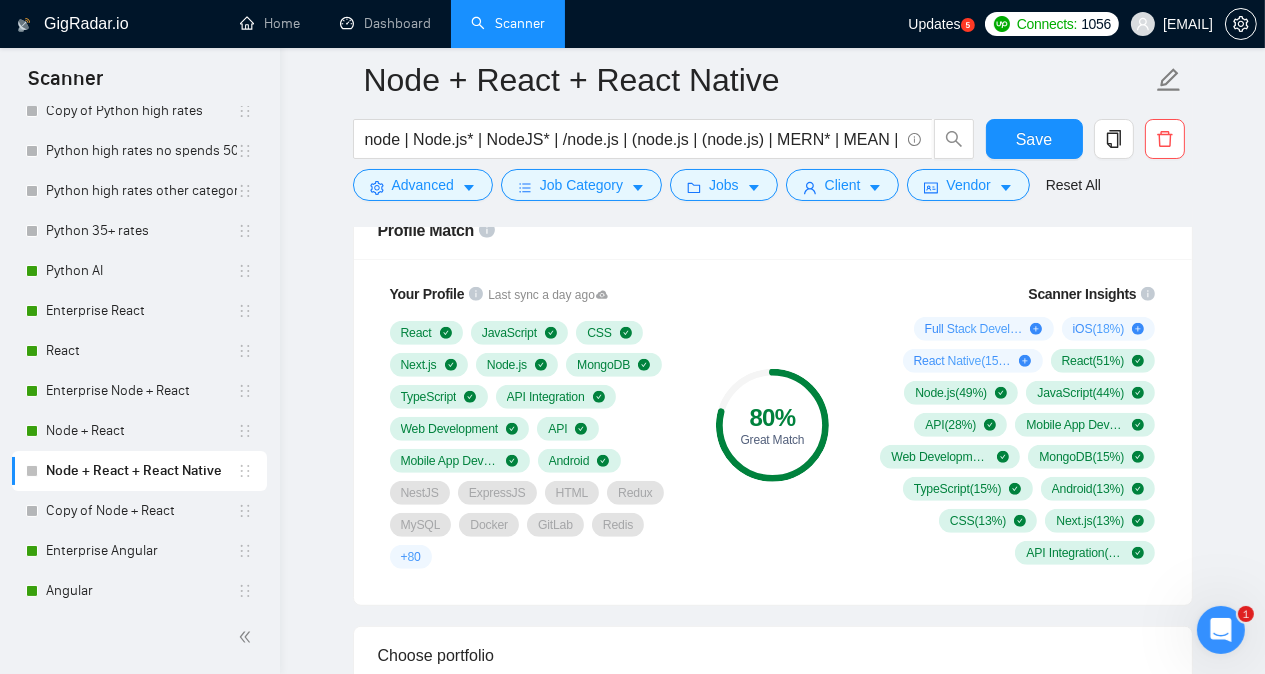 scroll, scrollTop: 1335, scrollLeft: 0, axis: vertical 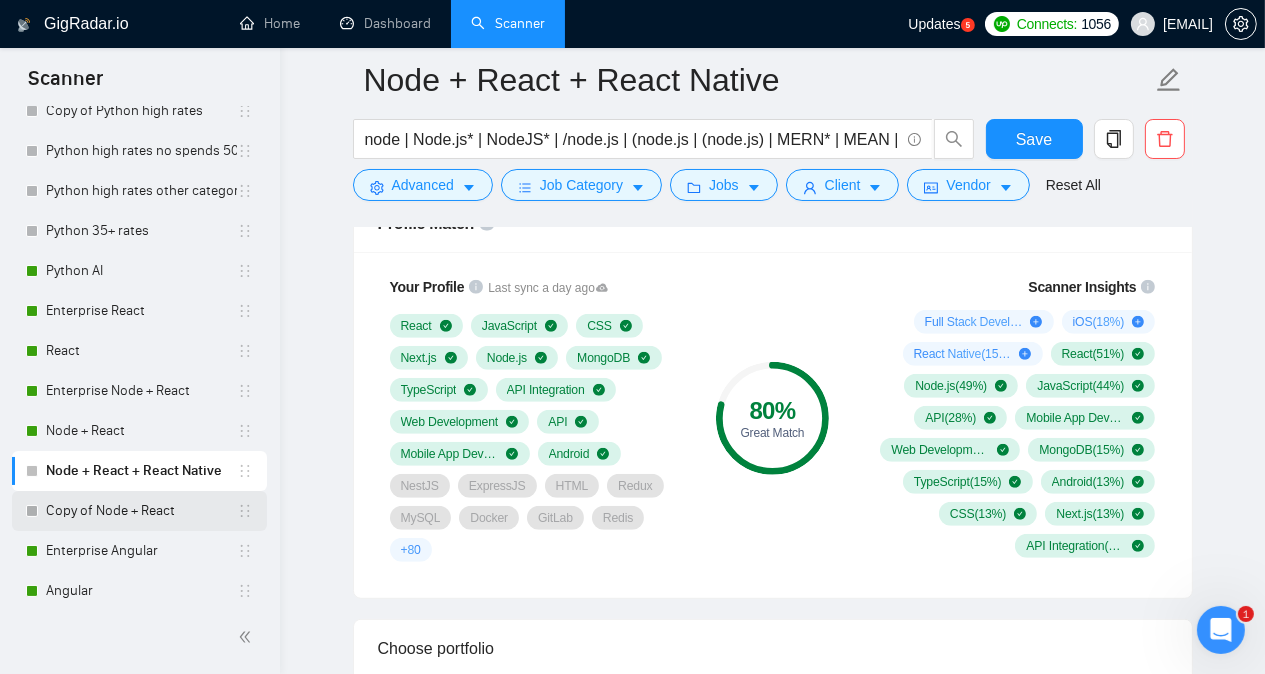 click on "Copy of Node + React" at bounding box center (141, 511) 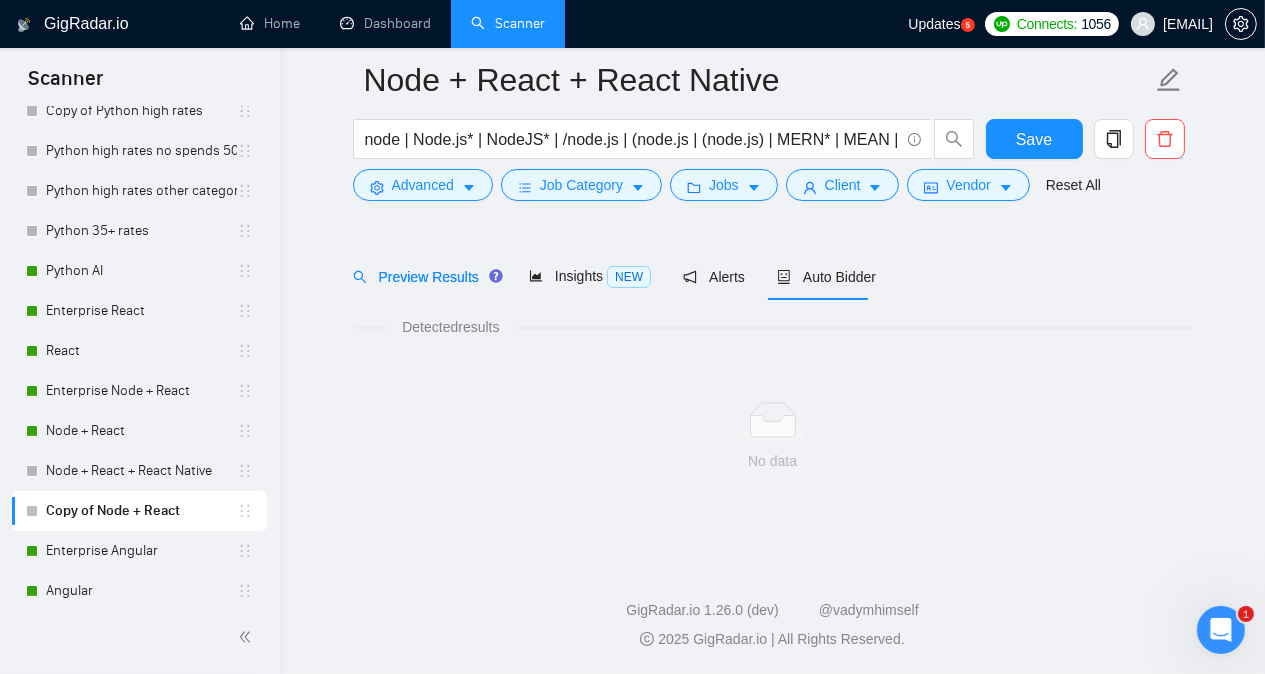 scroll, scrollTop: 55, scrollLeft: 0, axis: vertical 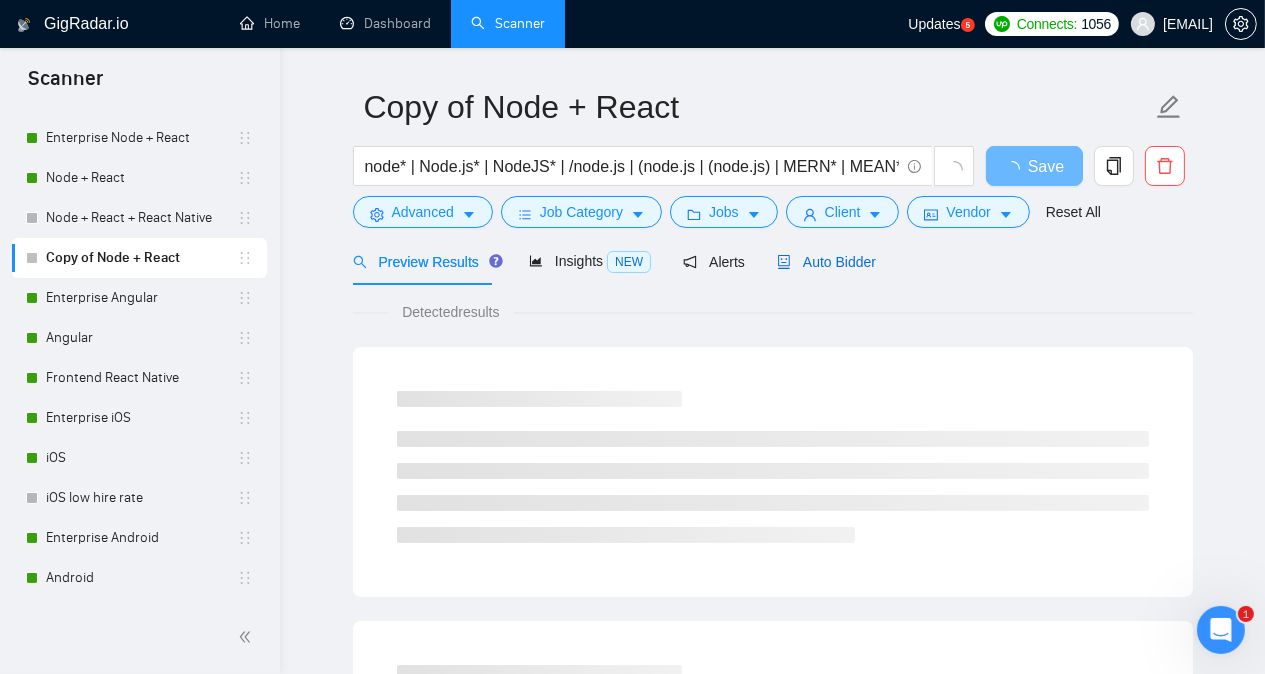 click on "Auto Bidder" at bounding box center (826, 262) 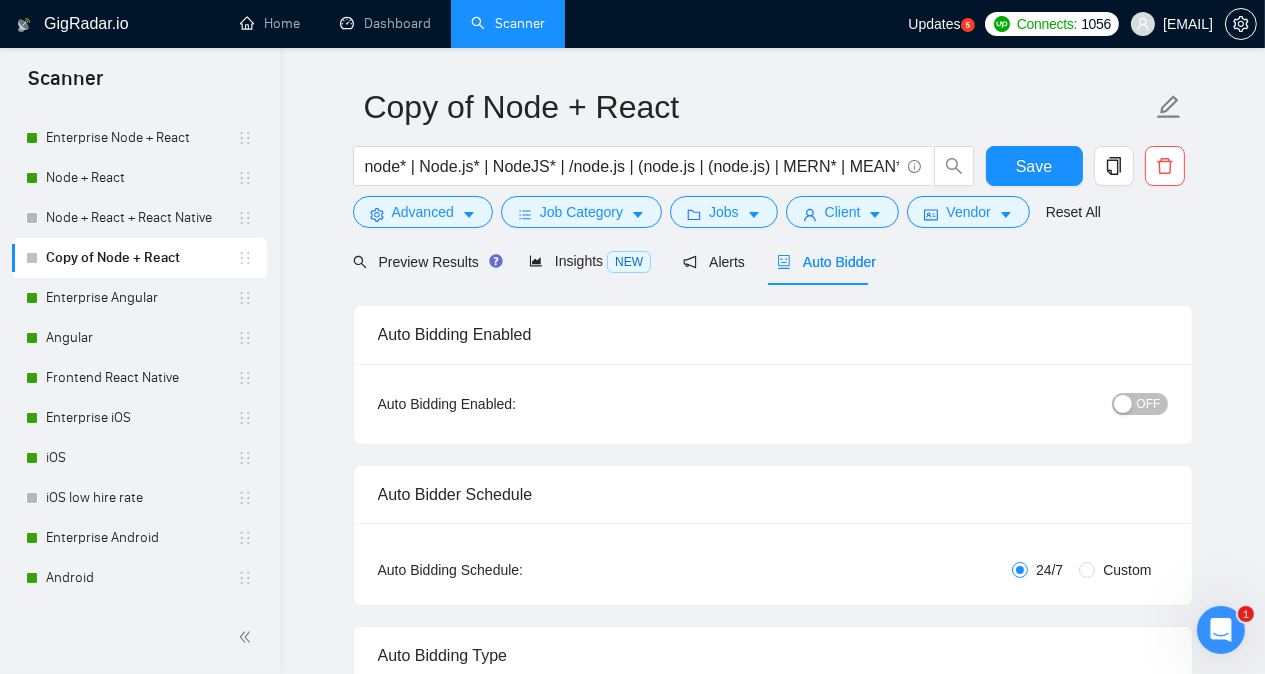 click on "GigRadar.io Home Dashboard Scanner Updates
5
Connects: 1056 [EMAIL] Copy of Node + React node* | Node.js* | NodeJS* | /node.js | (node.js | (node.js) | MERN* | MEAN* Save Advanced   Job Category   Jobs   Client   Vendor   Reset All Preview Results Insights NEW Alerts Auto Bidder Auto Bidding Enabled Auto Bidding Enabled: OFF Auto Bidder Schedule Auto Bidding Type: Automated (recommended) Semi-automated Auto Bidding Schedule: 24/7 Custom Custom Auto Bidder Schedule Repeat every week on Monday Tuesday Wednesday Thursday Friday Saturday Sunday Active Hours ( Europe/Kiev ): From: To: ( 24  hours) Europe/Kiev Auto Bidding Type Select your bidding algorithm: Choose the algorithm for you bidding. The price per proposal does not include your connects expenditure. Template Bidder Works great for narrow segments and short cover letters that don't change. 0.50  credits / proposal Sardor AI 🤖 Personalise your cover letter with ai [placeholders]" at bounding box center (772, 2768) 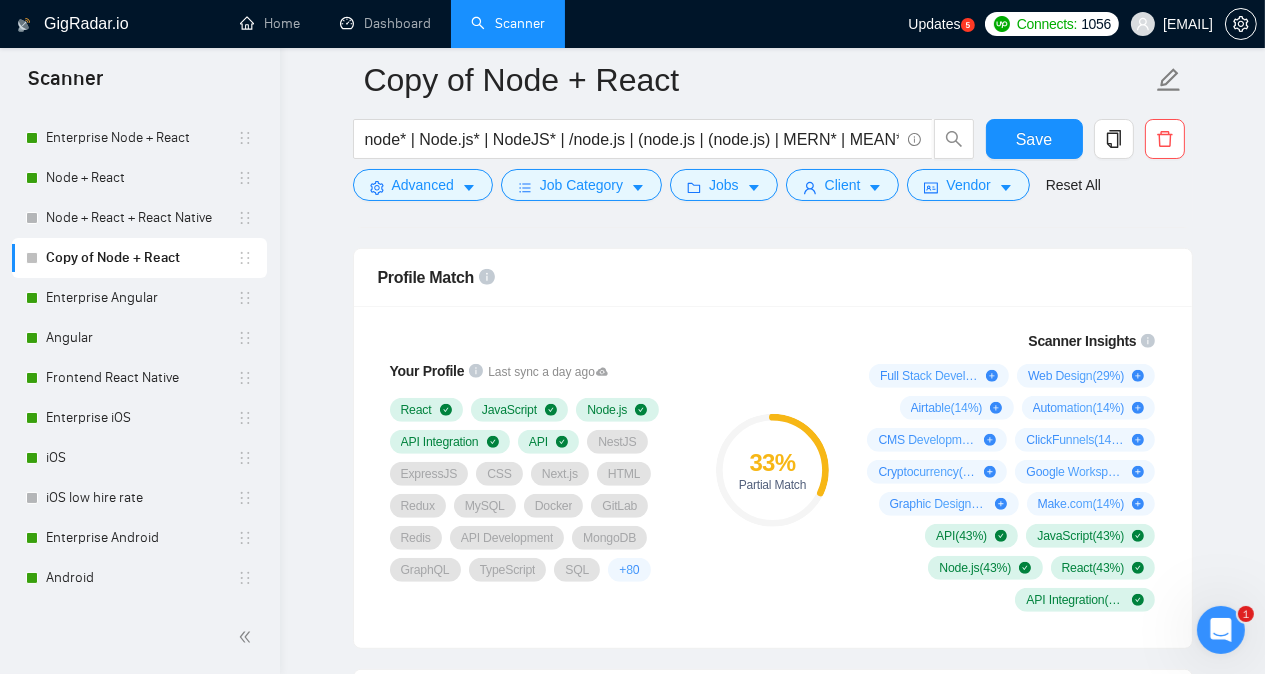 scroll, scrollTop: 1335, scrollLeft: 0, axis: vertical 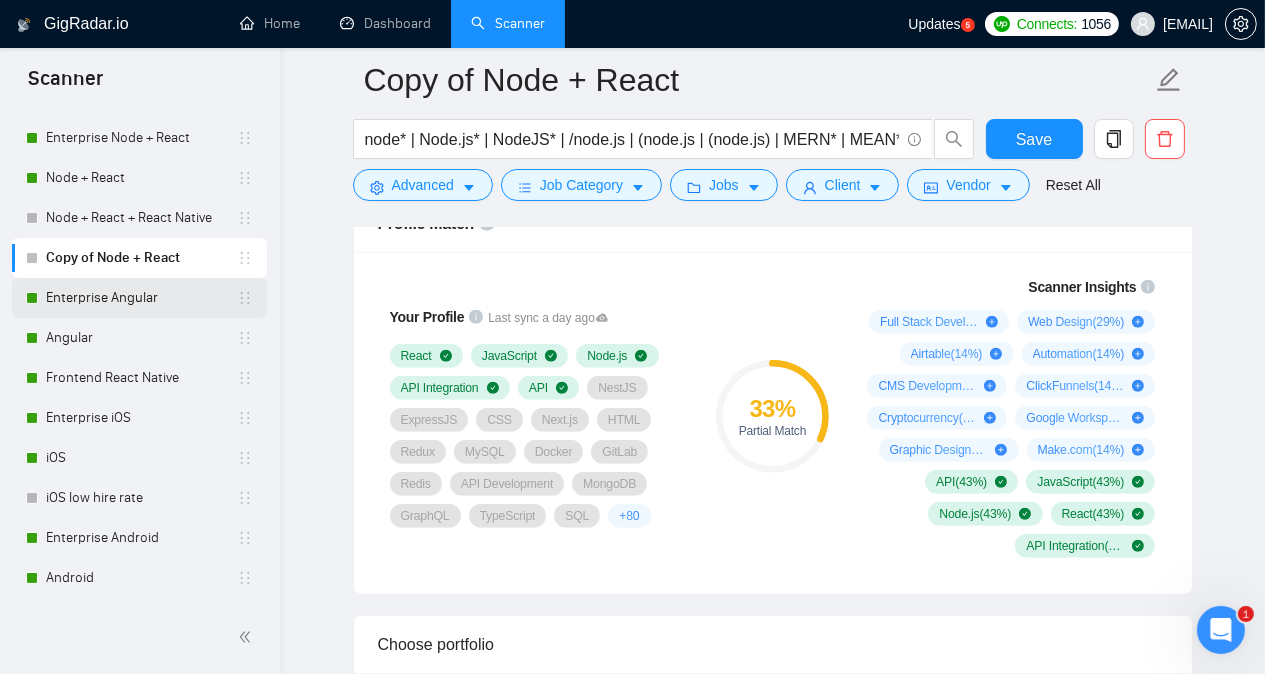 click on "Enterprise Angular" at bounding box center [141, 298] 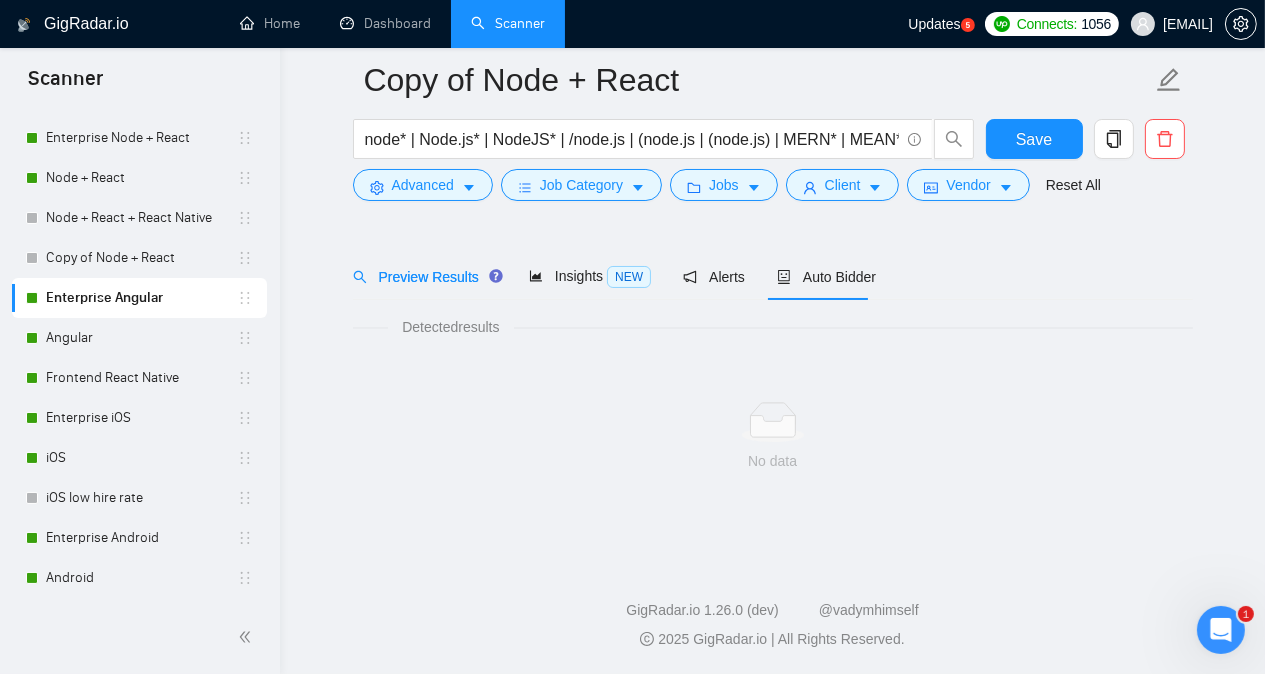 scroll, scrollTop: 55, scrollLeft: 0, axis: vertical 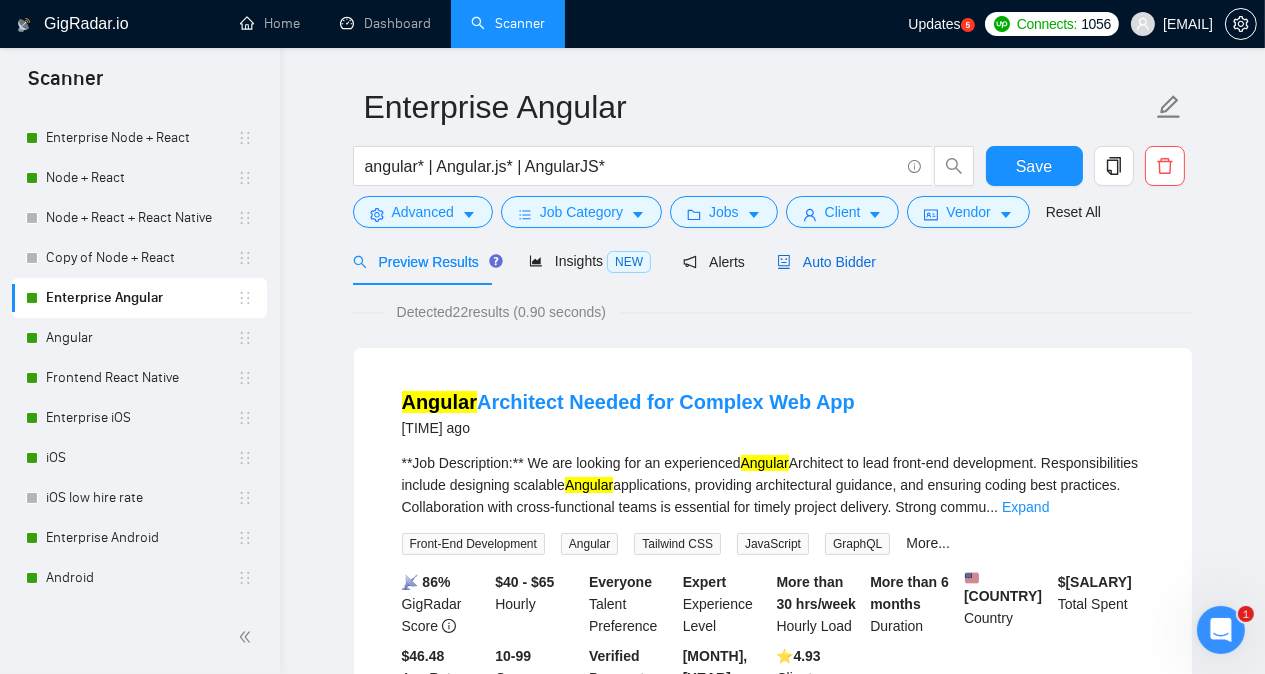 click on "Auto Bidder" at bounding box center [826, 262] 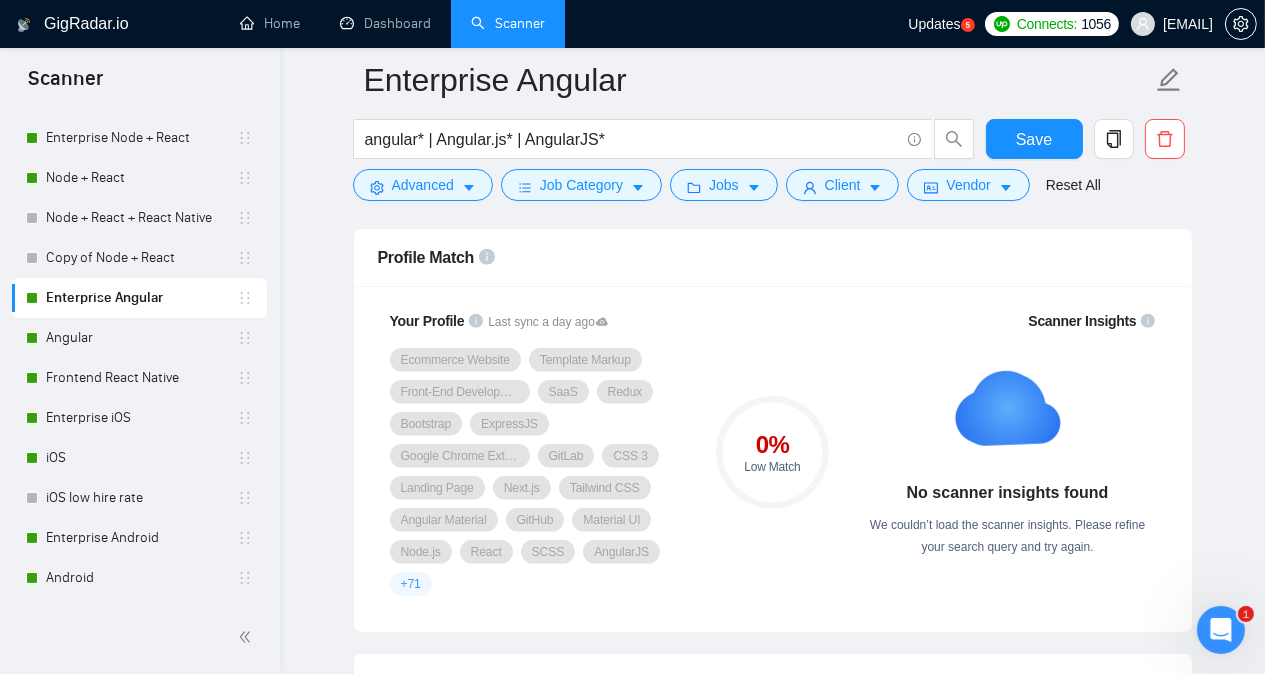 scroll, scrollTop: 1352, scrollLeft: 0, axis: vertical 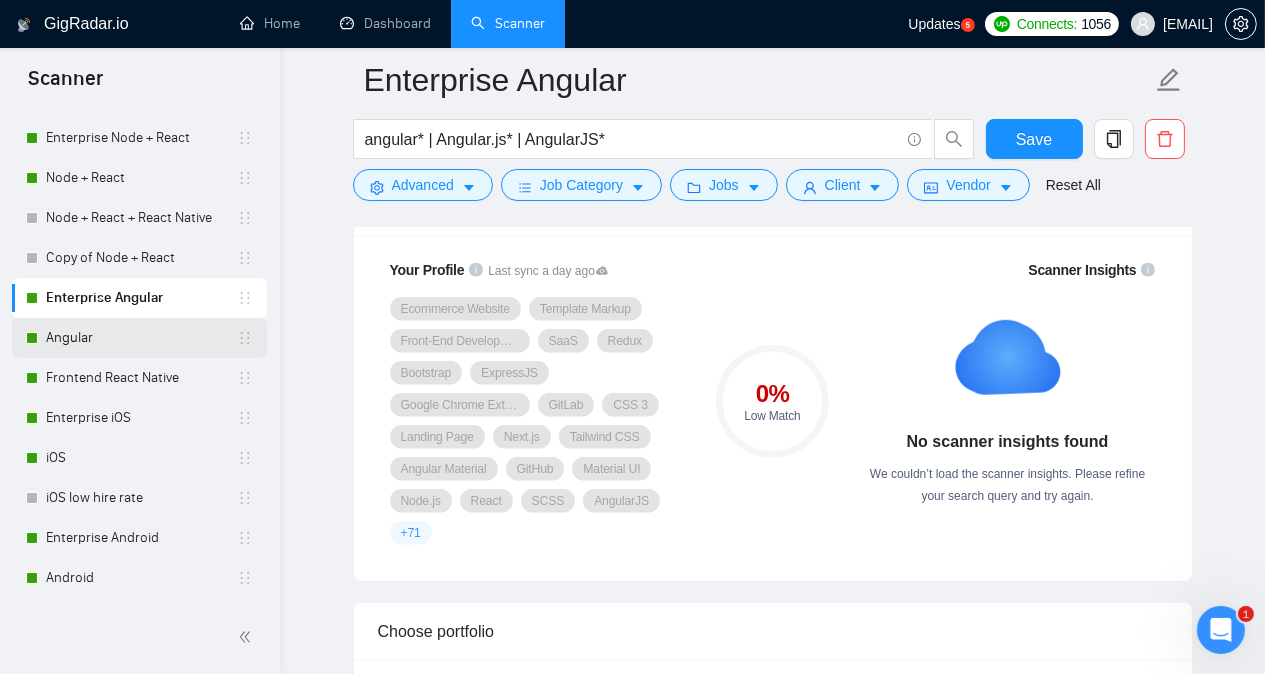 click on "Angular" at bounding box center [141, 338] 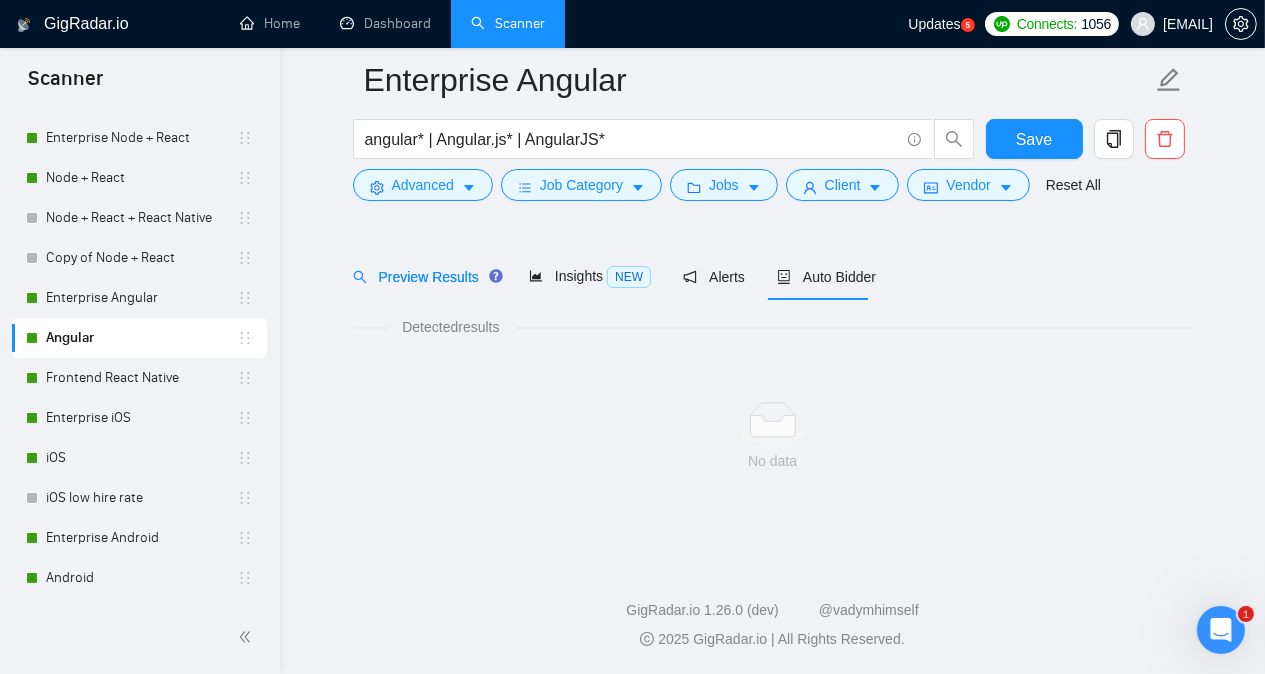 scroll, scrollTop: 55, scrollLeft: 0, axis: vertical 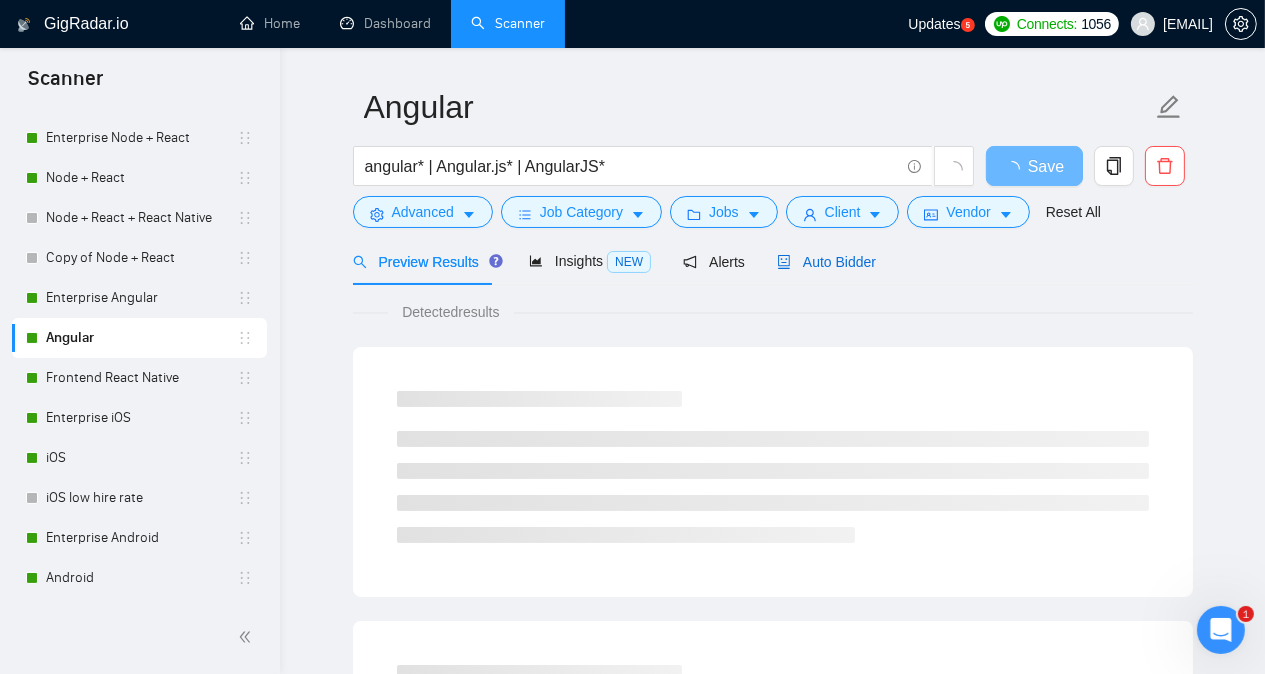 click on "Auto Bidder" at bounding box center [826, 262] 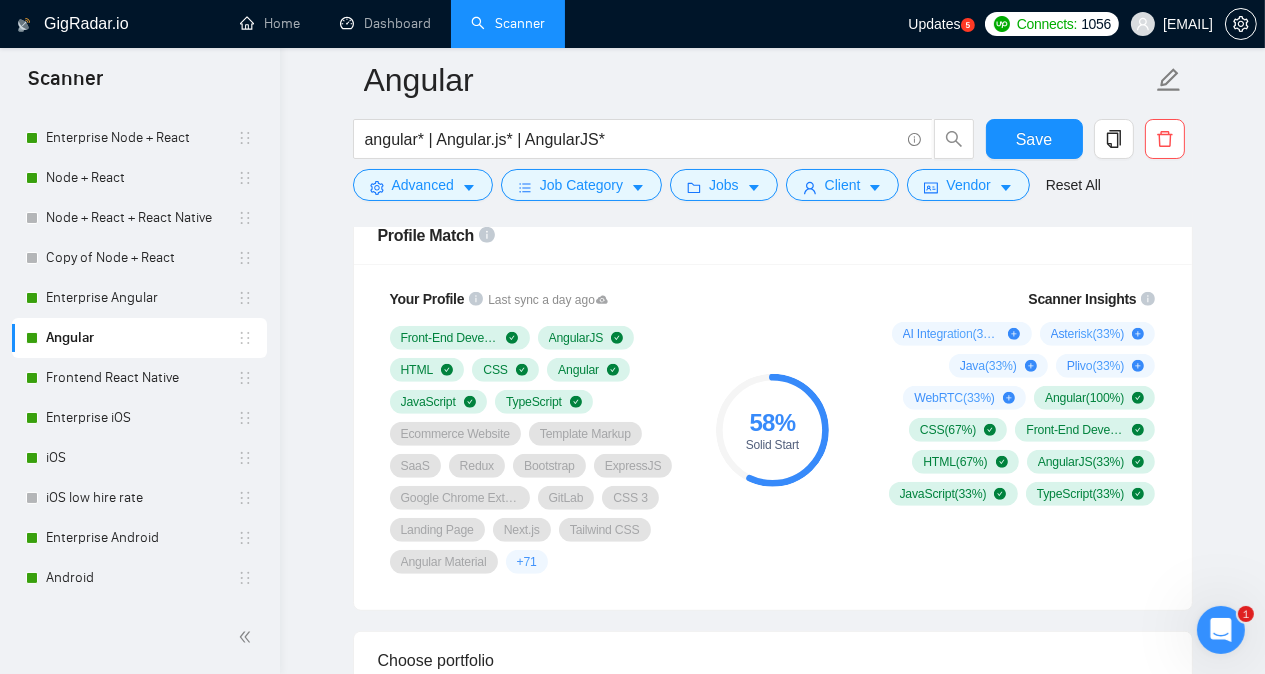 scroll, scrollTop: 1350, scrollLeft: 0, axis: vertical 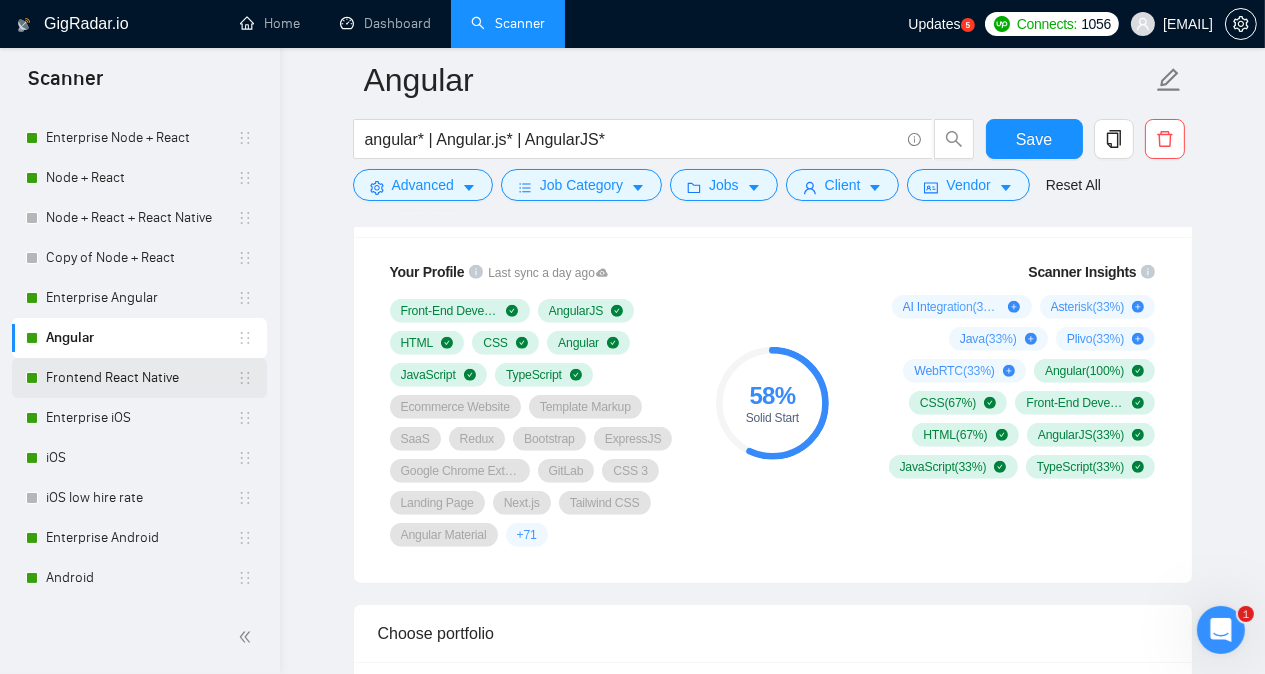 click on "Frontend React Native" at bounding box center (141, 378) 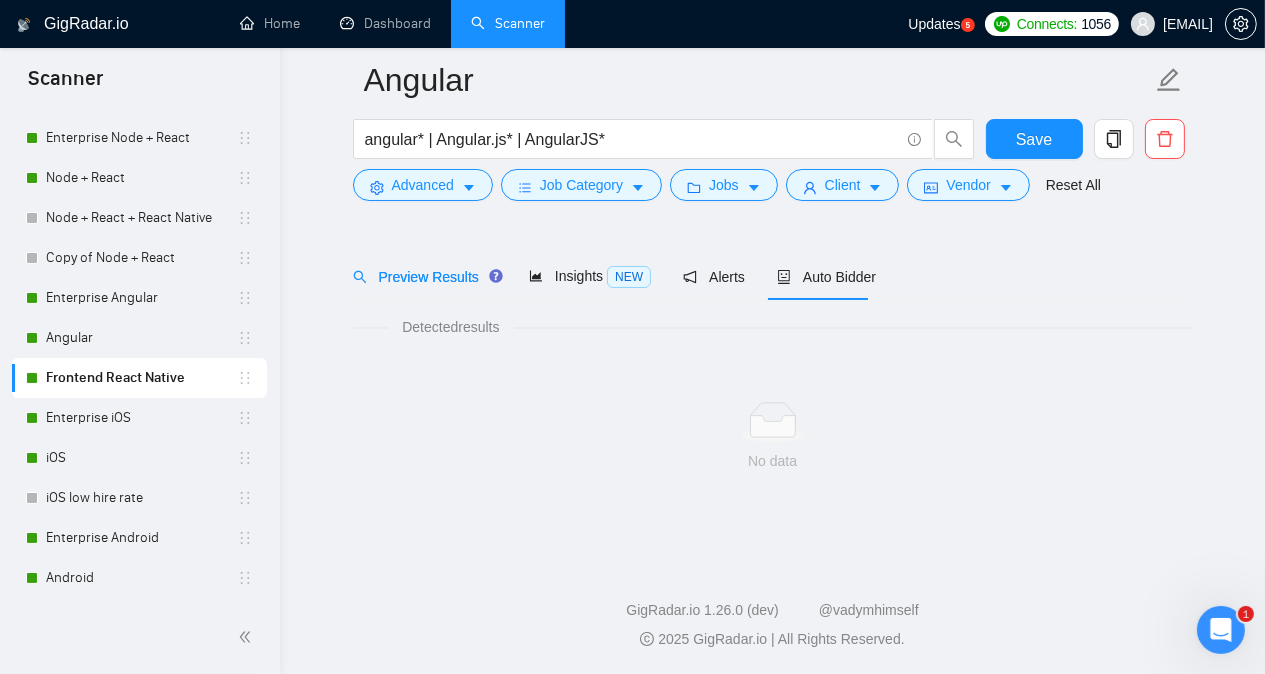 scroll, scrollTop: 55, scrollLeft: 0, axis: vertical 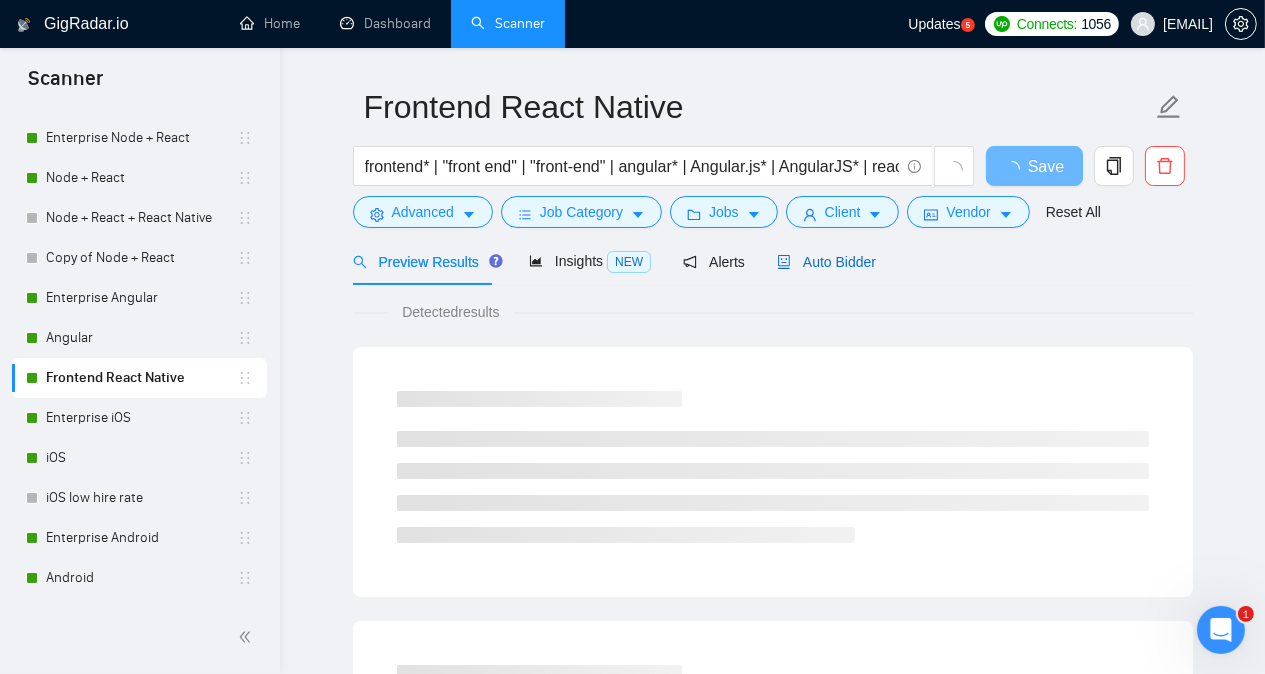 click on "Auto Bidder" at bounding box center (826, 262) 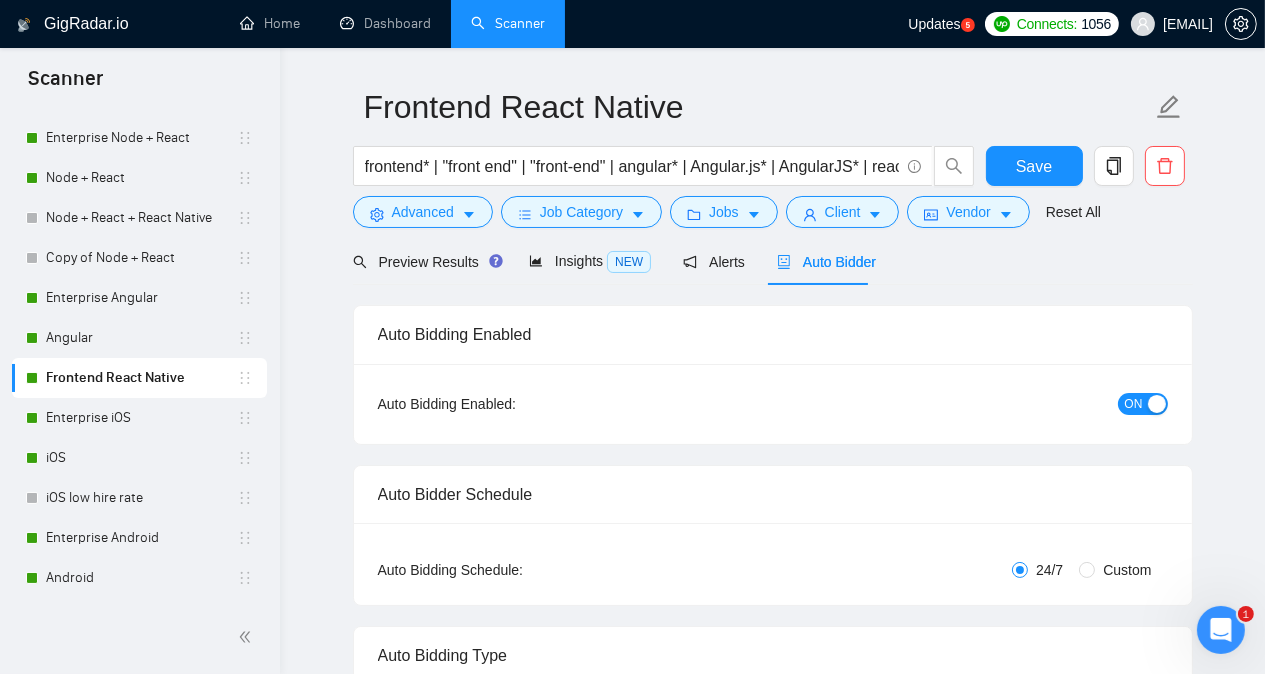 click on "Preview Results Insights NEW Alerts Auto Bidder" at bounding box center (773, 261) 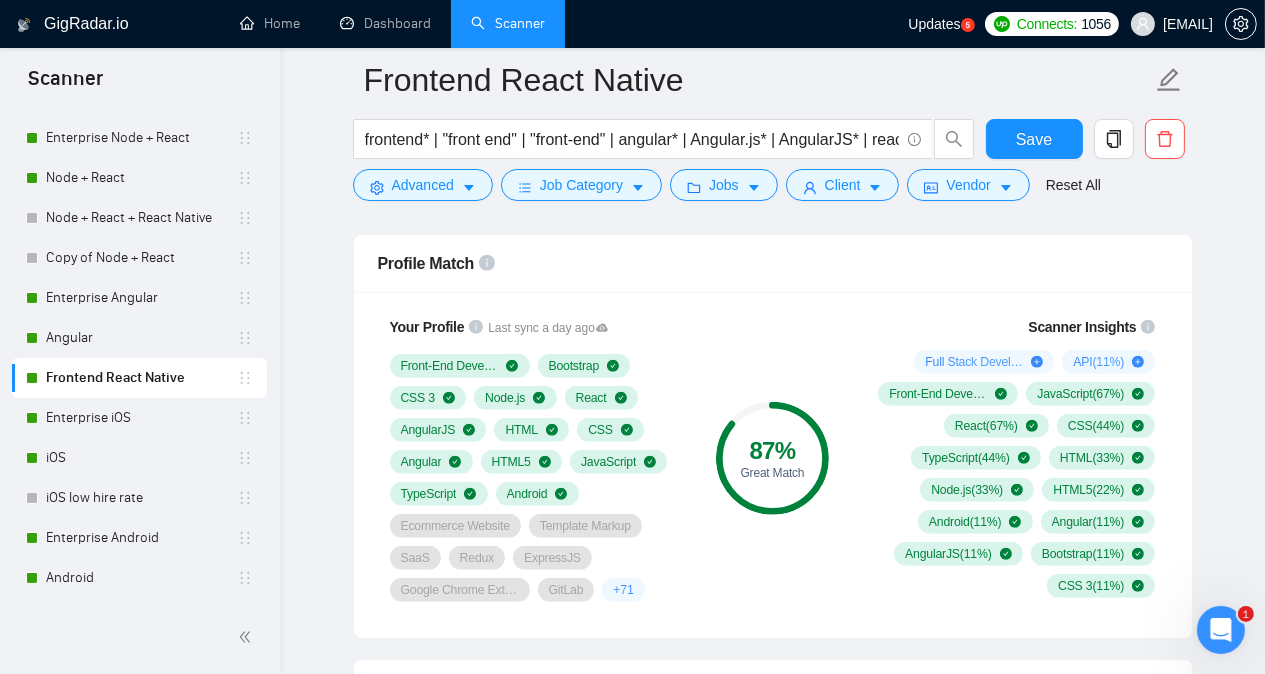 scroll, scrollTop: 1335, scrollLeft: 0, axis: vertical 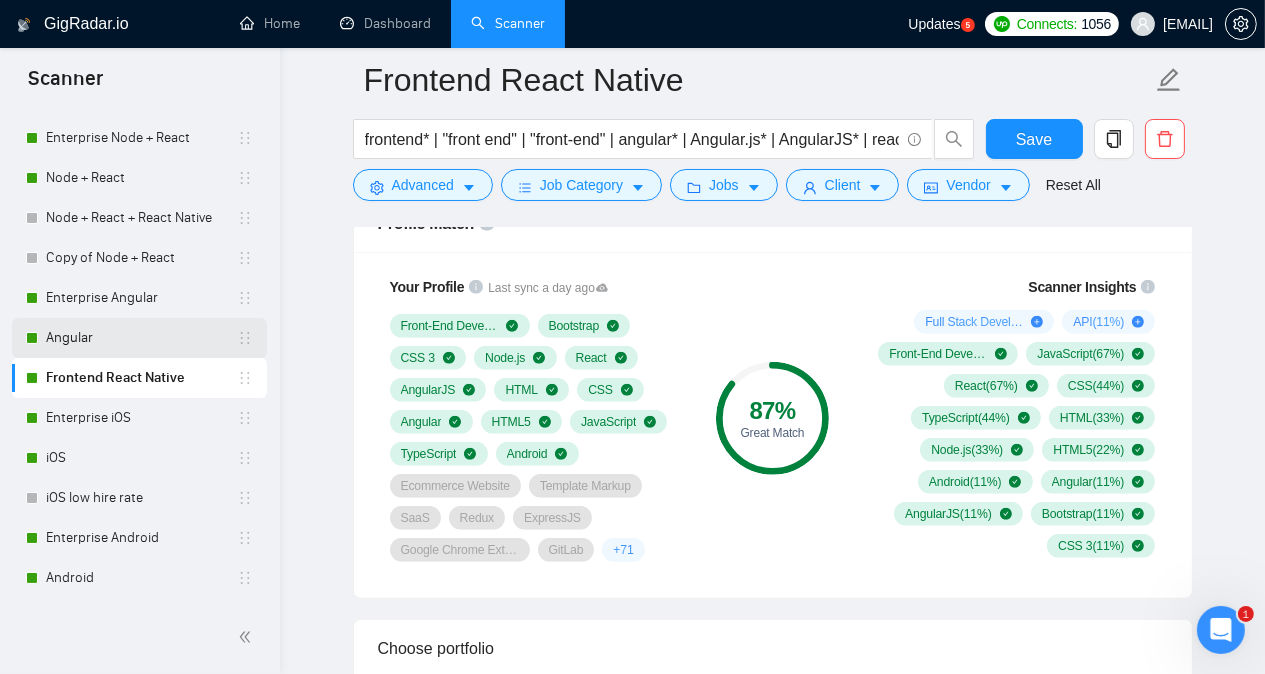 click on "Angular" at bounding box center [141, 338] 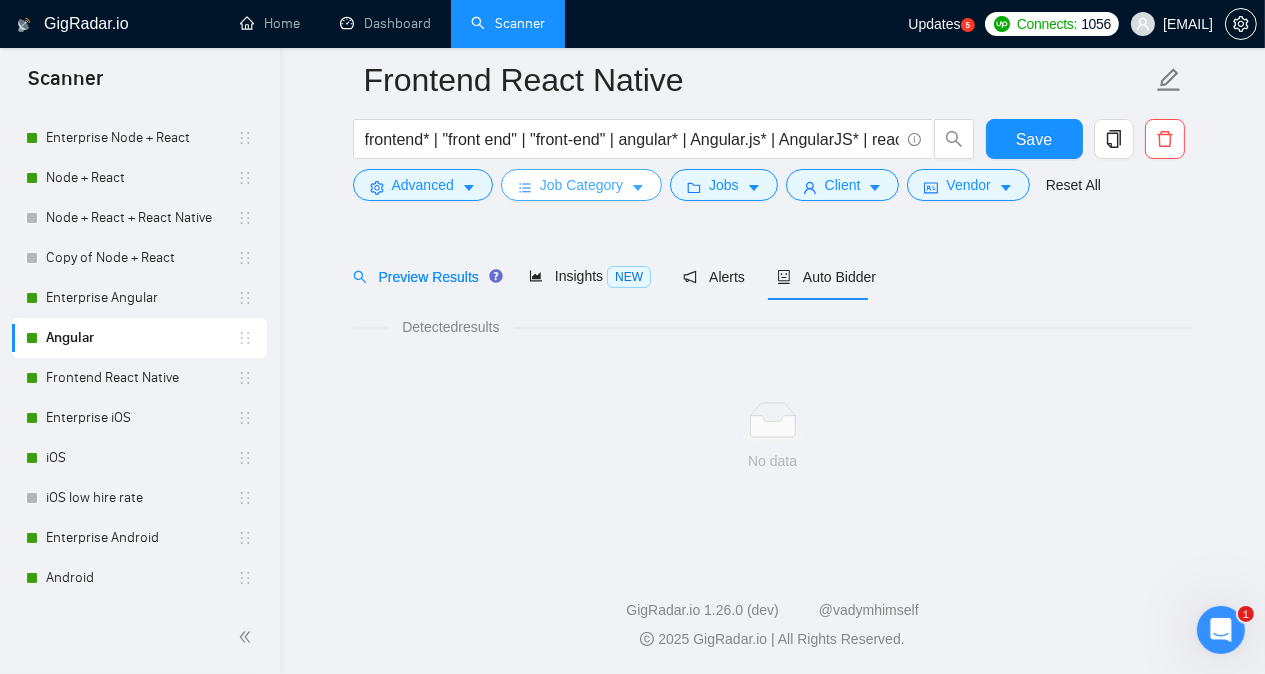 scroll, scrollTop: 55, scrollLeft: 0, axis: vertical 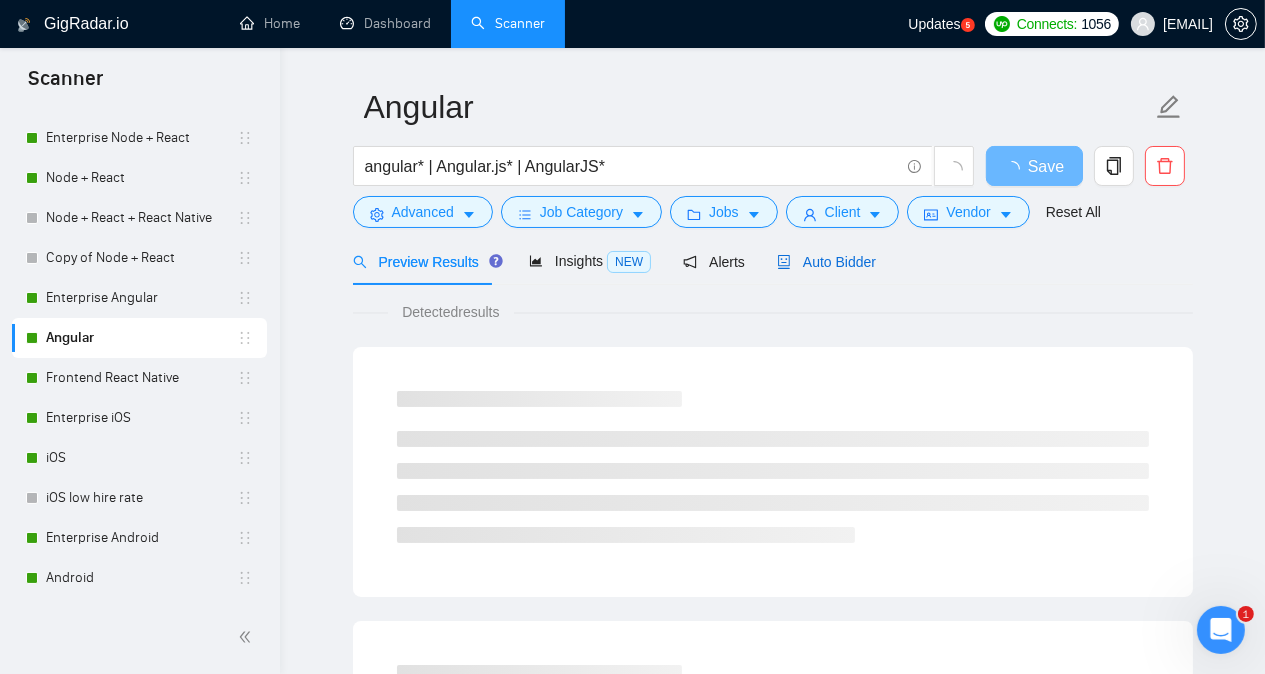 click on "Auto Bidder" at bounding box center [826, 262] 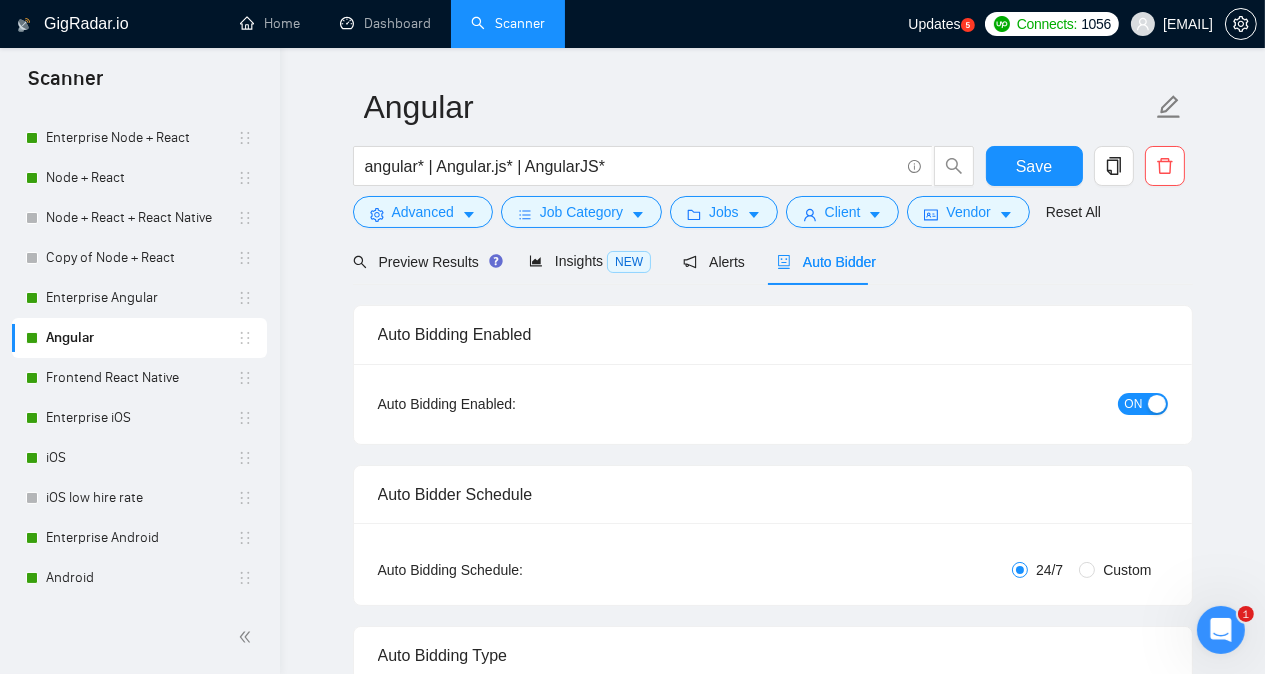 click on "Preview Results Insights NEW Alerts Auto Bidder" at bounding box center [773, 261] 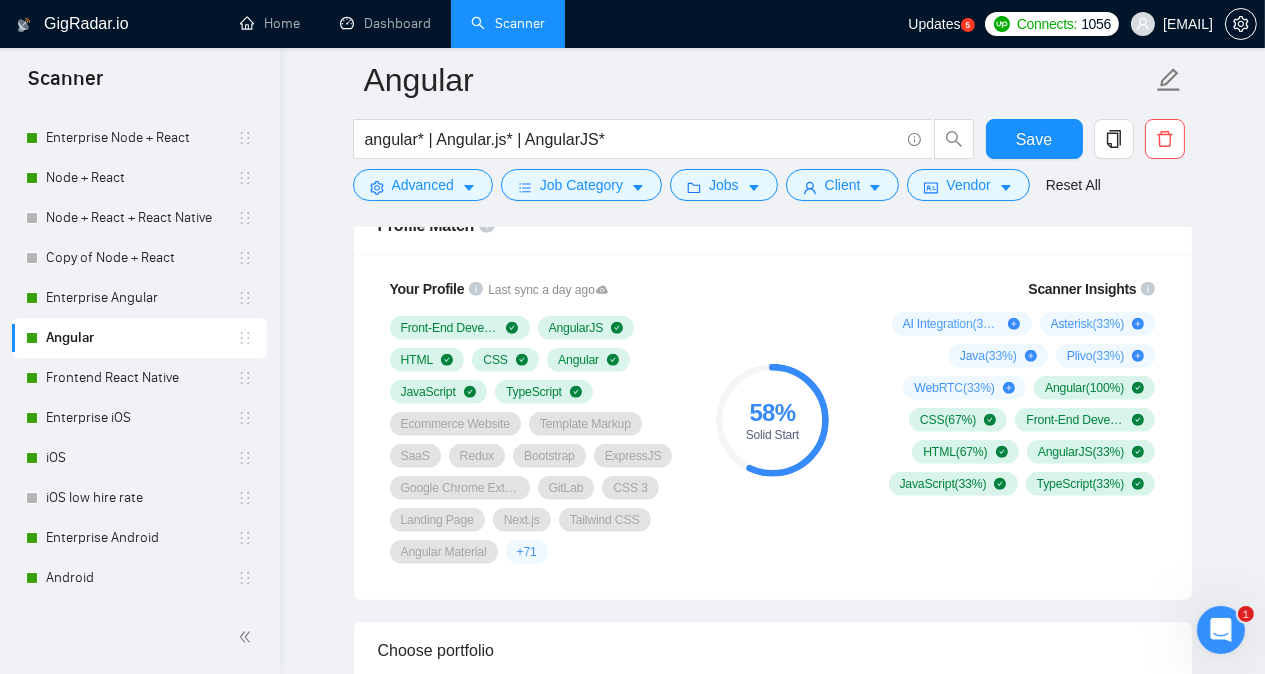 scroll, scrollTop: 1335, scrollLeft: 0, axis: vertical 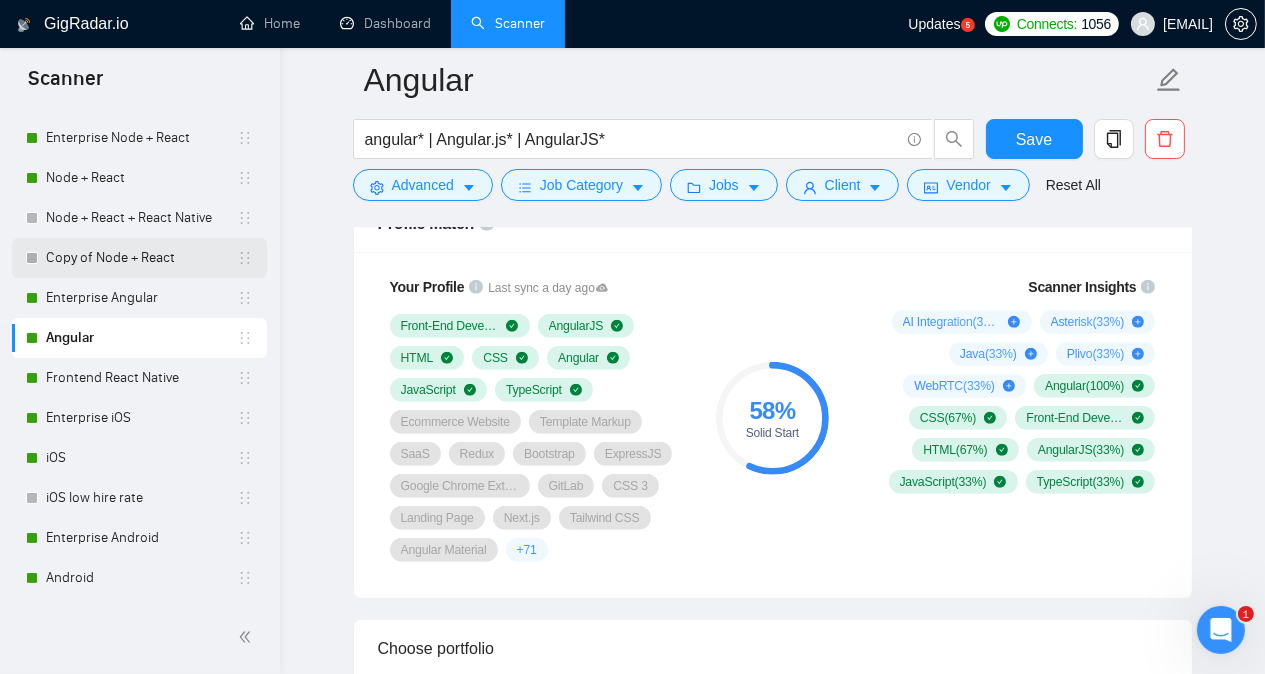 click on "Copy of Node + React" at bounding box center [141, 258] 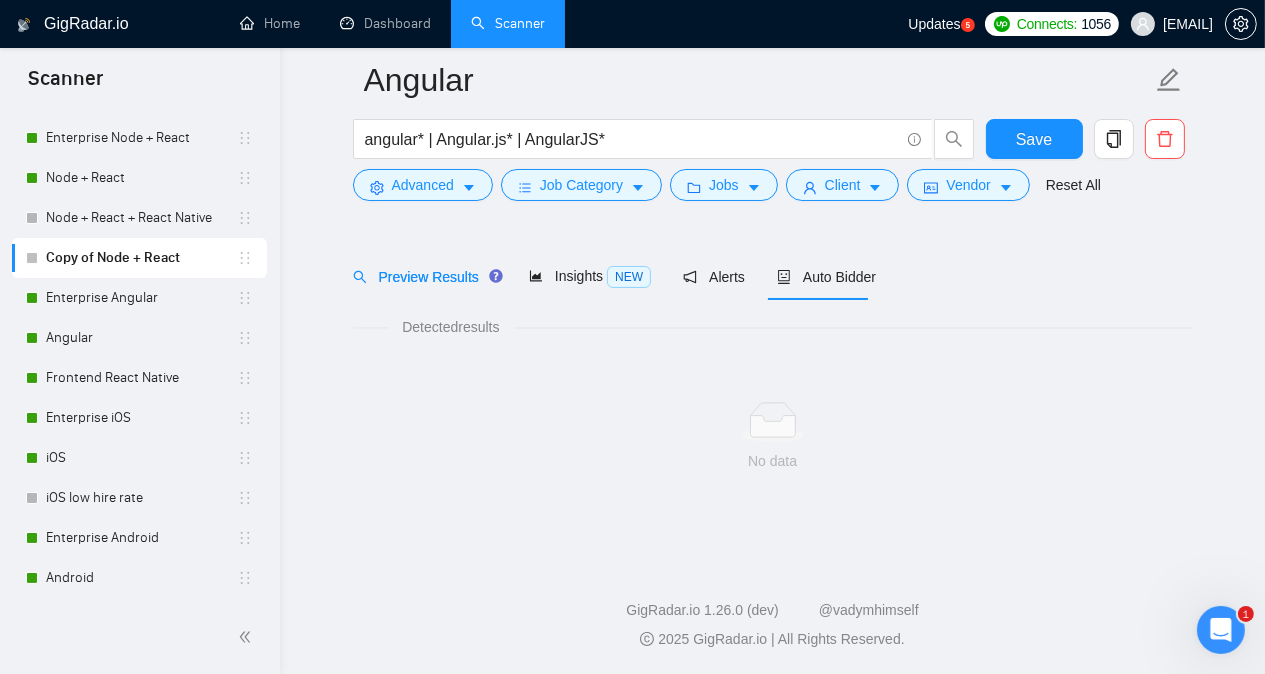 scroll, scrollTop: 55, scrollLeft: 0, axis: vertical 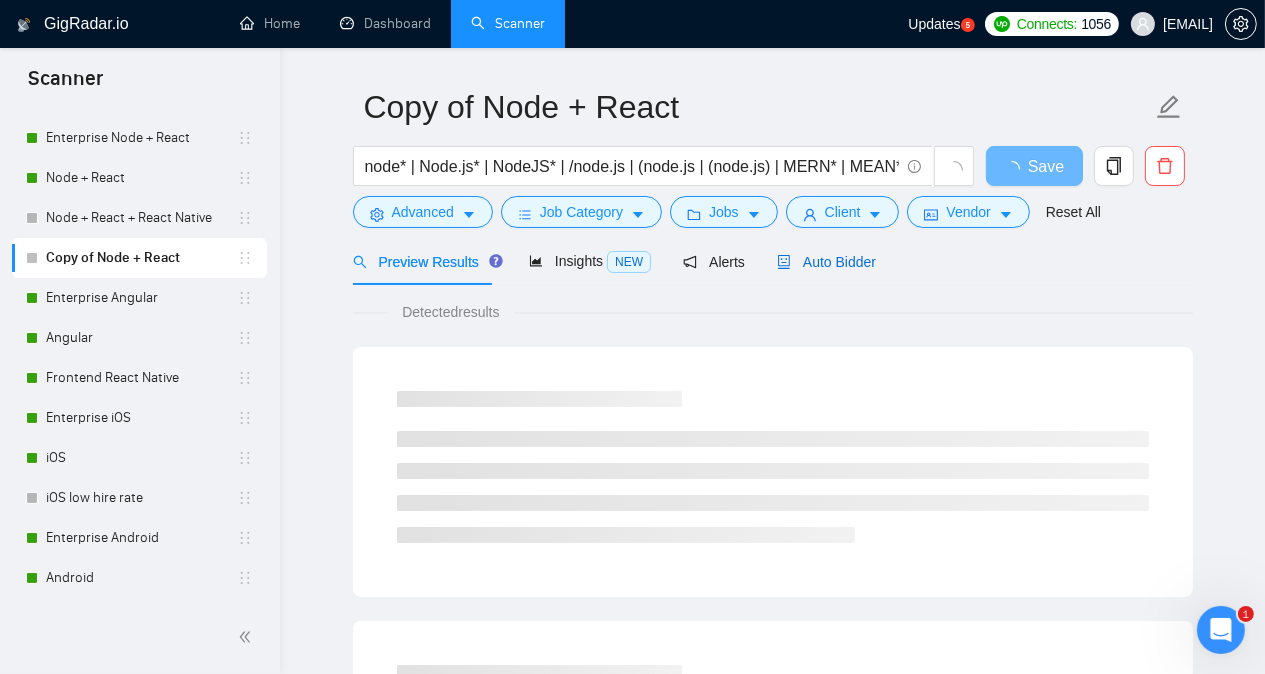 click on "Auto Bidder" at bounding box center [826, 262] 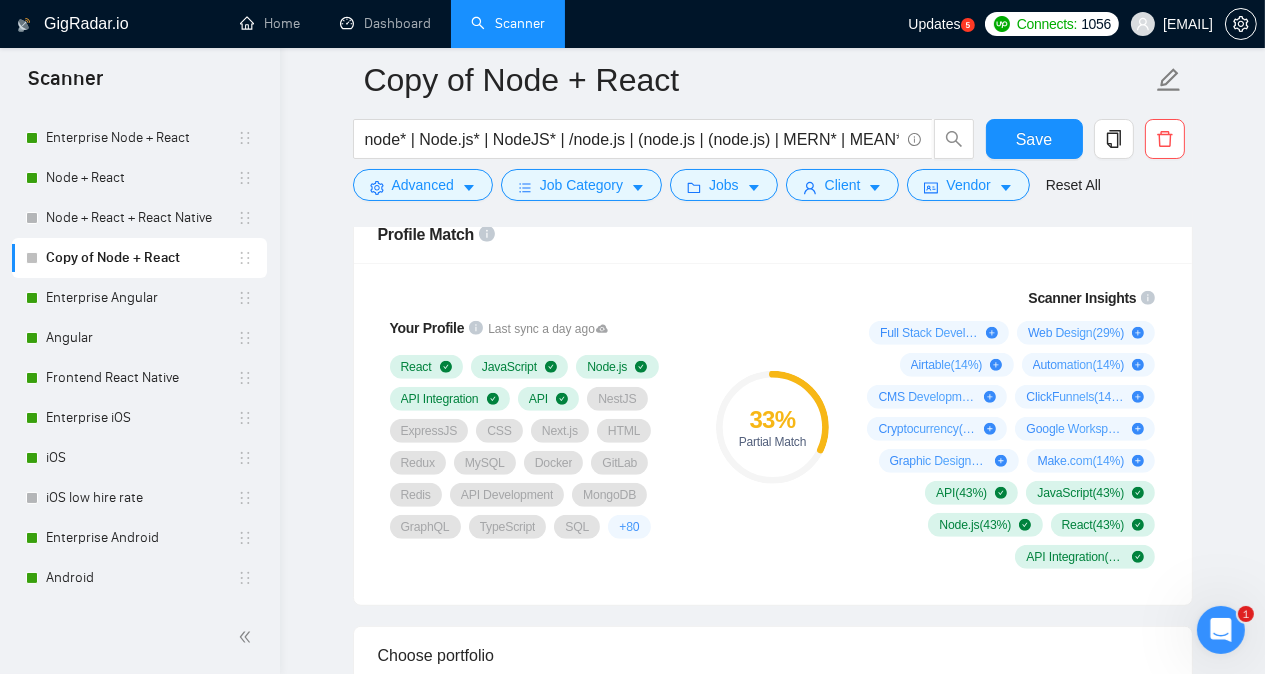 scroll, scrollTop: 1329, scrollLeft: 0, axis: vertical 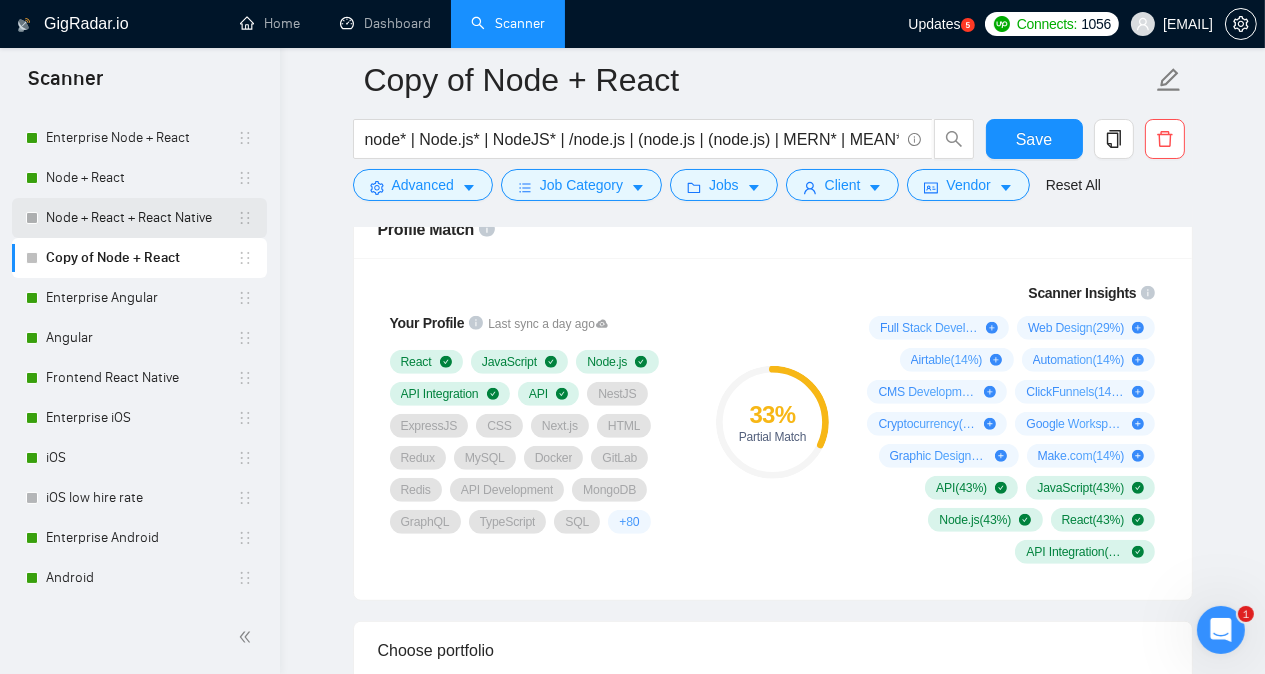 click on "Node + React + React Native" at bounding box center (141, 218) 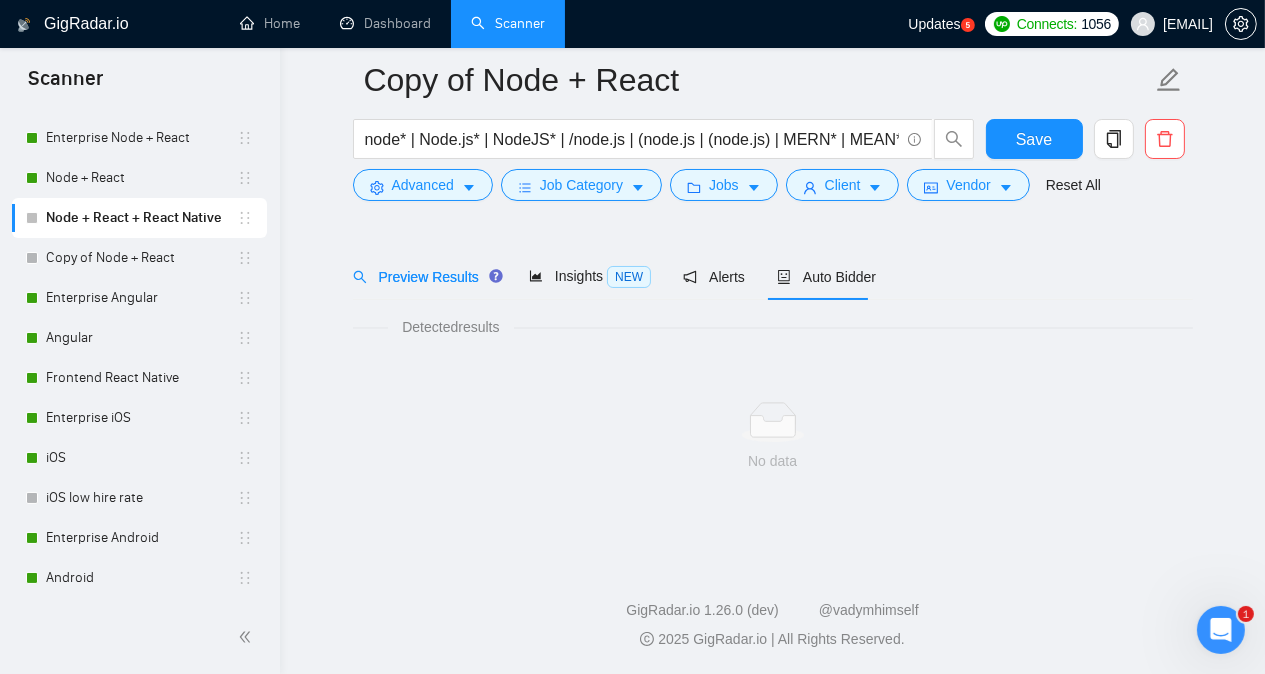 scroll, scrollTop: 55, scrollLeft: 0, axis: vertical 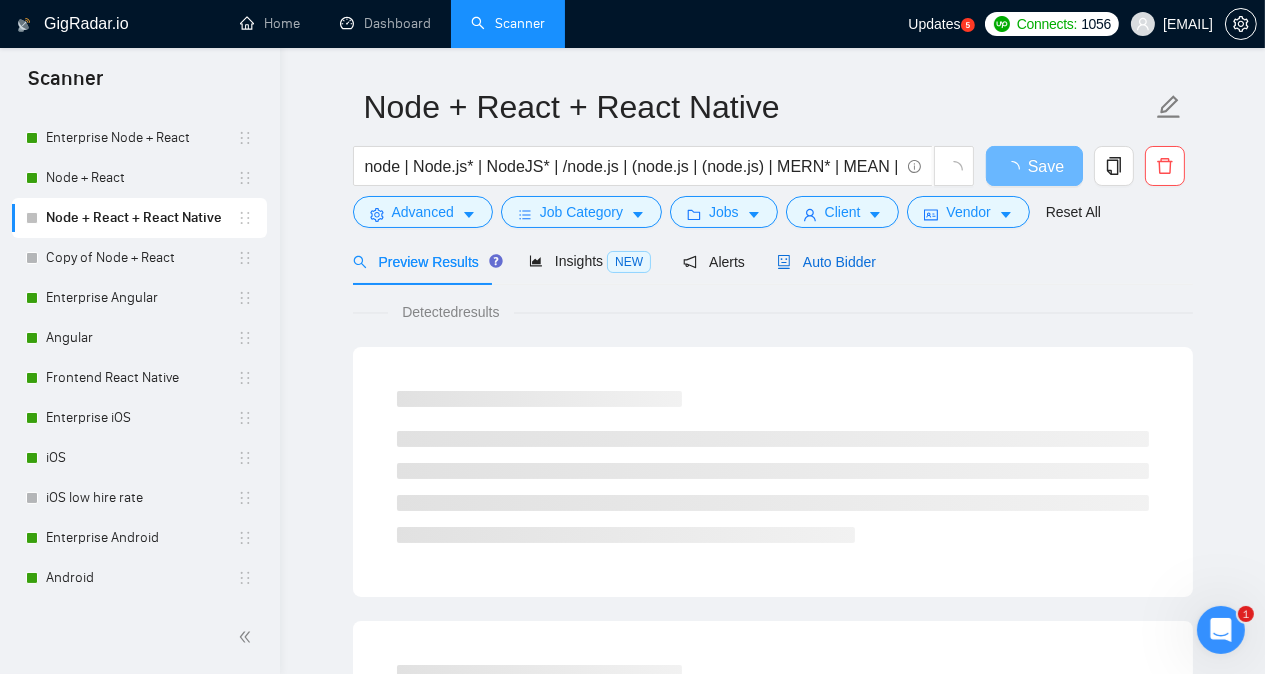 click on "Auto Bidder" at bounding box center (826, 262) 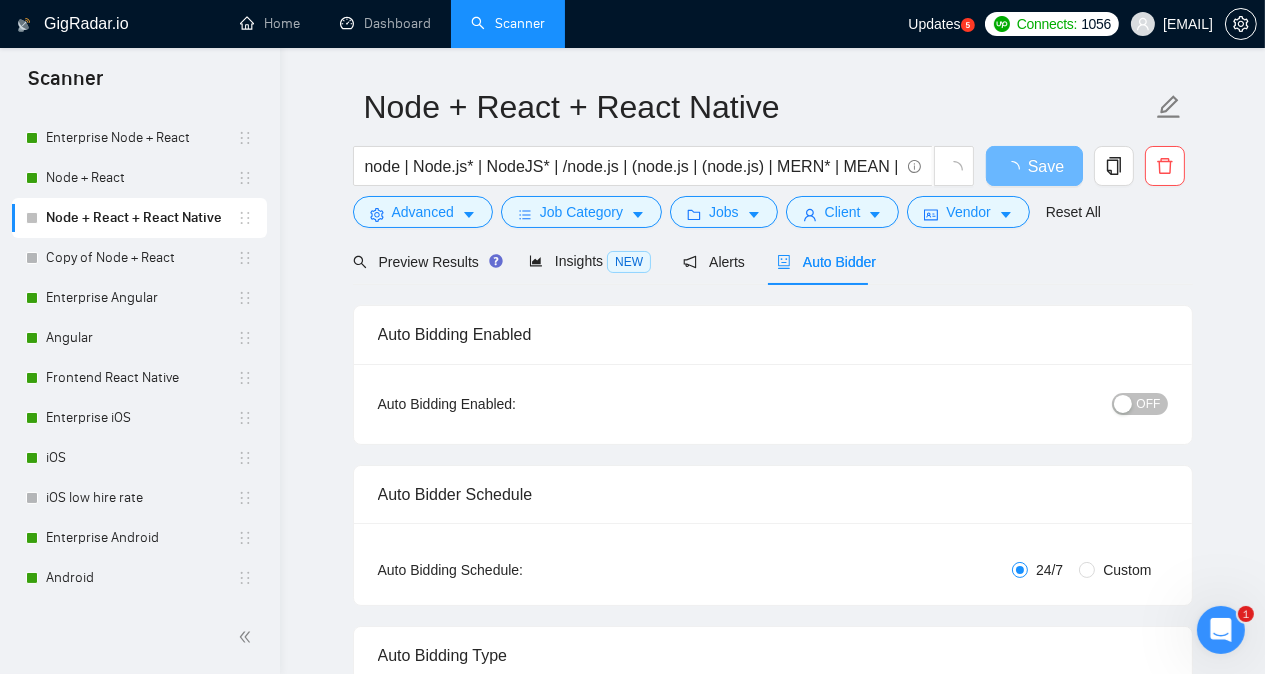 click on "Advanced   Job Category   Jobs   Client   Vendor   Reset All" at bounding box center (769, 212) 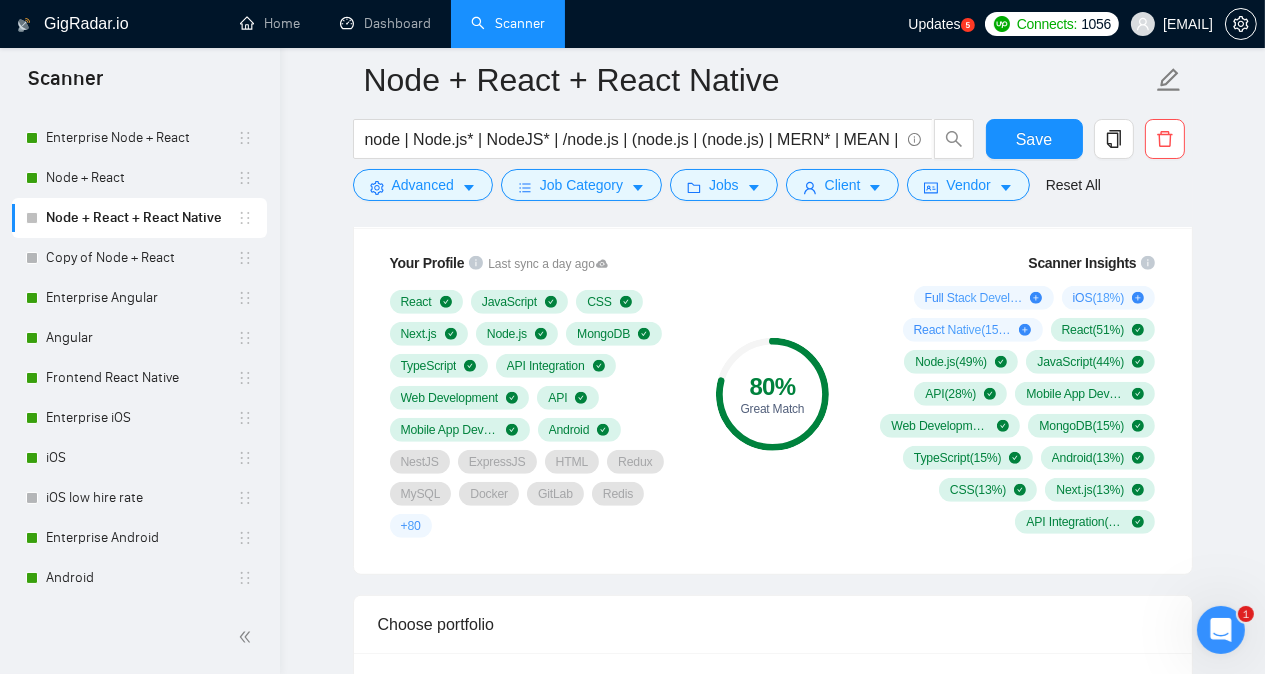 scroll, scrollTop: 1375, scrollLeft: 0, axis: vertical 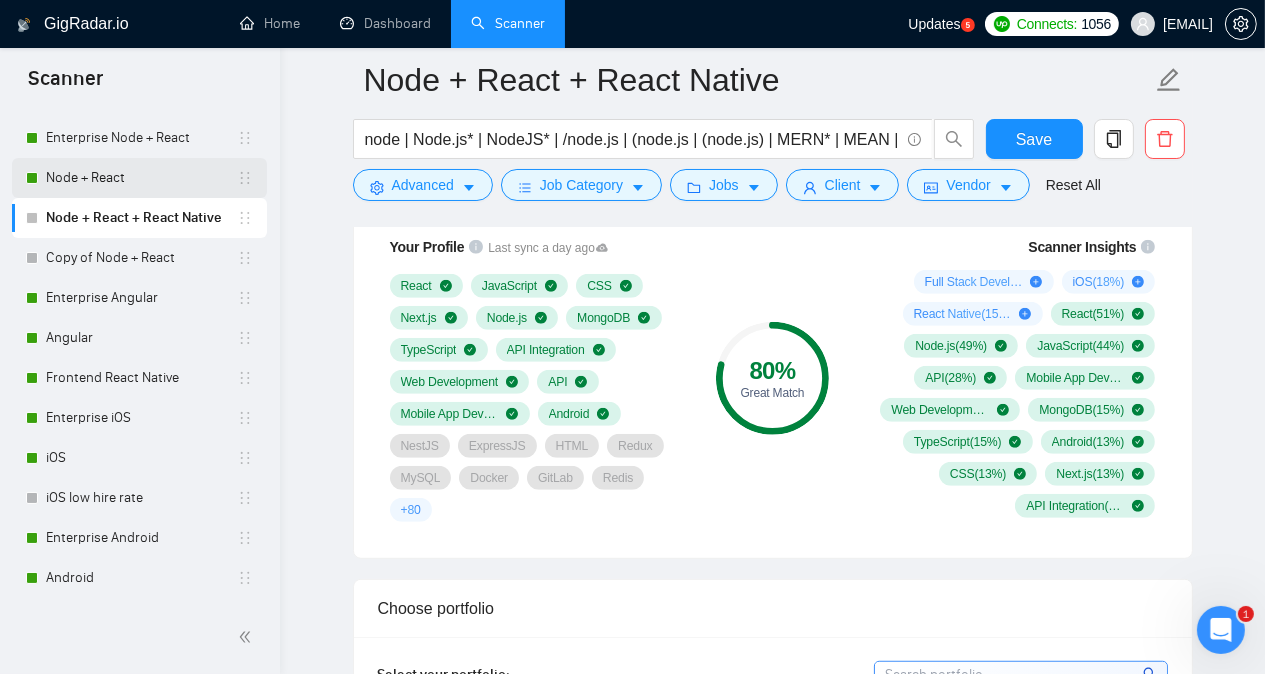 click on "Node + React" at bounding box center [141, 178] 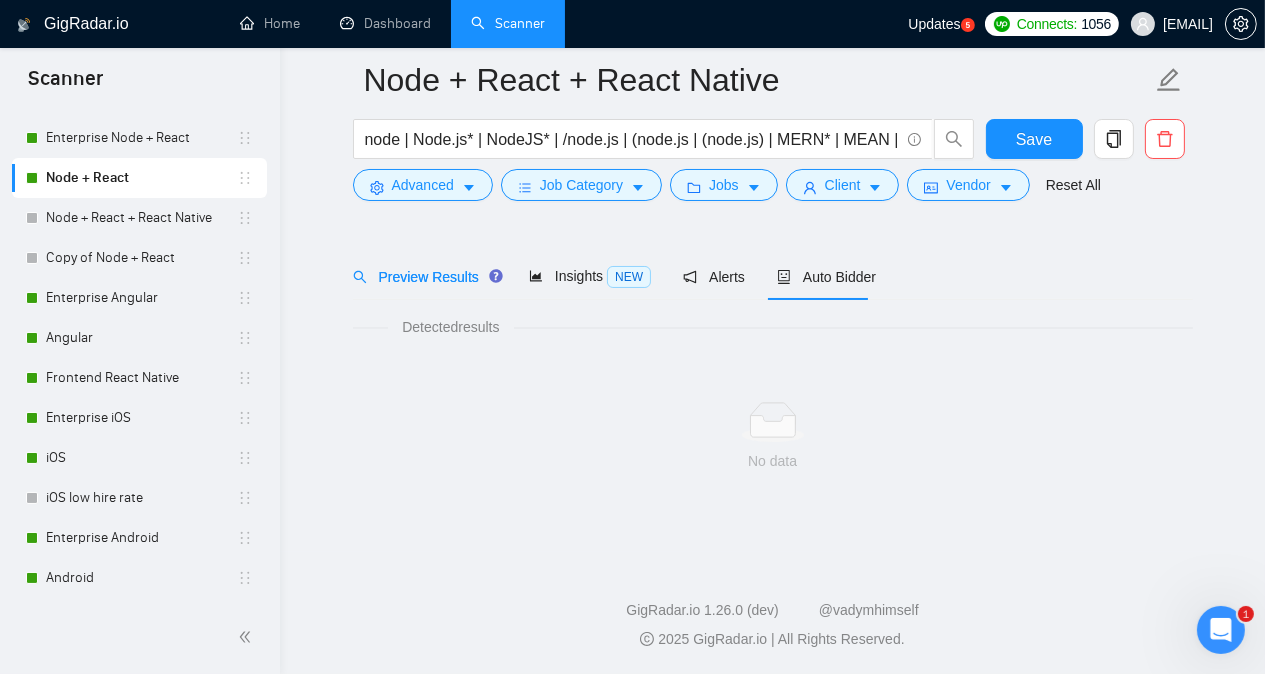 scroll, scrollTop: 55, scrollLeft: 0, axis: vertical 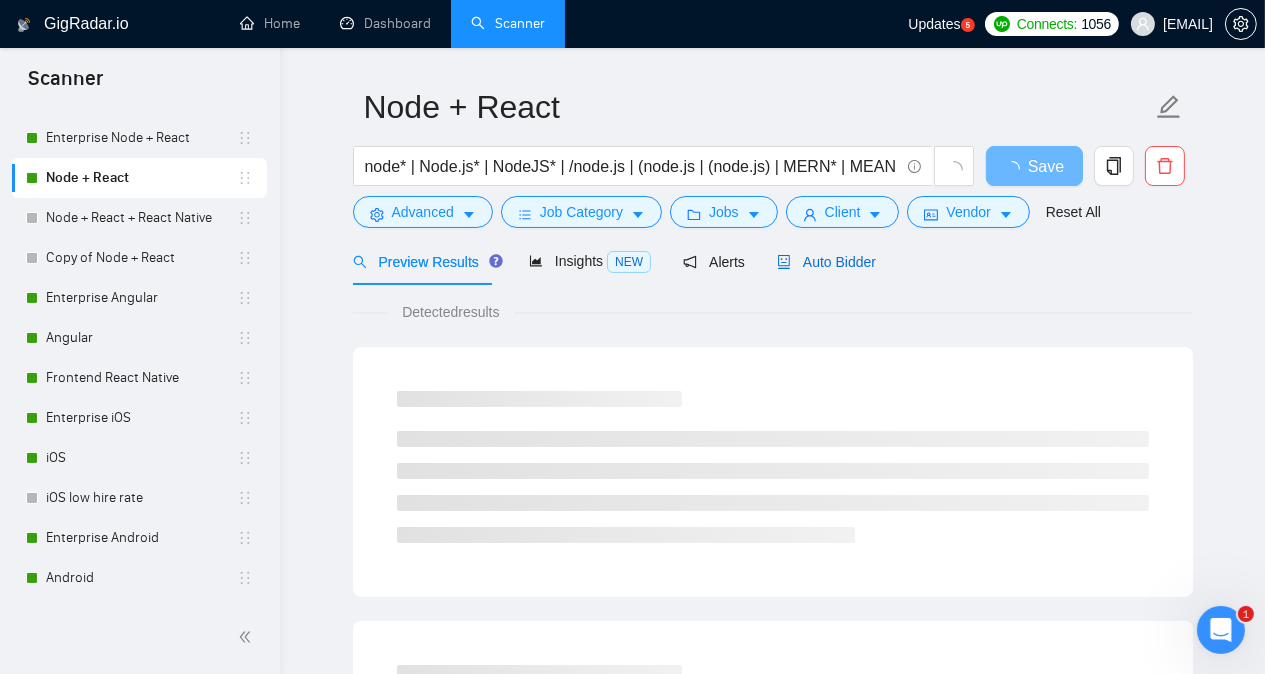 click on "Auto Bidder" at bounding box center (826, 262) 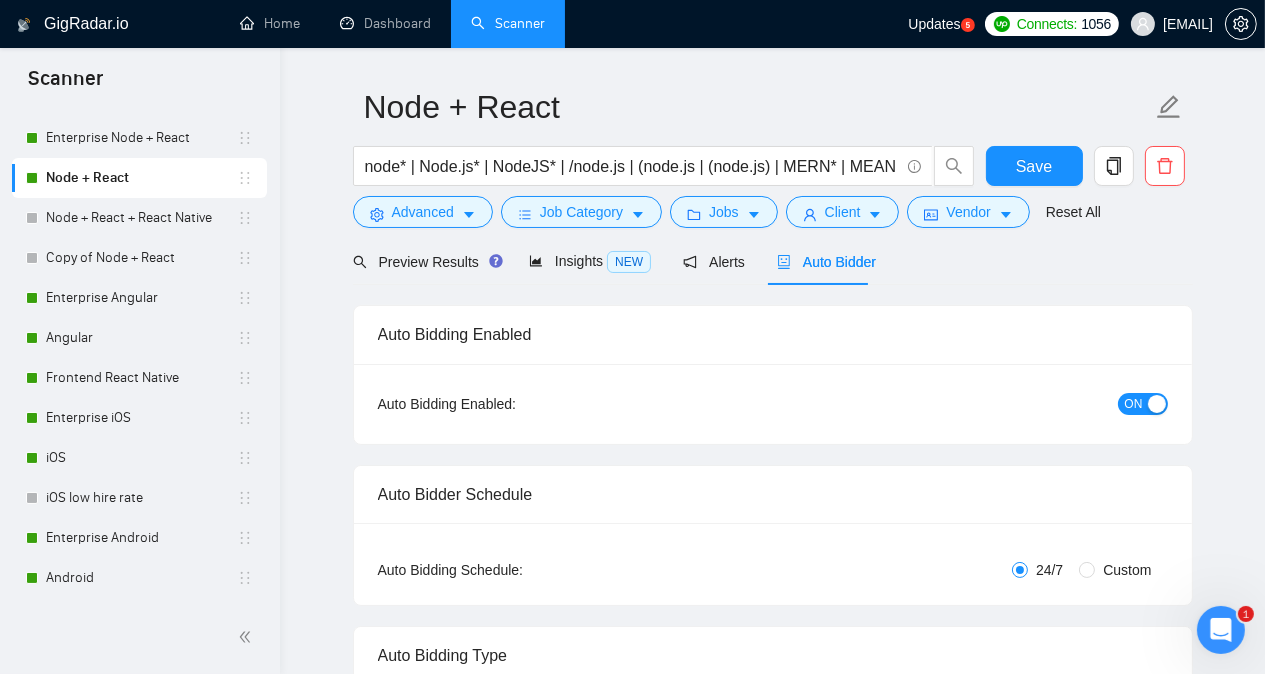 click on "Preview Results Insights NEW Alerts Auto Bidder" at bounding box center (773, 261) 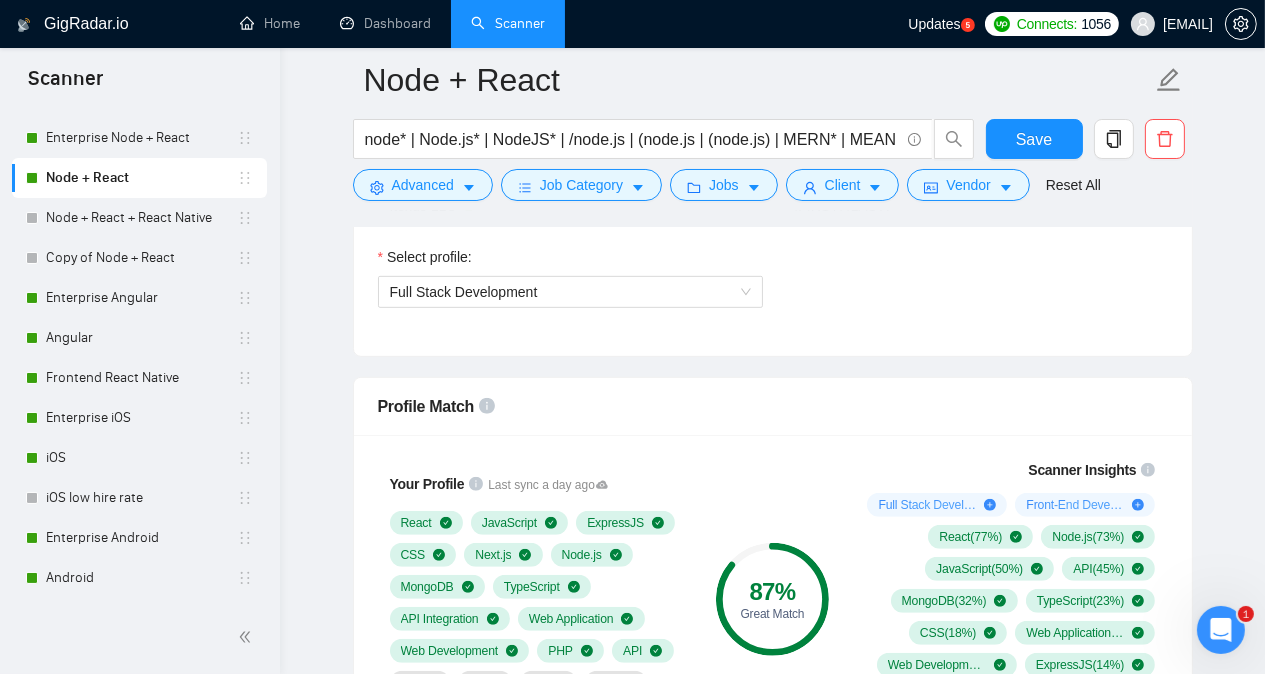 scroll, scrollTop: 1215, scrollLeft: 0, axis: vertical 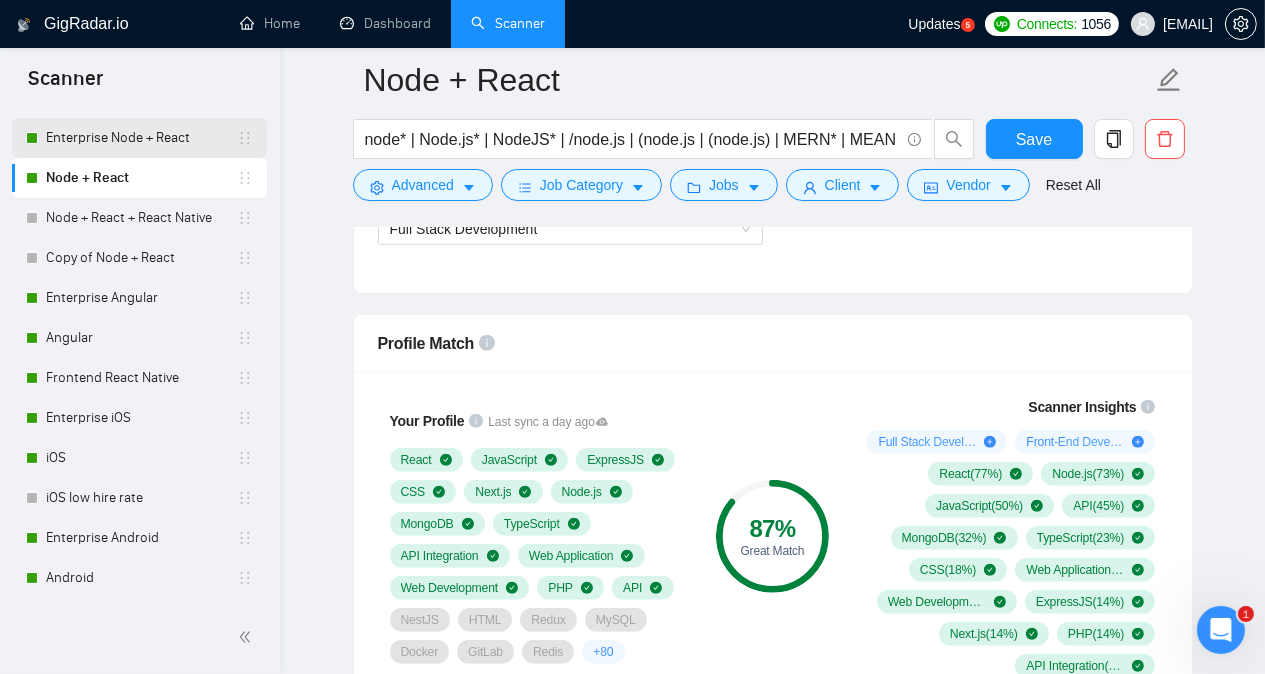 click on "Enterprise Node + React" at bounding box center [141, 138] 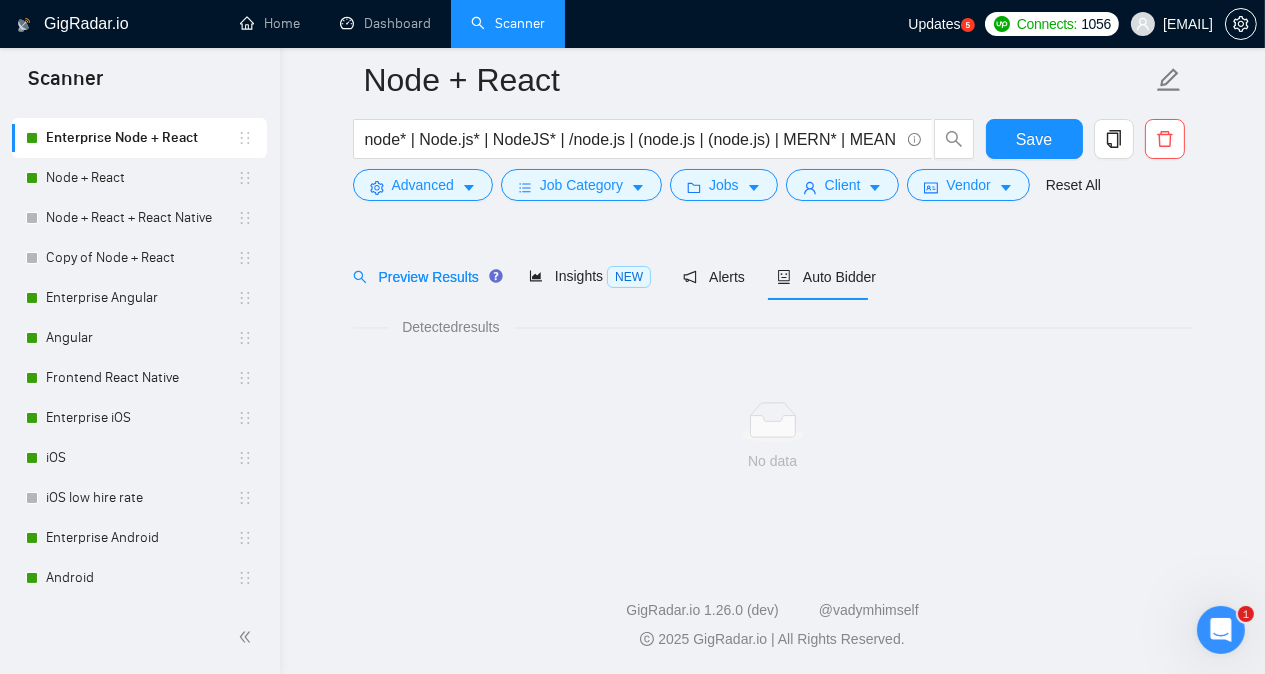 scroll, scrollTop: 55, scrollLeft: 0, axis: vertical 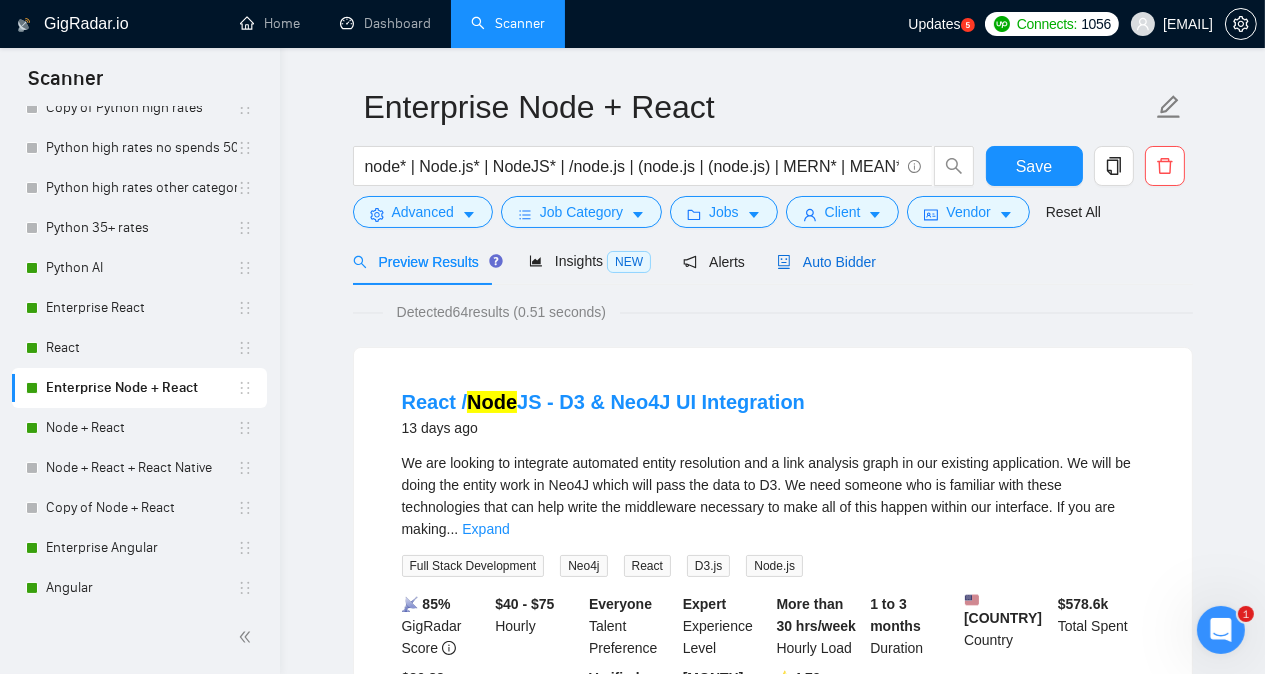 click on "Auto Bidder" at bounding box center (826, 262) 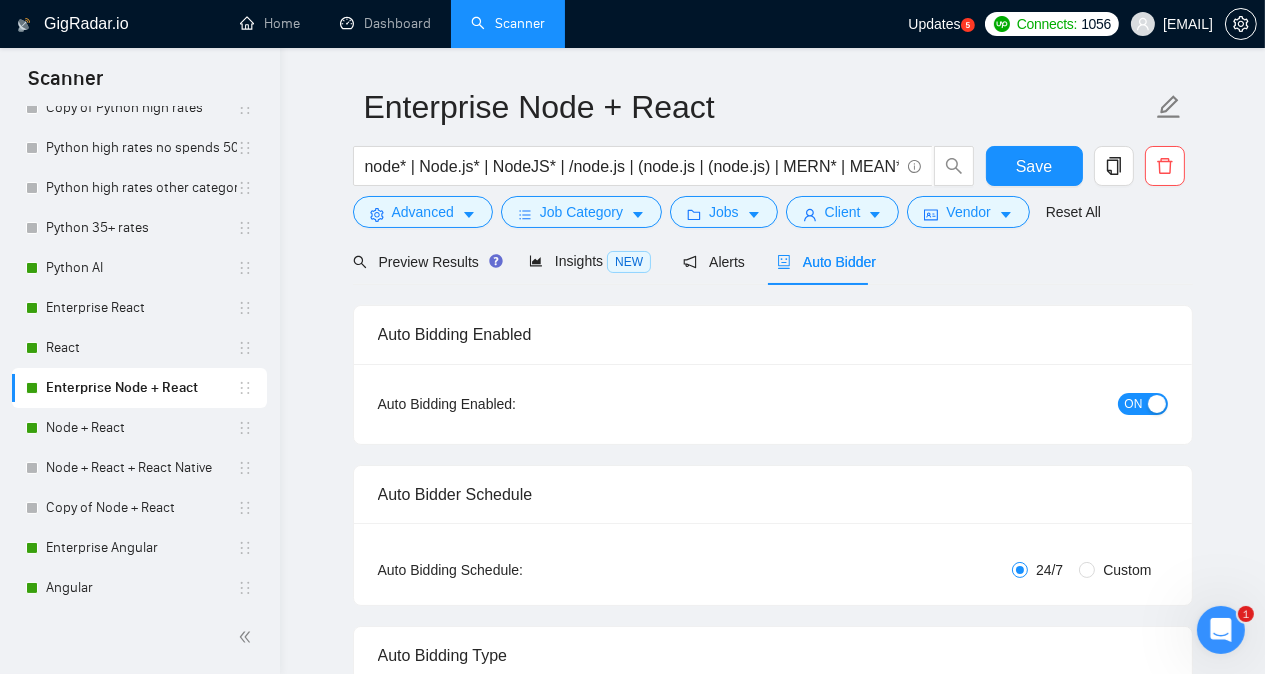 click on "Enterprise Node + React node* | Node.js* | NodeJS* | /node.js | (node.js | (node.js) | MERN* | MEAN* Save Advanced   Job Category   Jobs   Client   Vendor   Reset All Preview Results Insights NEW Alerts Auto Bidder Auto Bidding Enabled Auto Bidding Enabled: ON Auto Bidder Schedule Auto Bidding Type: Automated (recommended) Semi-automated Auto Bidding Schedule: 24/7 Custom Custom Auto Bidder Schedule Repeat every week on Monday Tuesday Wednesday Thursday Friday Saturday Sunday Active Hours ( Europe/Kiev ): From: To: ( 24  hours) Europe/Kiev Auto Bidding Type Select your bidding algorithm: Choose the algorithm for you bidding. The price per proposal does not include your connects expenditure. Template Bidder Works great for narrow segments and short cover letters that don't change. 0.50  credits / proposal [FIRST] AI 🤖 Personalise your cover letter with ai [placeholders] 1.00  credits / proposal Experimental [FIRST] AI  👑   NEW   Learn more 2.00  credits / proposal $[SAVINGS] savings Team & Freelancer React CSS" at bounding box center (772, 2807) 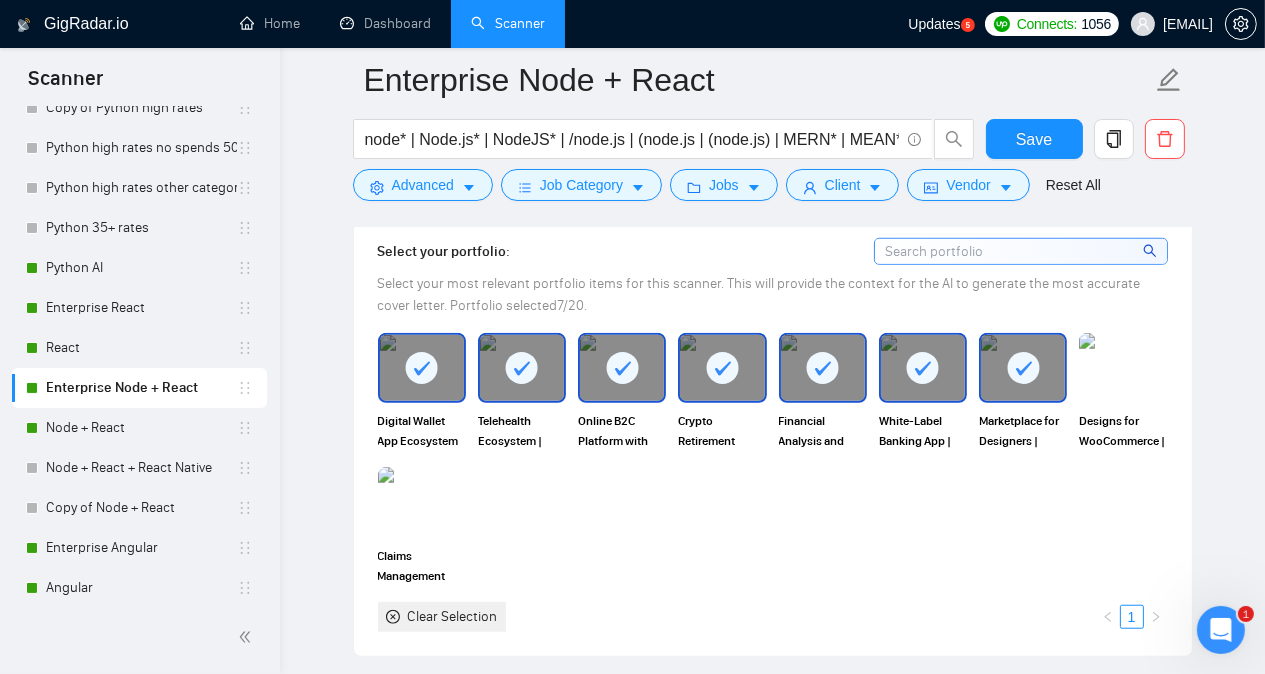 scroll, scrollTop: 1735, scrollLeft: 0, axis: vertical 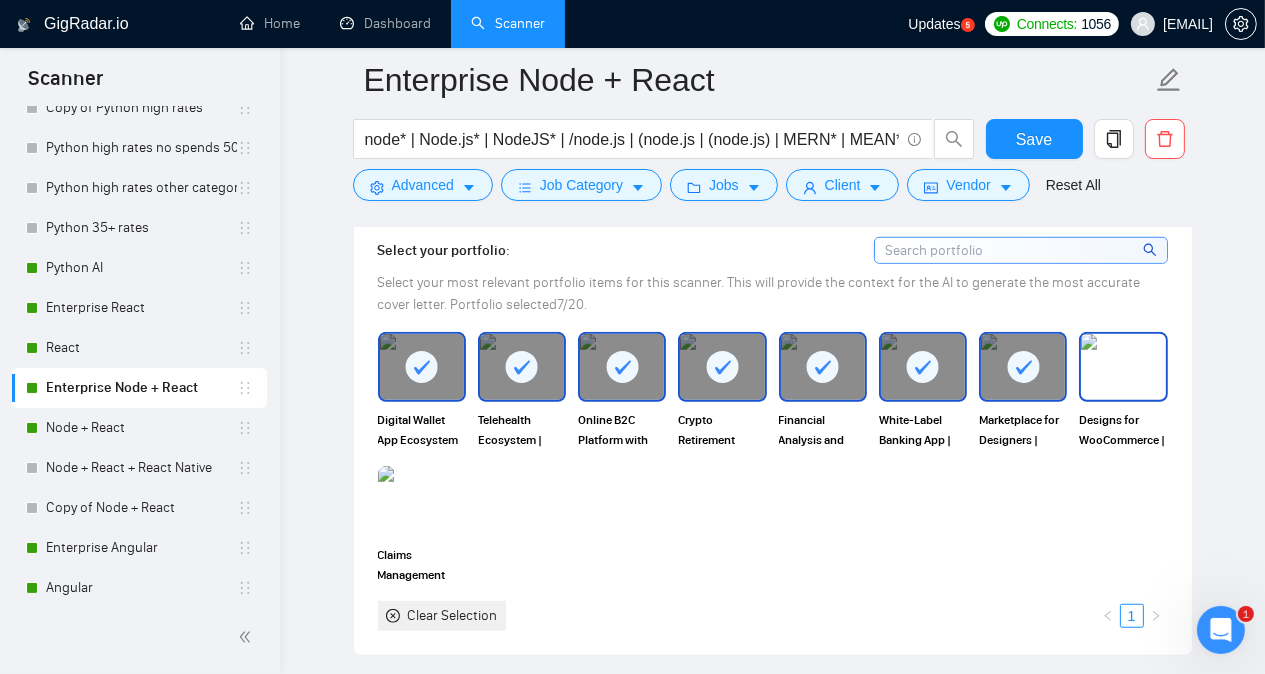 click at bounding box center [1123, 367] 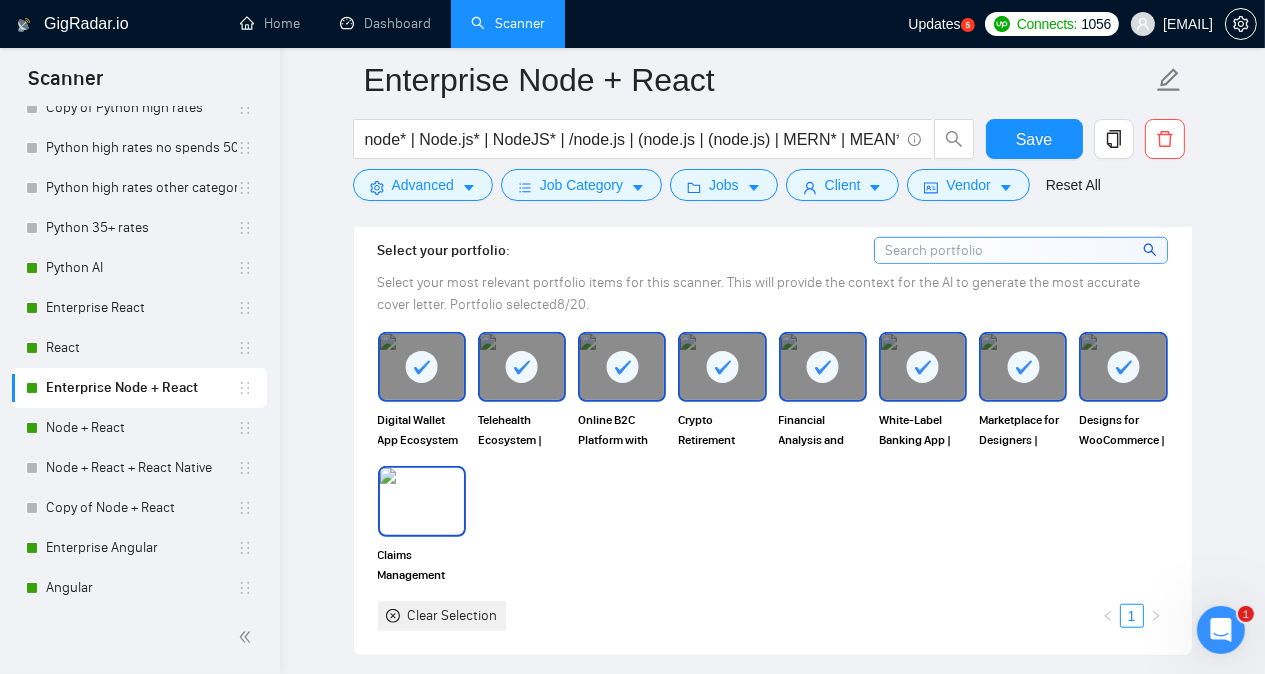click at bounding box center [422, 501] 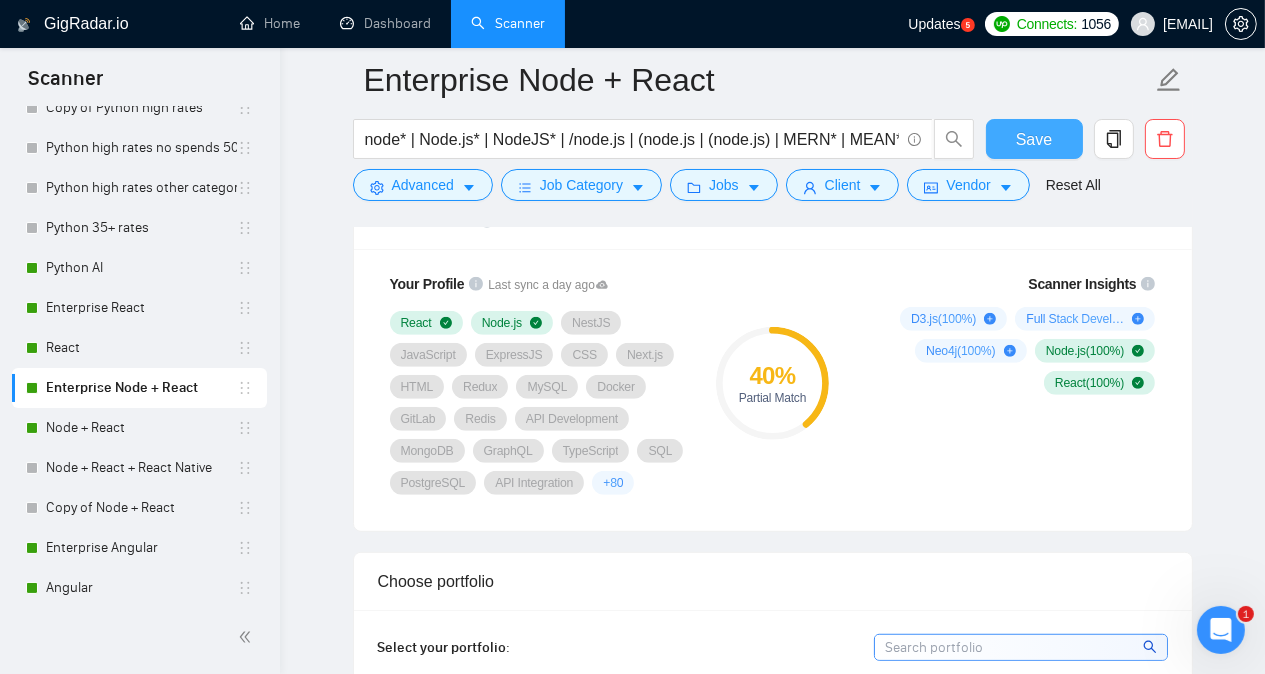 scroll, scrollTop: 1335, scrollLeft: 0, axis: vertical 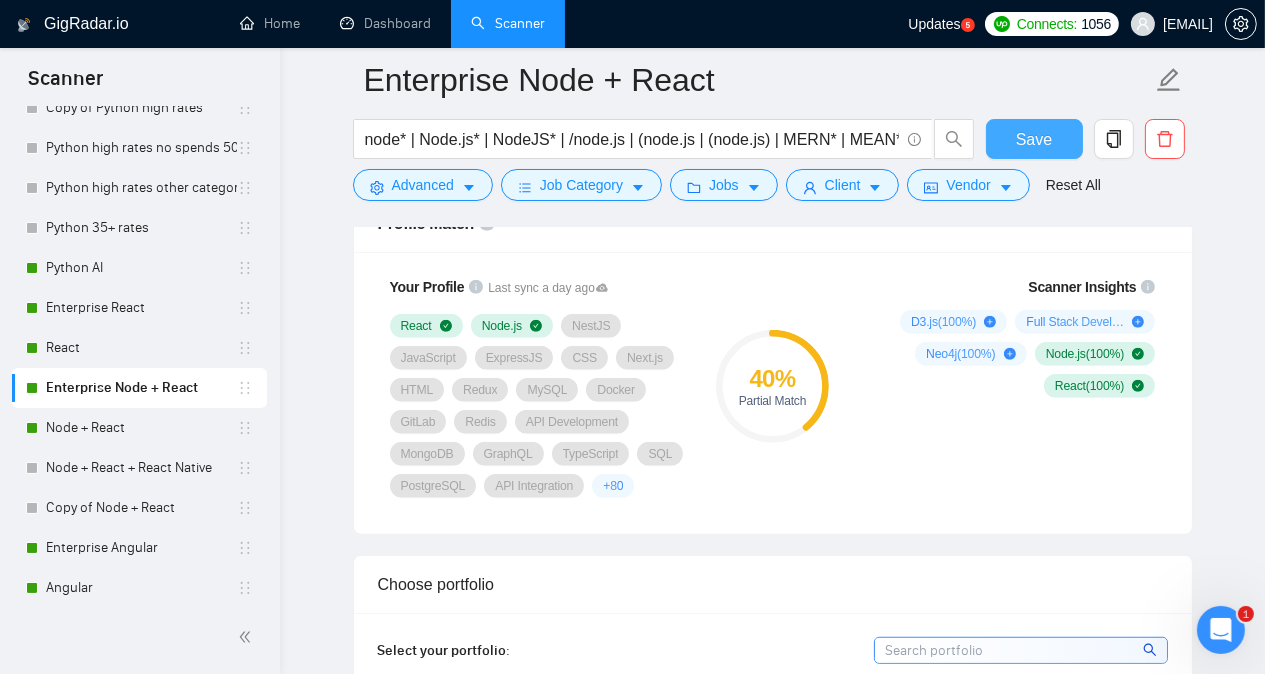 click on "Save" at bounding box center [1034, 139] 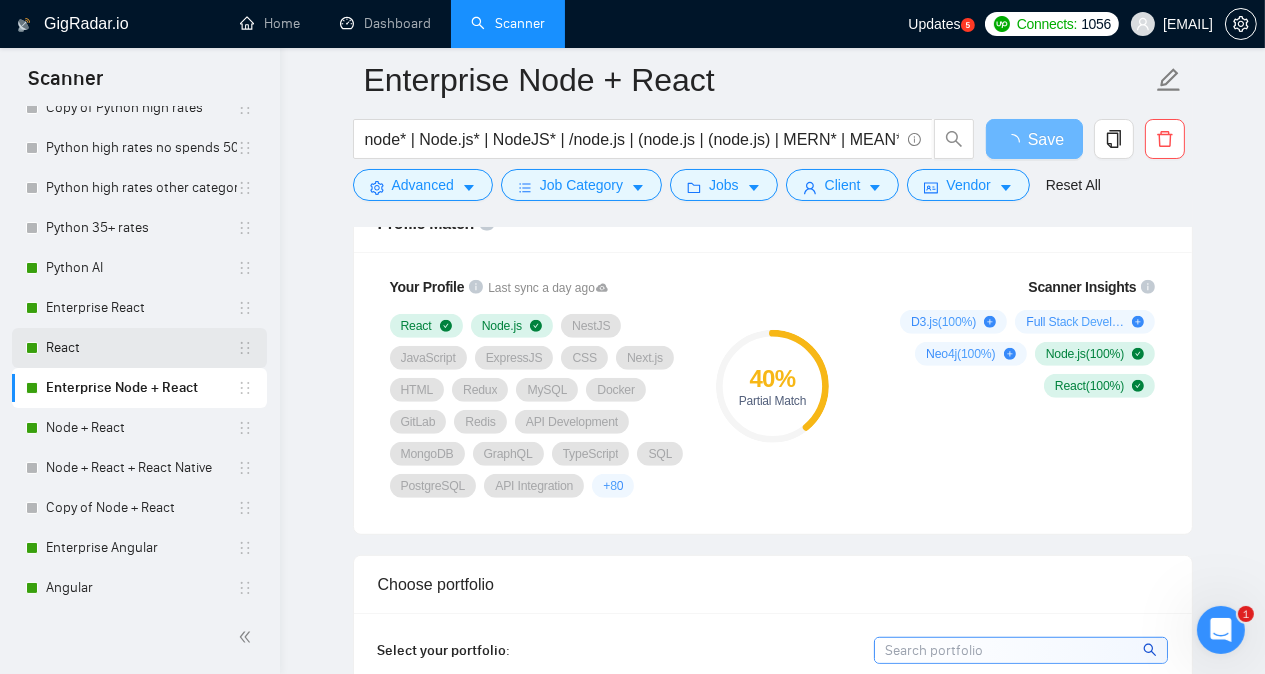 click on "React" at bounding box center [141, 348] 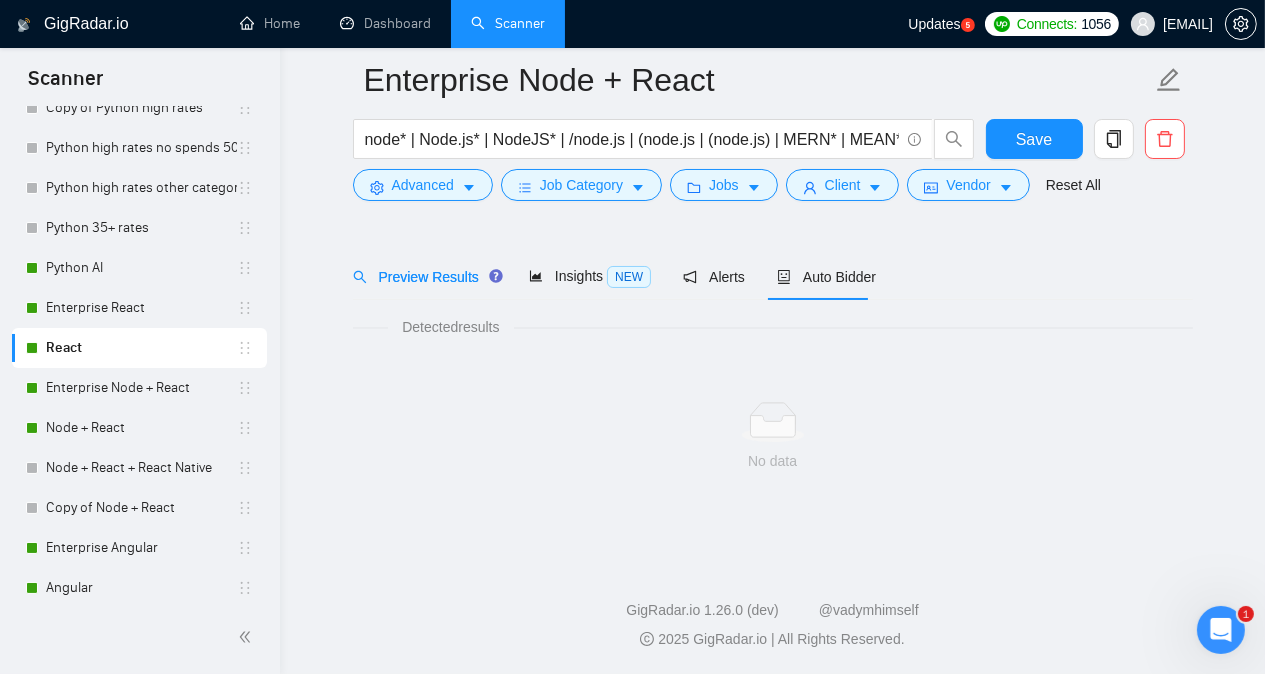scroll, scrollTop: 55, scrollLeft: 0, axis: vertical 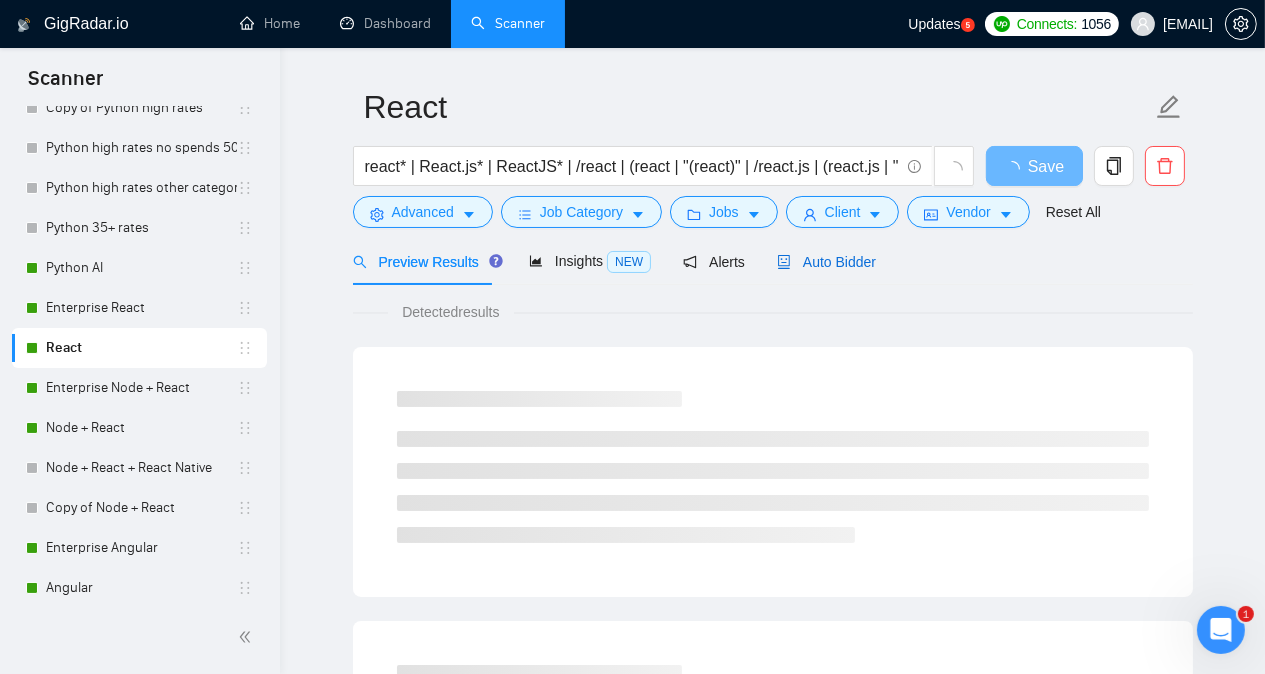 click on "Auto Bidder" at bounding box center (826, 262) 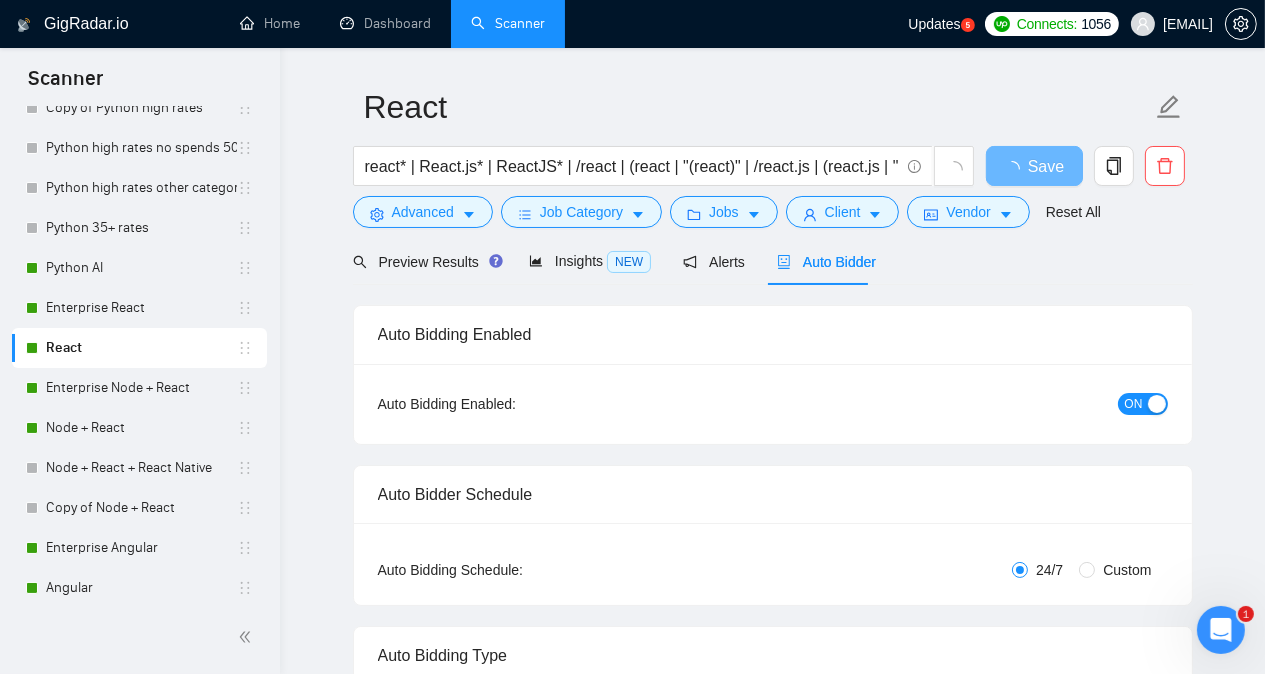 click on "Preview Results Insights NEW Alerts Auto Bidder" at bounding box center (773, 261) 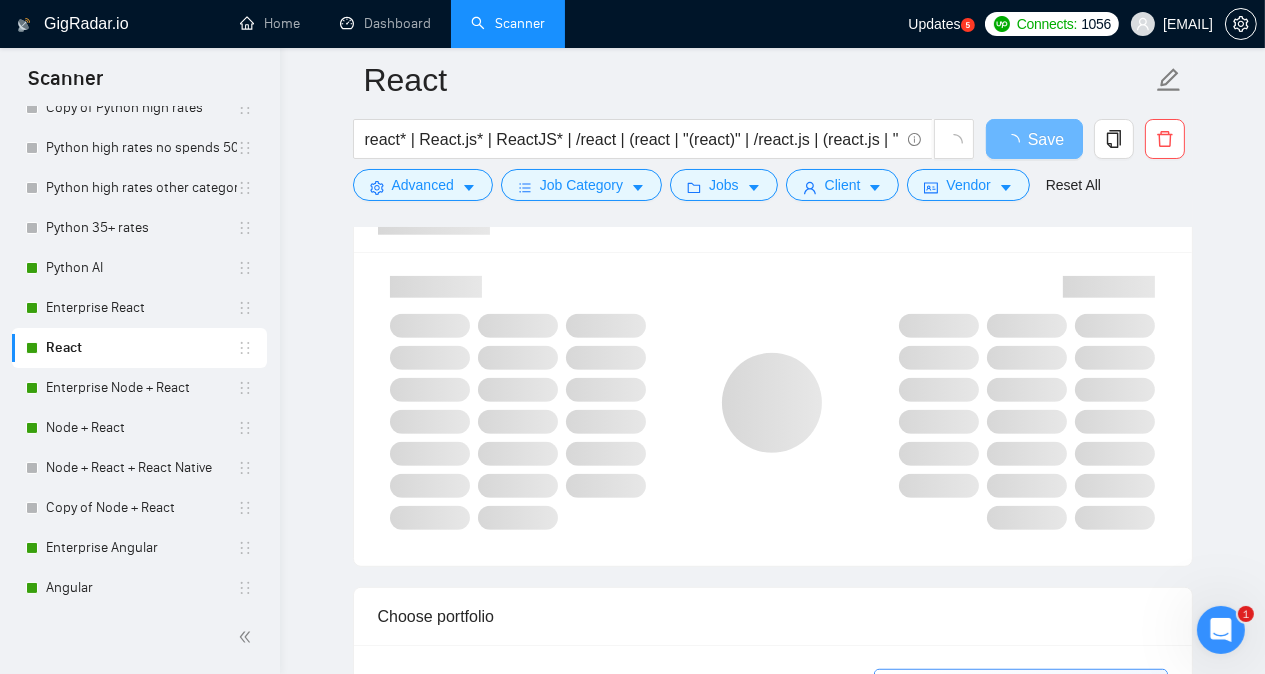 scroll, scrollTop: 1295, scrollLeft: 0, axis: vertical 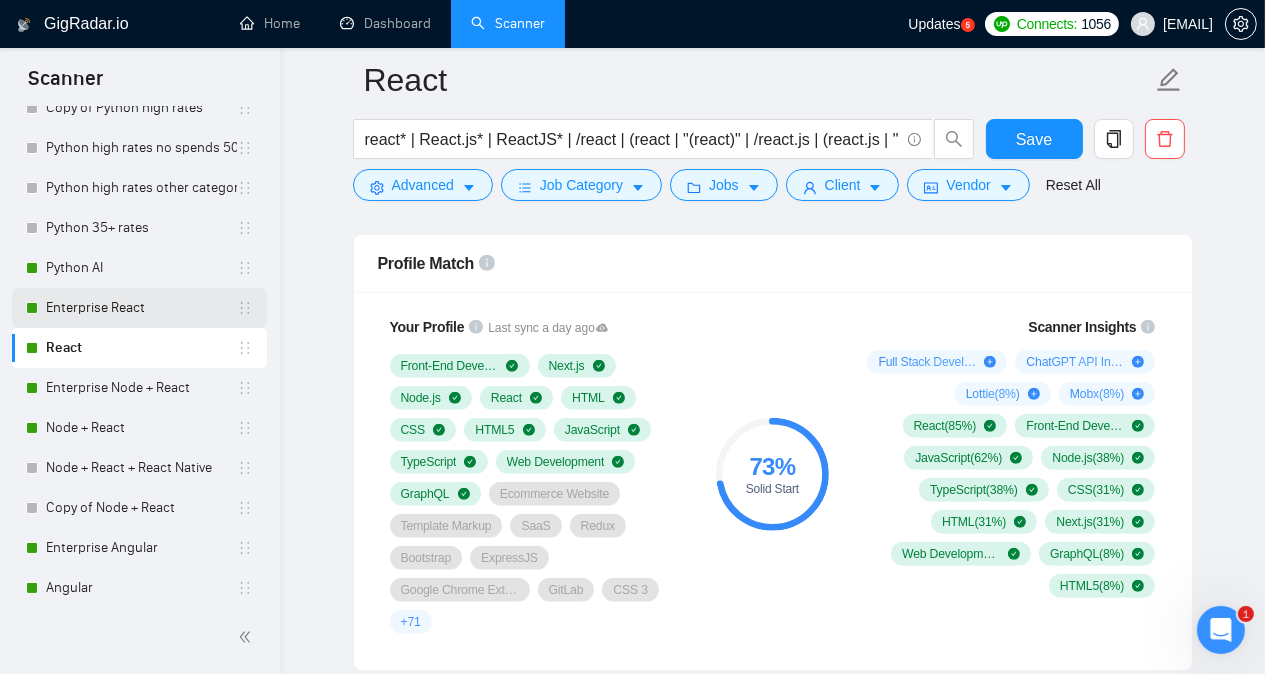 click on "Enterprise React" at bounding box center [141, 308] 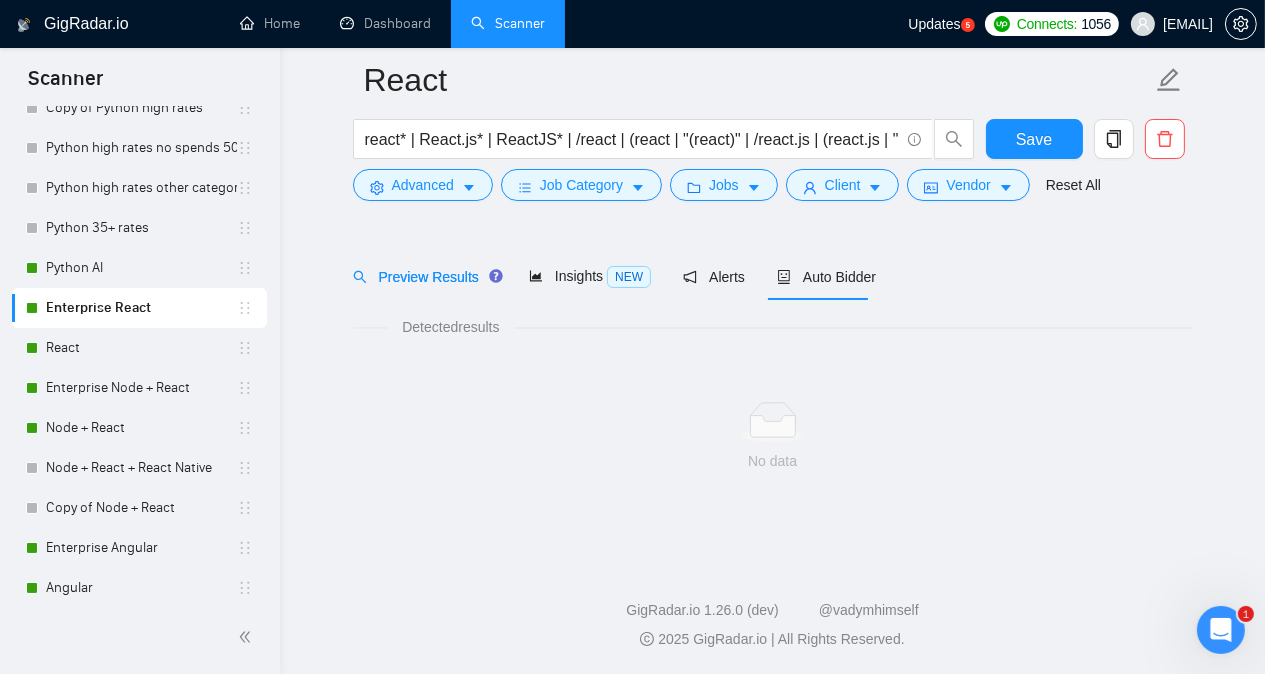 scroll, scrollTop: 55, scrollLeft: 0, axis: vertical 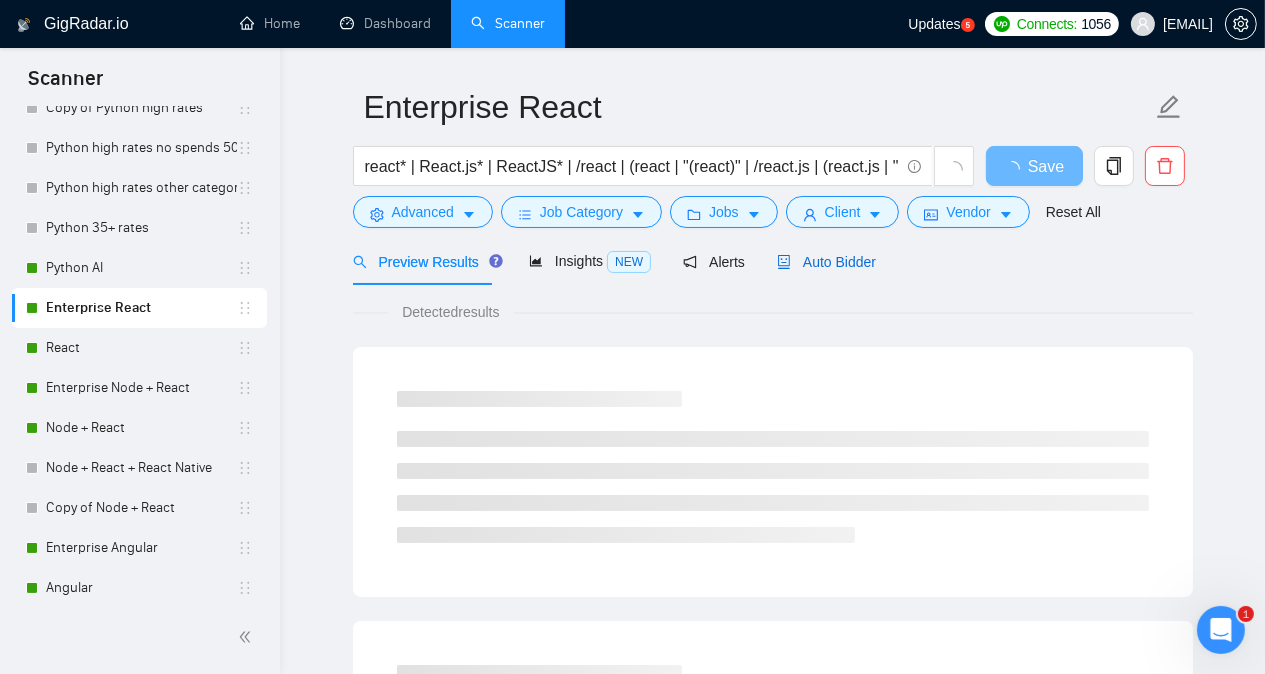 click on "Auto Bidder" at bounding box center [826, 262] 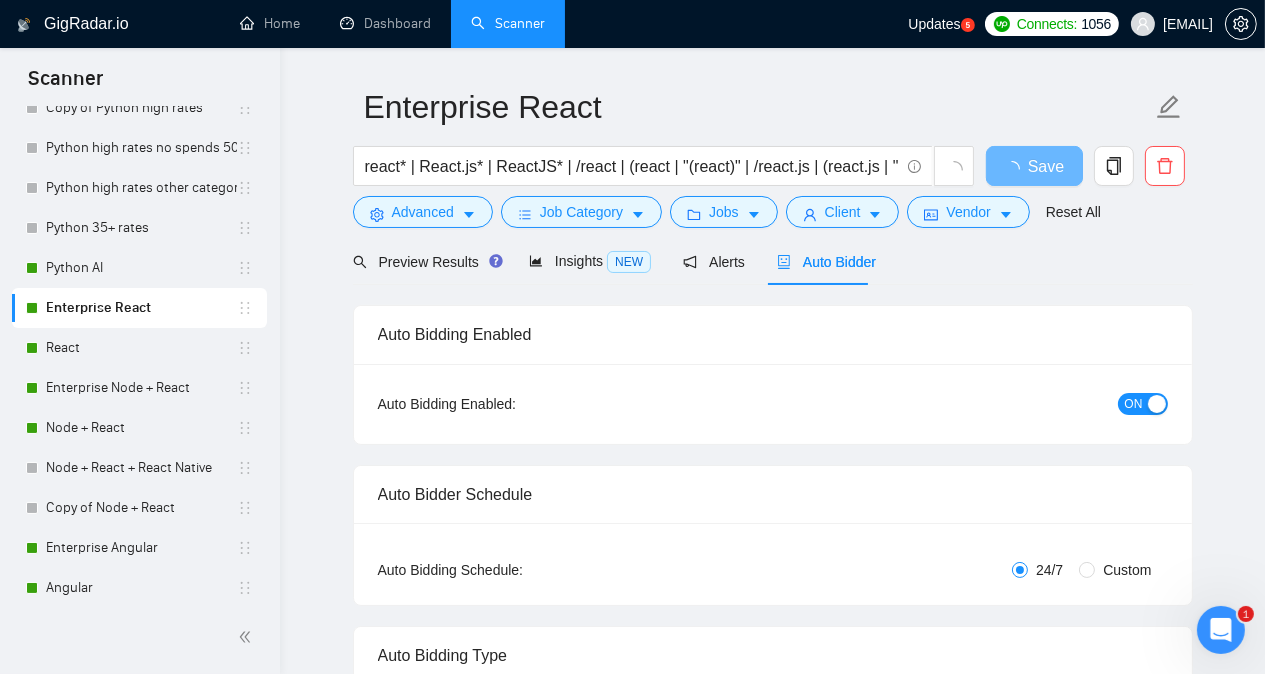 click on "Enterprise React react* | React.js* | ReactJS* | /react | (react | "(react)" | /react.js | (react.js | "(react.js)" | /ReactJS | (ReactJS | "(ReactJS)" Save Advanced   Job Category   Jobs   Client   Vendor   Reset All Preview Results Insights NEW Alerts Auto Bidder Auto Bidding Enabled Auto Bidding Enabled: ON Auto Bidder Schedule Auto Bidding Type: Automated (recommended) Semi-automated Auto Bidding Schedule: 24/7 Custom Custom Auto Bidder Schedule Repeat every week on Monday Tuesday Wednesday Thursday Friday Saturday Sunday Active Hours ( Europe/Kiev ): From: To: ( 24  hours) Europe/Kiev Auto Bidding Type Select your bidding algorithm: Choose the algorithm for you bidding. The price per proposal does not include your connects expenditure. Template Bidder Works great for narrow segments and short cover letters that don't change. 0.50  credits / proposal Sardor AI 🤖 Personalise your cover letter with ai [placeholders] 1.00  credits / proposal Experimental Laziza AI  👑   NEW   Learn more 2.00  credits 7" at bounding box center [772, 2631] 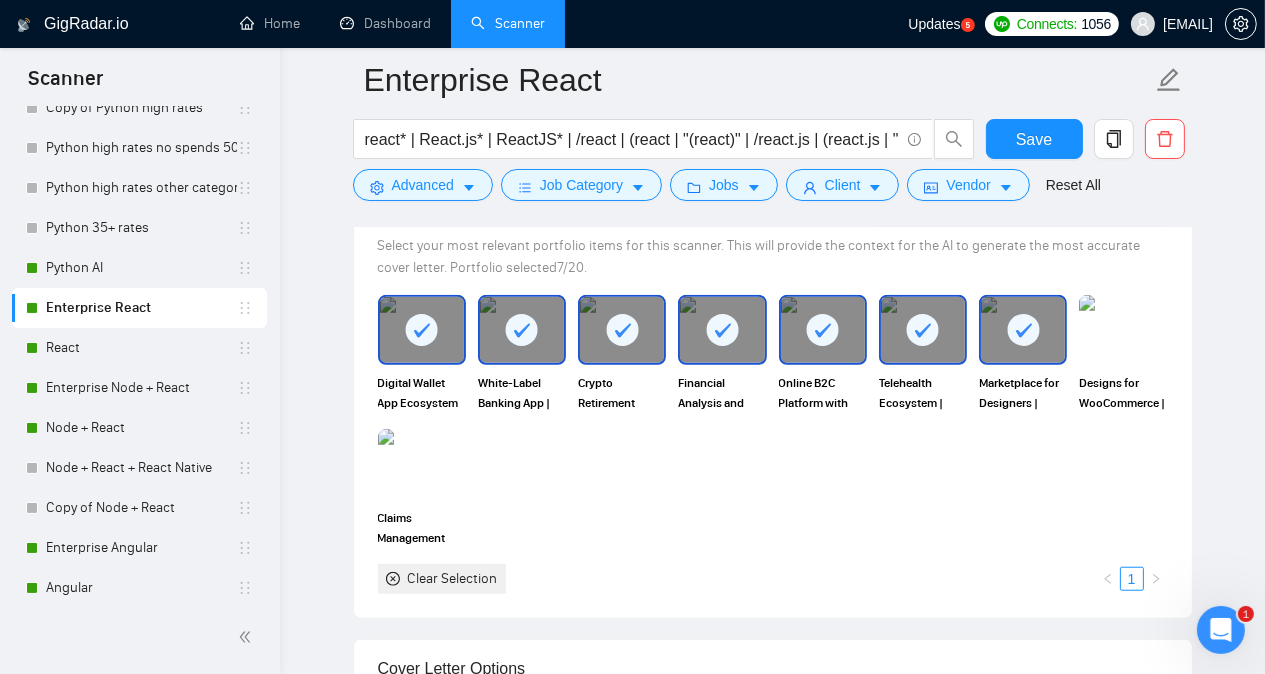 scroll, scrollTop: 1815, scrollLeft: 0, axis: vertical 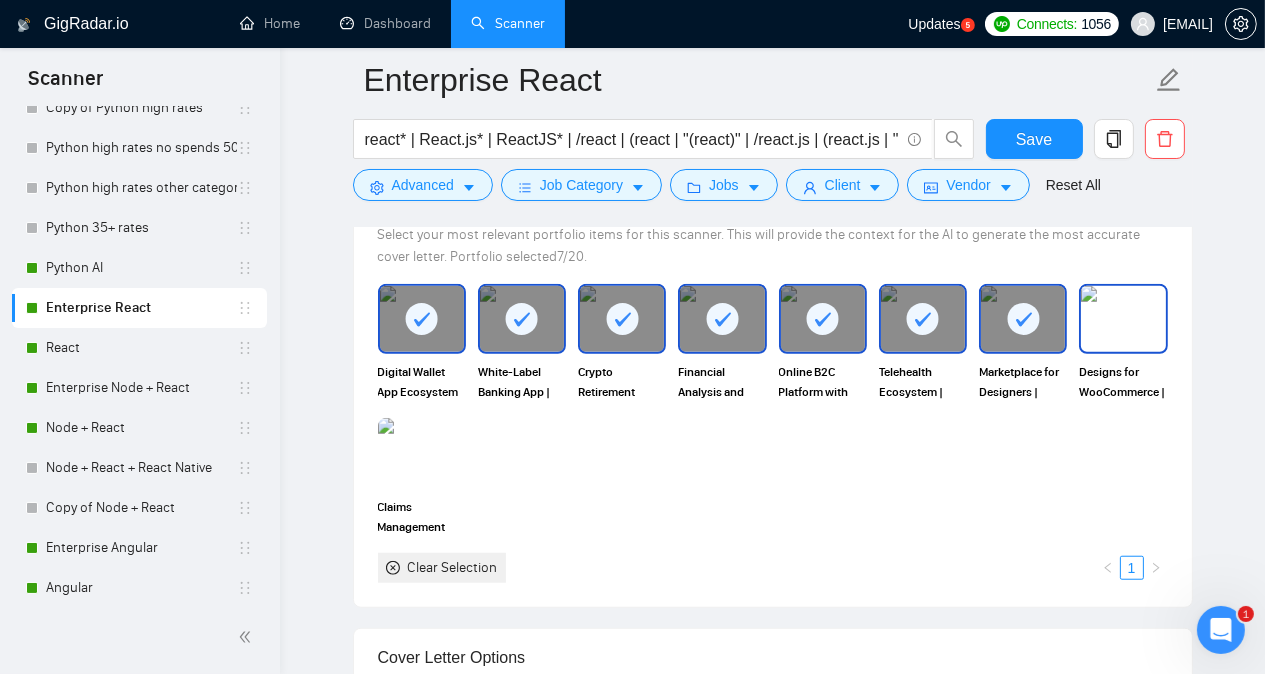 click at bounding box center (1123, 319) 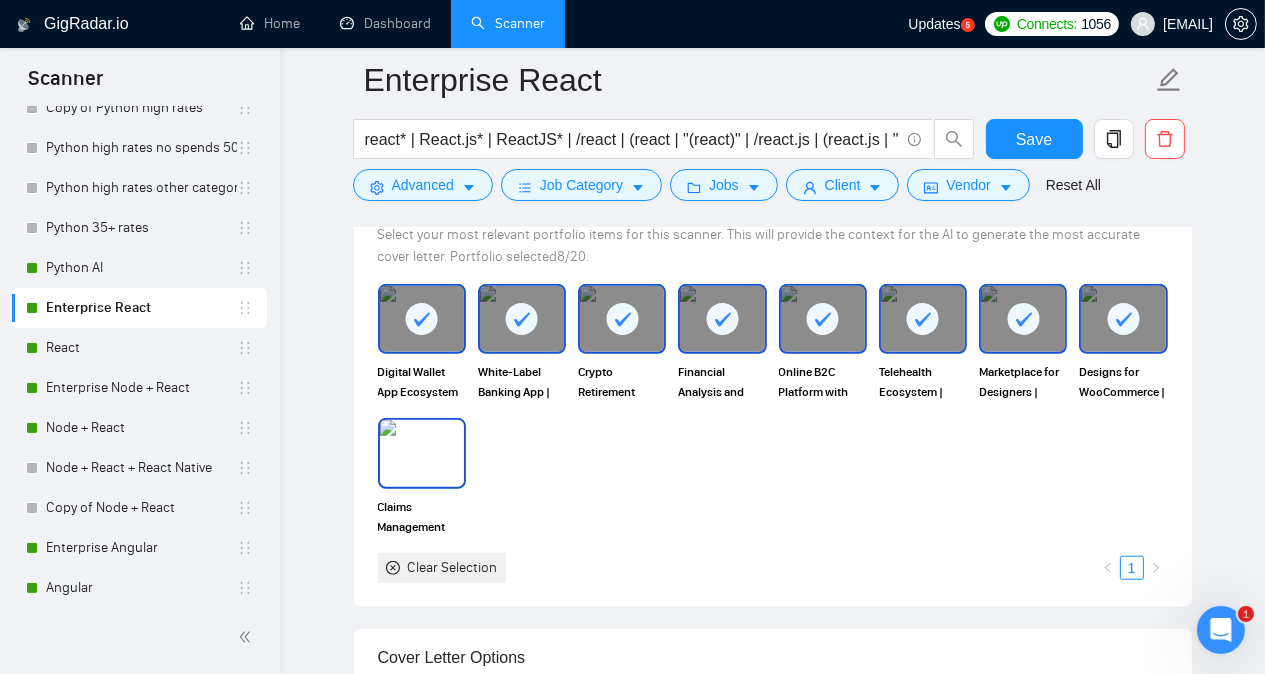 click at bounding box center [422, 453] 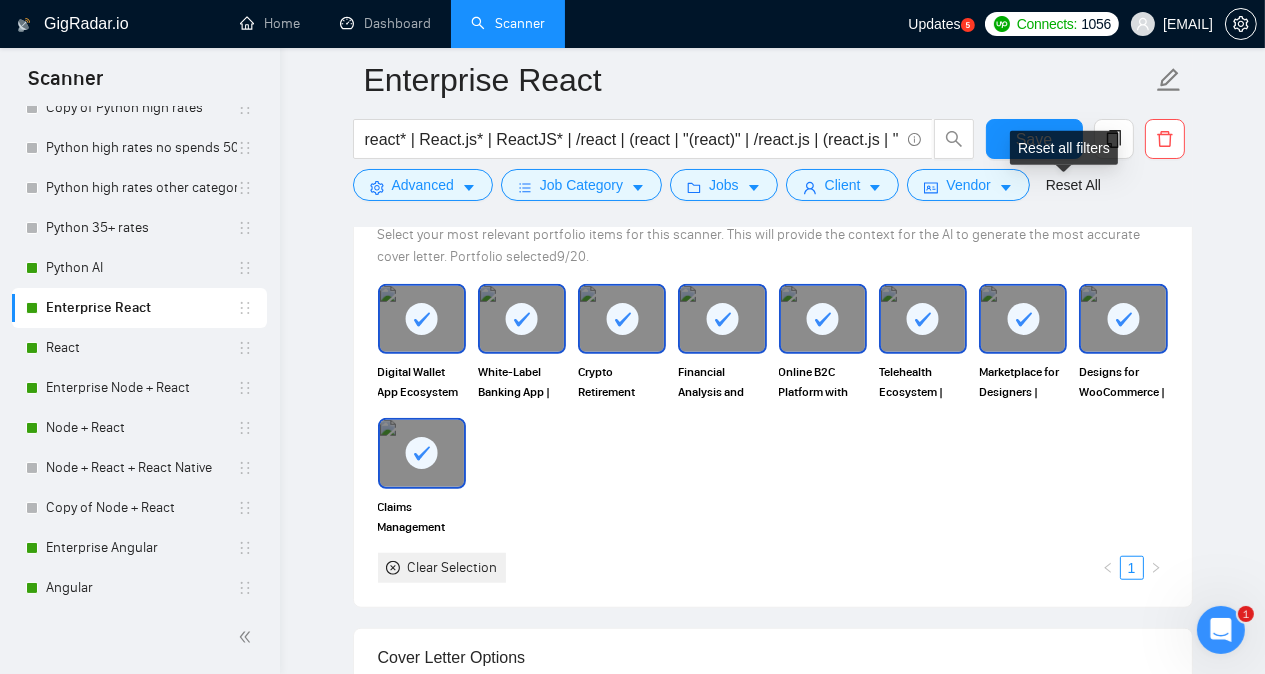 click on "Reset all filters" at bounding box center [1064, 148] 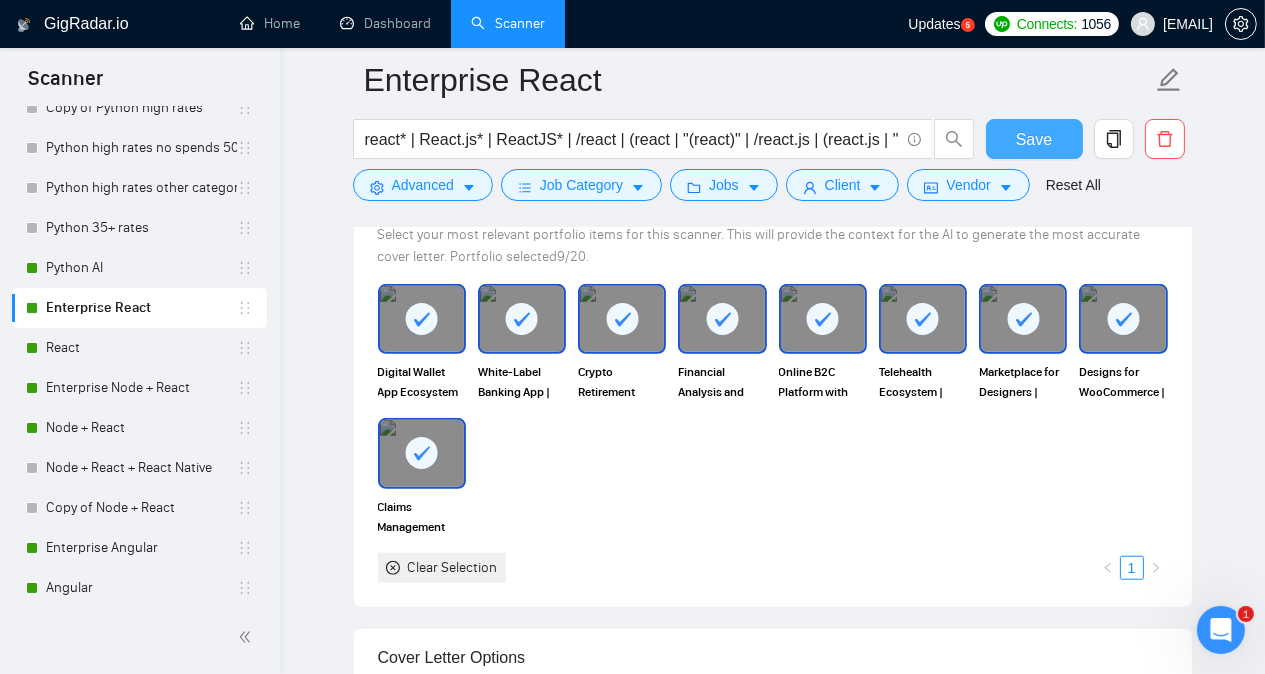 click on "Save" at bounding box center [1034, 139] 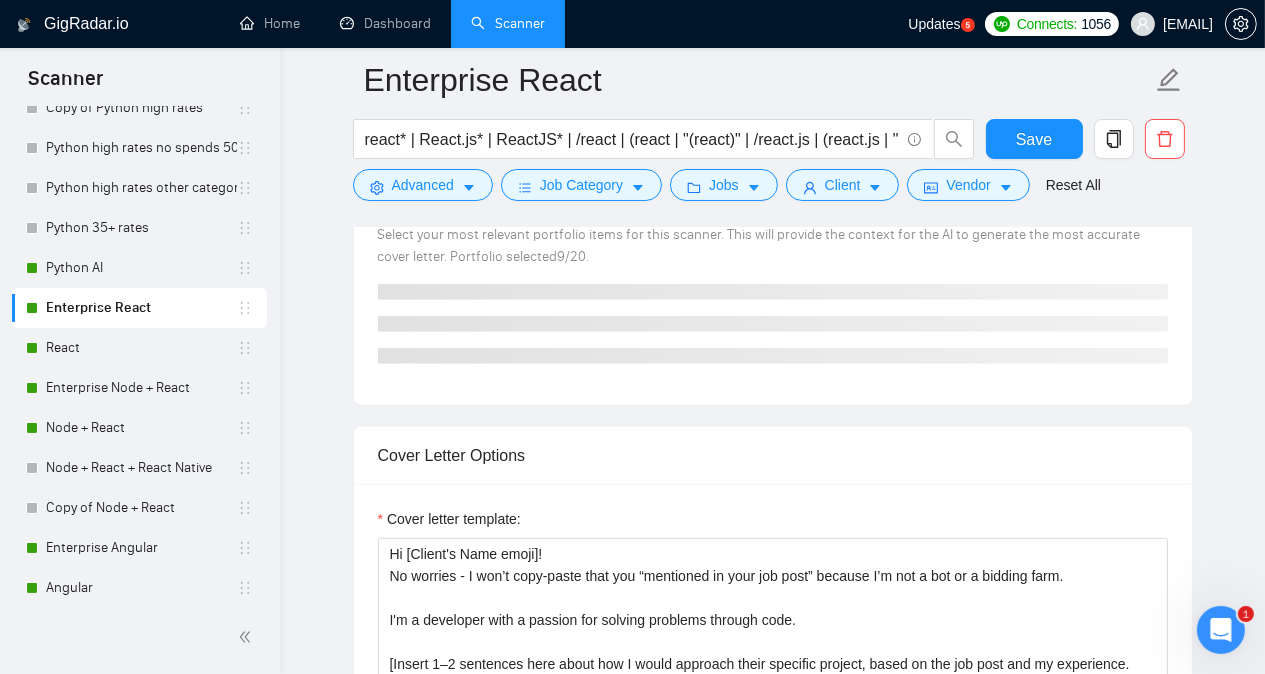 click on "GigRadar.io Home Dashboard Scanner Updates
5
Connects: 1056 george.epshtain@itexus.com Enterprise React react* | React.js* | ReactJS* | /react | (react | "(react)" | /react.js | (react.js | "(react.js)" | /ReactJS | (ReactJS | "(ReactJS)" Save Advanced   Job Category   Jobs   Client   Vendor   Reset All Preview Results Insights NEW Alerts Auto Bidder Auto Bidding Enabled Auto Bidding Enabled: ON Auto Bidder Schedule Auto Bidding Type: Automated (recommended) Semi-automated Auto Bidding Schedule: 24/7 Custom Custom Auto Bidder Schedule Repeat every week on Monday Tuesday Wednesday Thursday Friday Saturday Sunday Active Hours ( Europe/Kiev ): From: To: ( 24  hours) Europe/Kiev Auto Bidding Type Select your bidding algorithm: Choose the algorithm for you bidding. The price per proposal does not include your connects expenditure. Template Bidder Works great for narrow segments and short cover letters that don't change. 0.50  credits / proposal Sardor AI 🤖" at bounding box center [772, 1008] 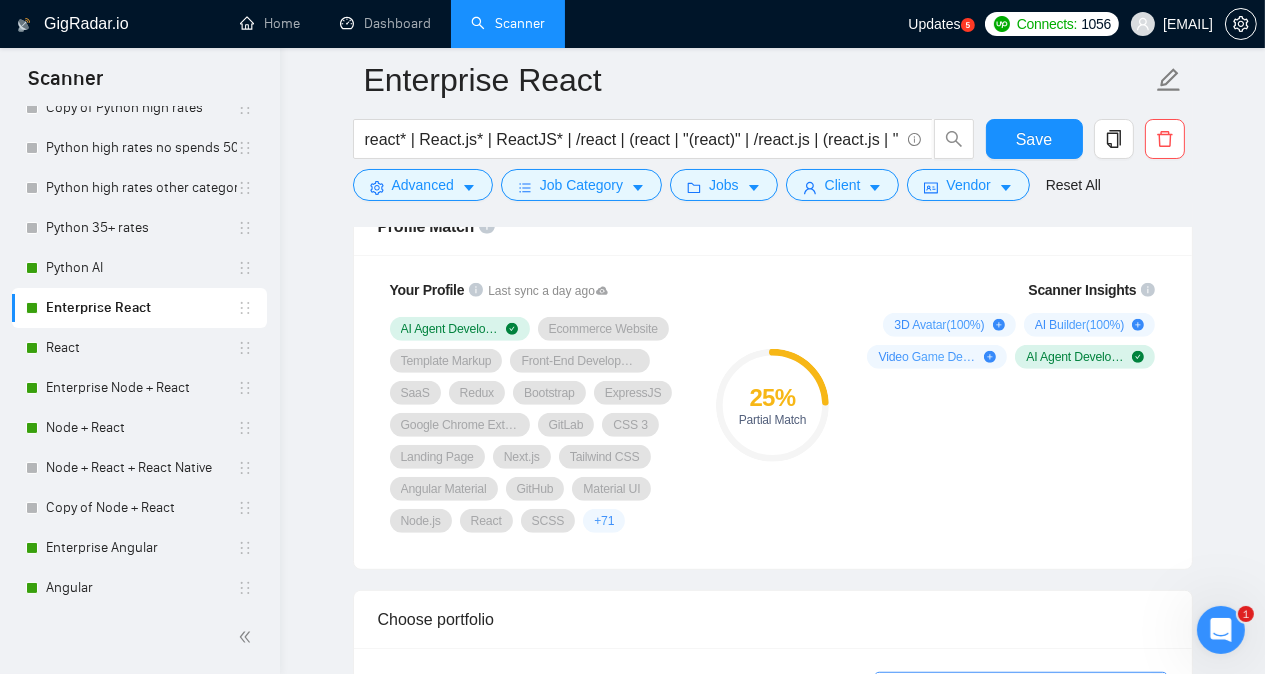 scroll, scrollTop: 1295, scrollLeft: 0, axis: vertical 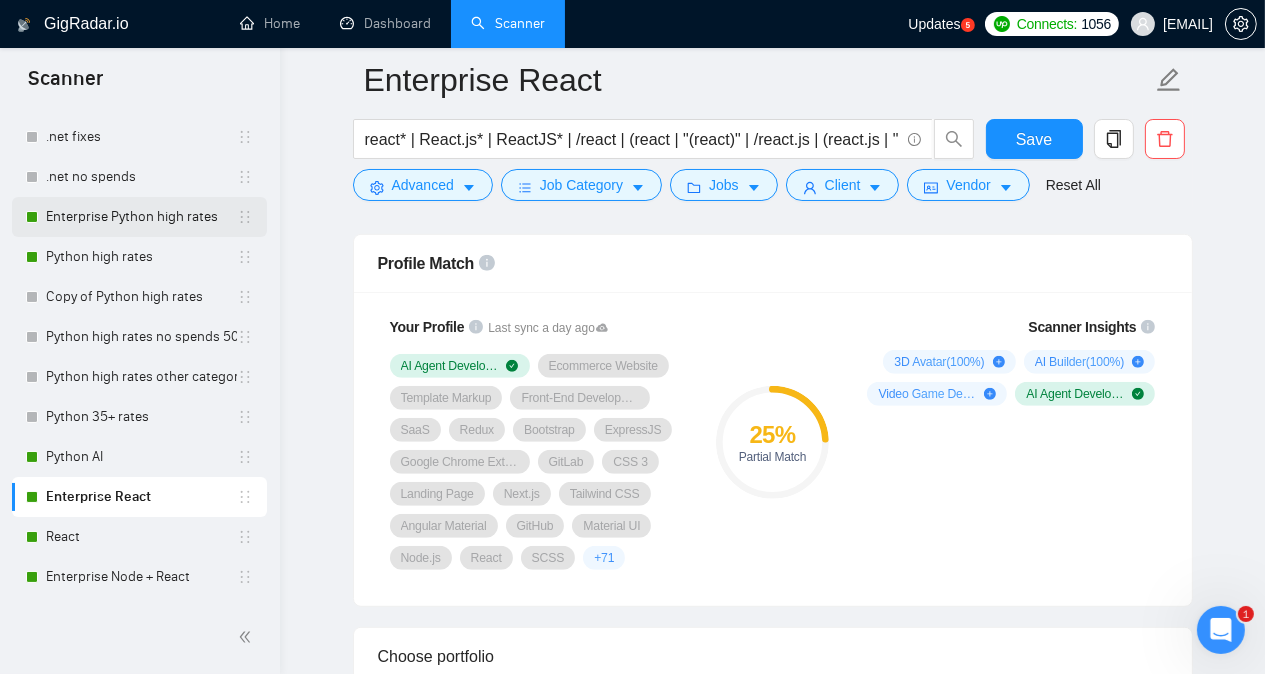 click on "Enterprise Python high rates" at bounding box center (141, 217) 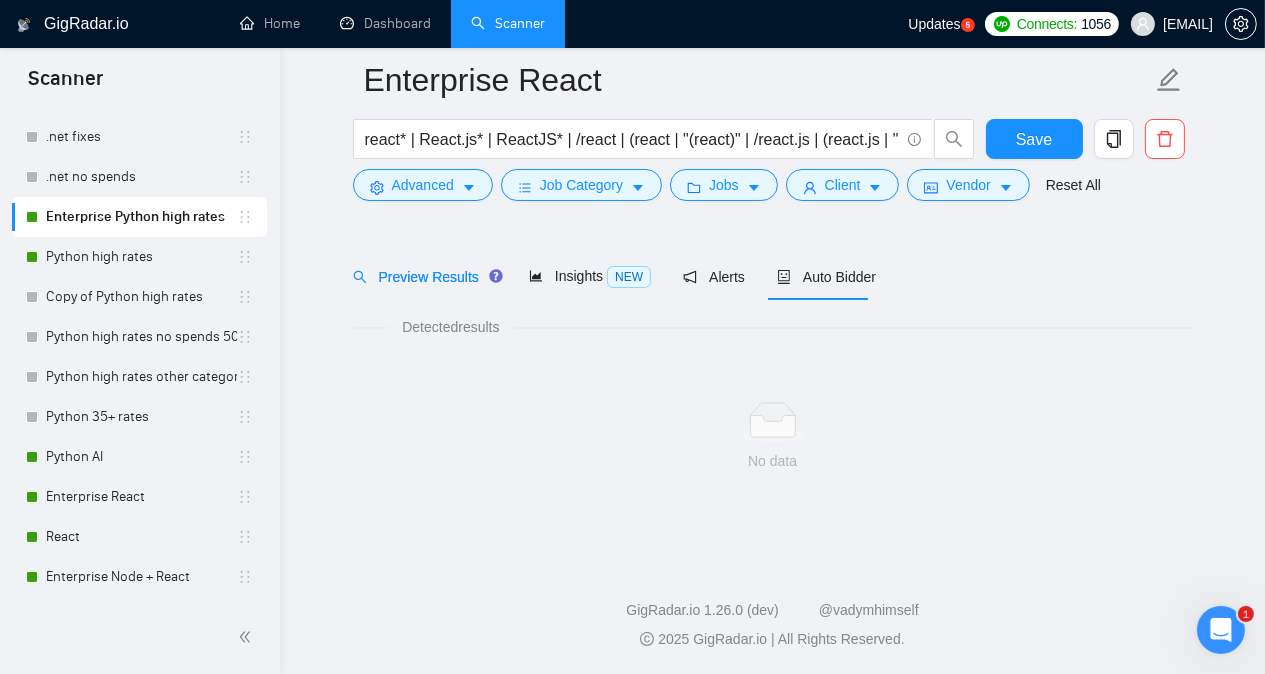 scroll, scrollTop: 55, scrollLeft: 0, axis: vertical 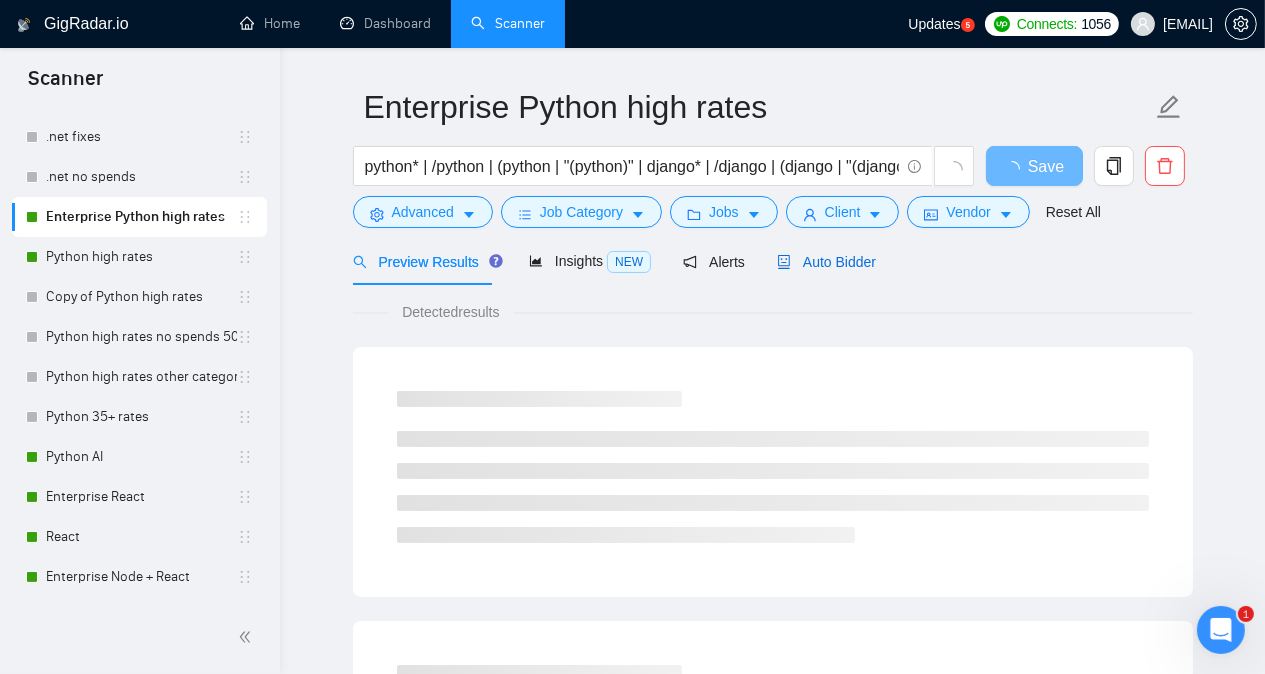 click on "Auto Bidder" at bounding box center [826, 262] 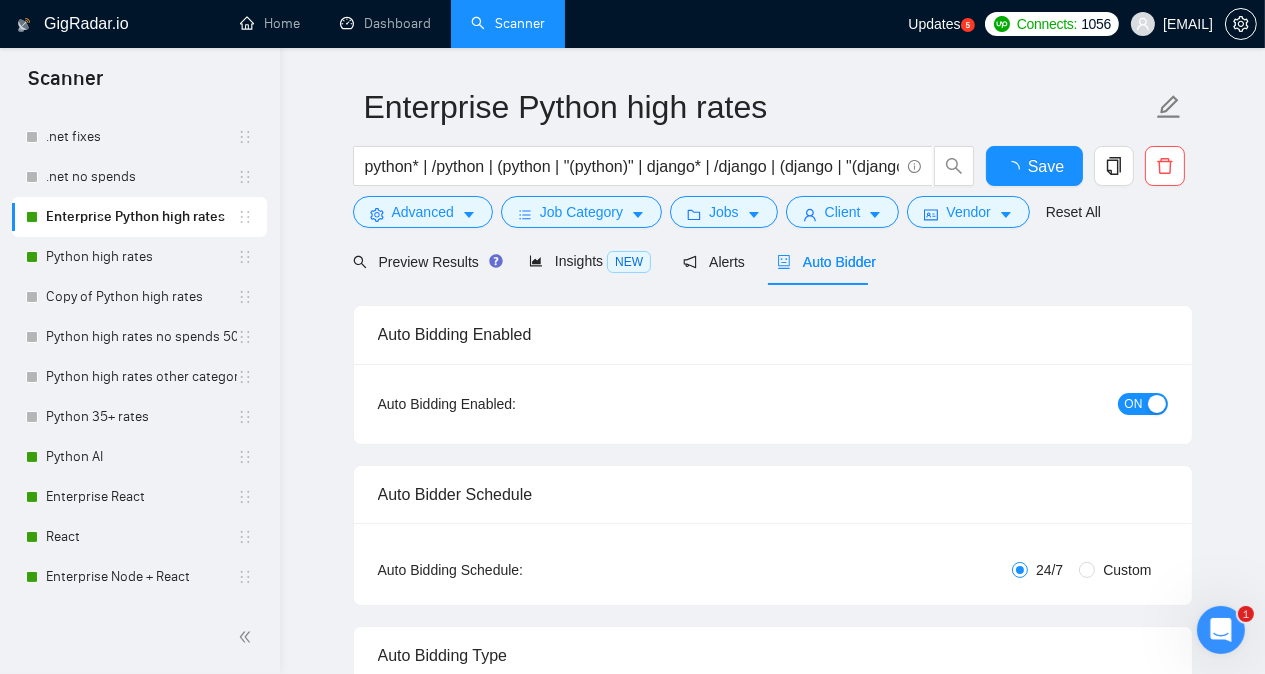 click on "Enterprise Python high rates python* | /python | (python | "(python)" | django* | /django | (django | "(django)" | pithon | pyhton | pyton Save Advanced   Job Category   Jobs   Client   Vendor   Reset All Preview Results Insights NEW Alerts Auto Bidder Auto Bidding Enabled Auto Bidding Enabled: ON Auto Bidder Schedule Auto Bidding Type: Automated (recommended) Semi-automated Auto Bidding Schedule: 24/7 Custom Custom Auto Bidder Schedule Repeat every week on Monday Tuesday Wednesday Thursday Friday Saturday Sunday Active Hours ( Europe/Kiev ): From: To: ( 24  hours) Europe/Kiev Auto Bidding Type Select your bidding algorithm: Choose the algorithm for you bidding. The price per proposal does not include your connects expenditure. Template Bidder Works great for narrow segments and short cover letters that don't change. 0.50  credits / proposal Sardor AI 🤖 Personalise your cover letter with ai [placeholders] 1.00  credits / proposal Experimental Laziza AI  👑   NEW   Learn more 2.00  credits / proposal SaaS" at bounding box center [772, 2736] 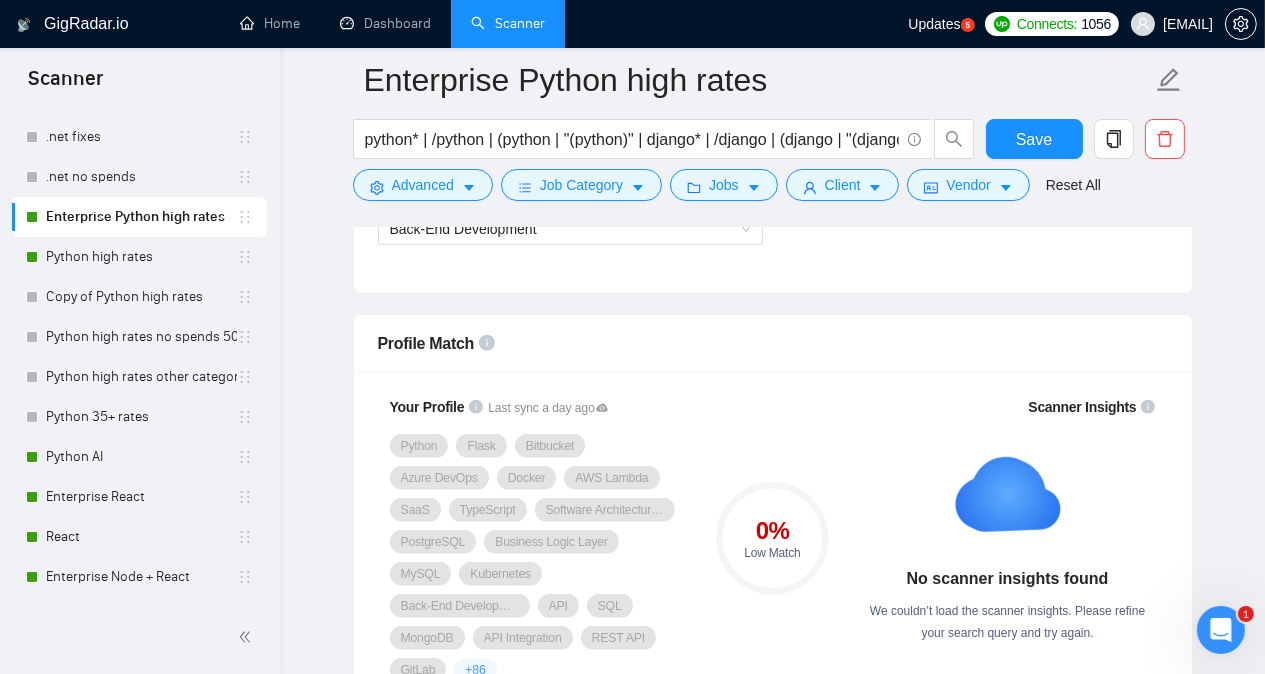 scroll, scrollTop: 1255, scrollLeft: 0, axis: vertical 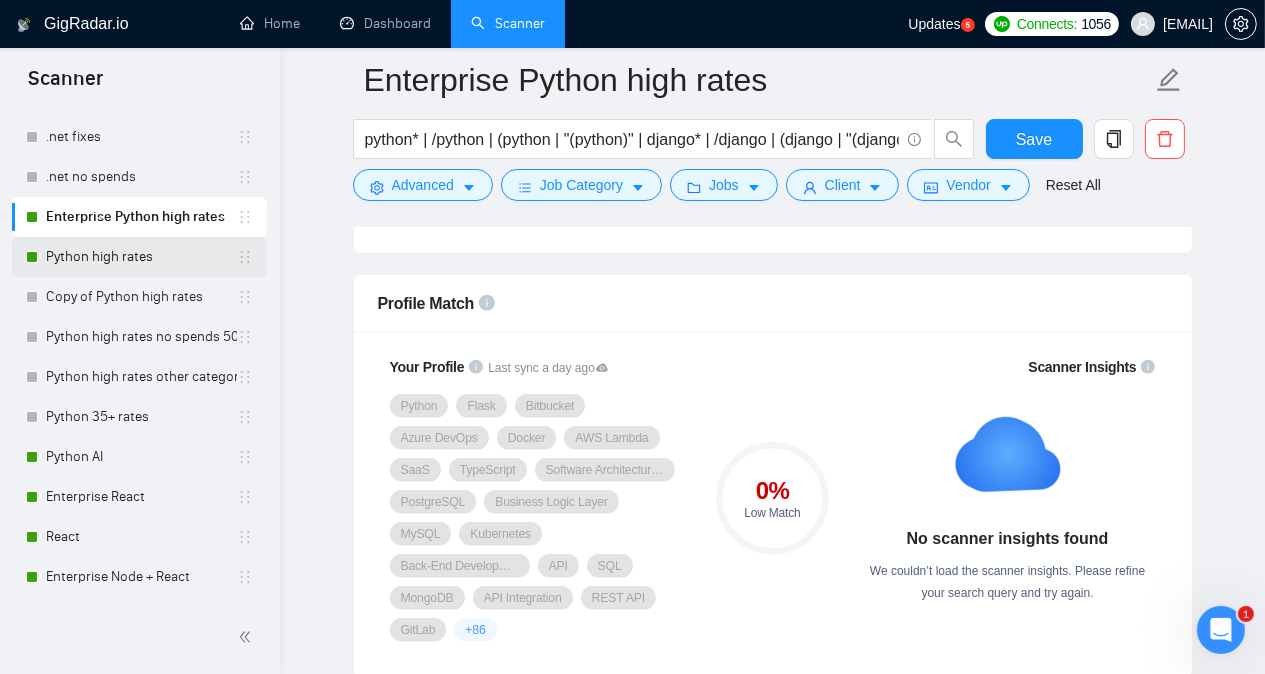 click on "Python high rates" at bounding box center [141, 257] 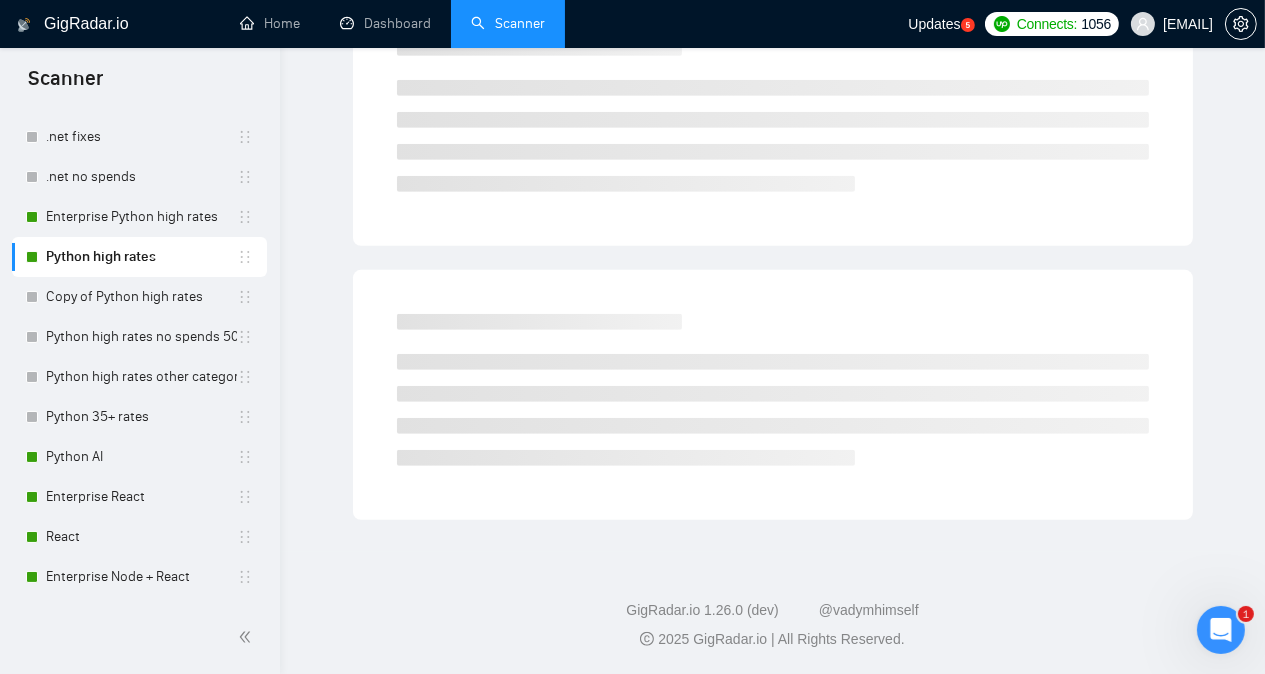 scroll, scrollTop: 55, scrollLeft: 0, axis: vertical 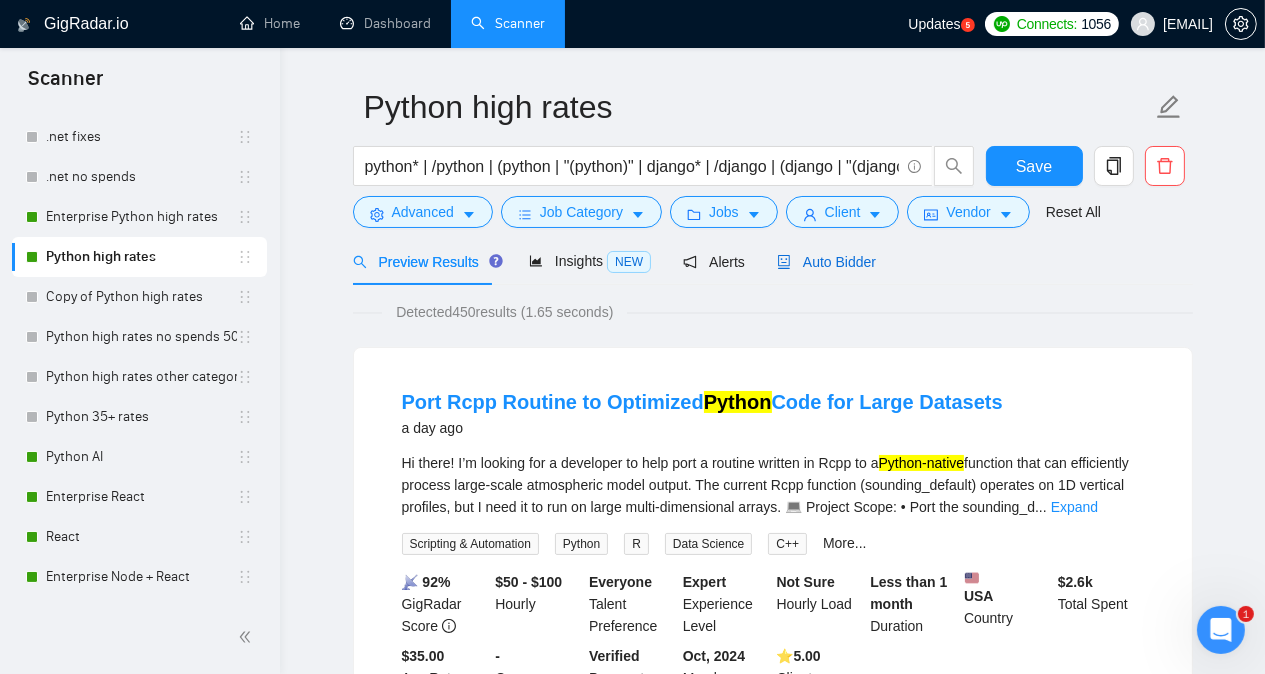 click on "Auto Bidder" at bounding box center (826, 262) 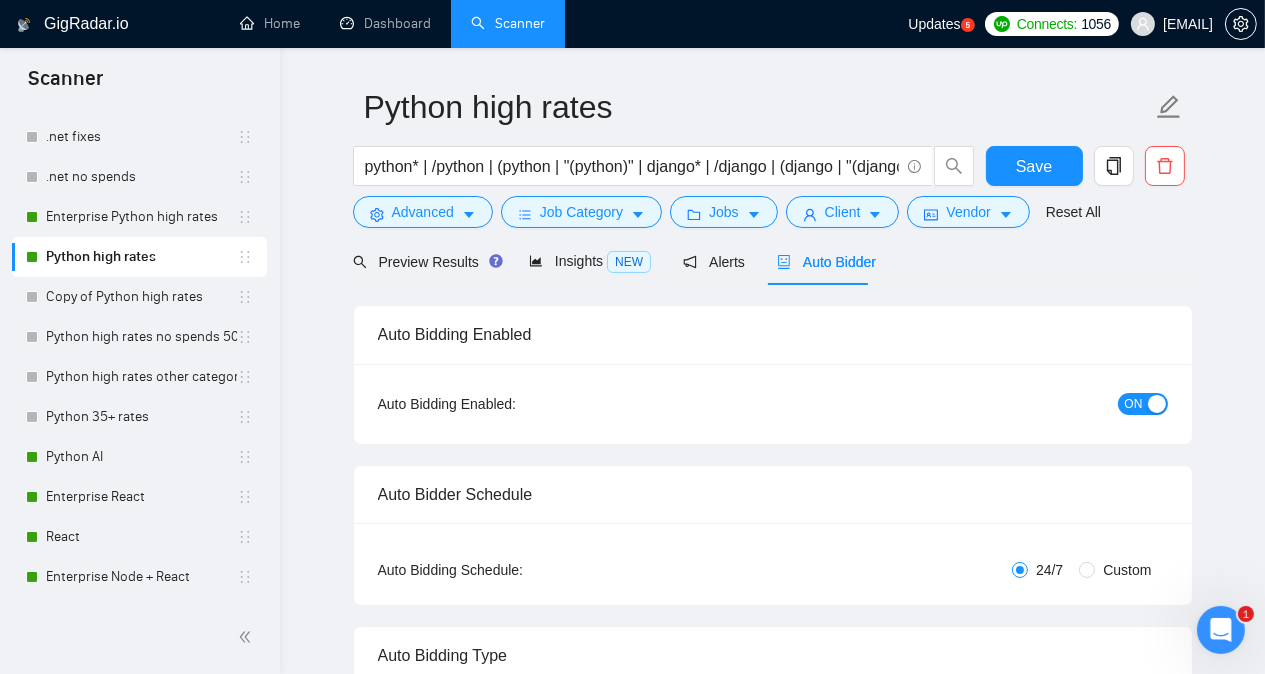 click on "Preview Results Insights NEW Alerts Auto Bidder" at bounding box center (773, 261) 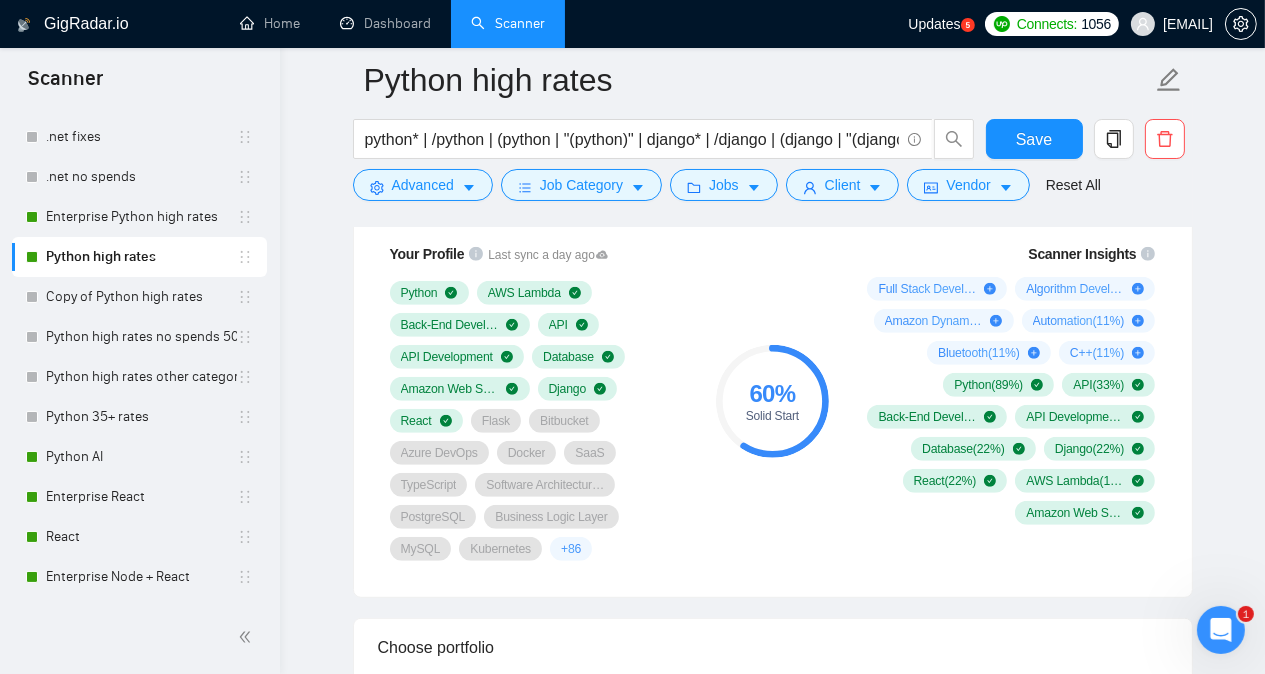 scroll, scrollTop: 1375, scrollLeft: 0, axis: vertical 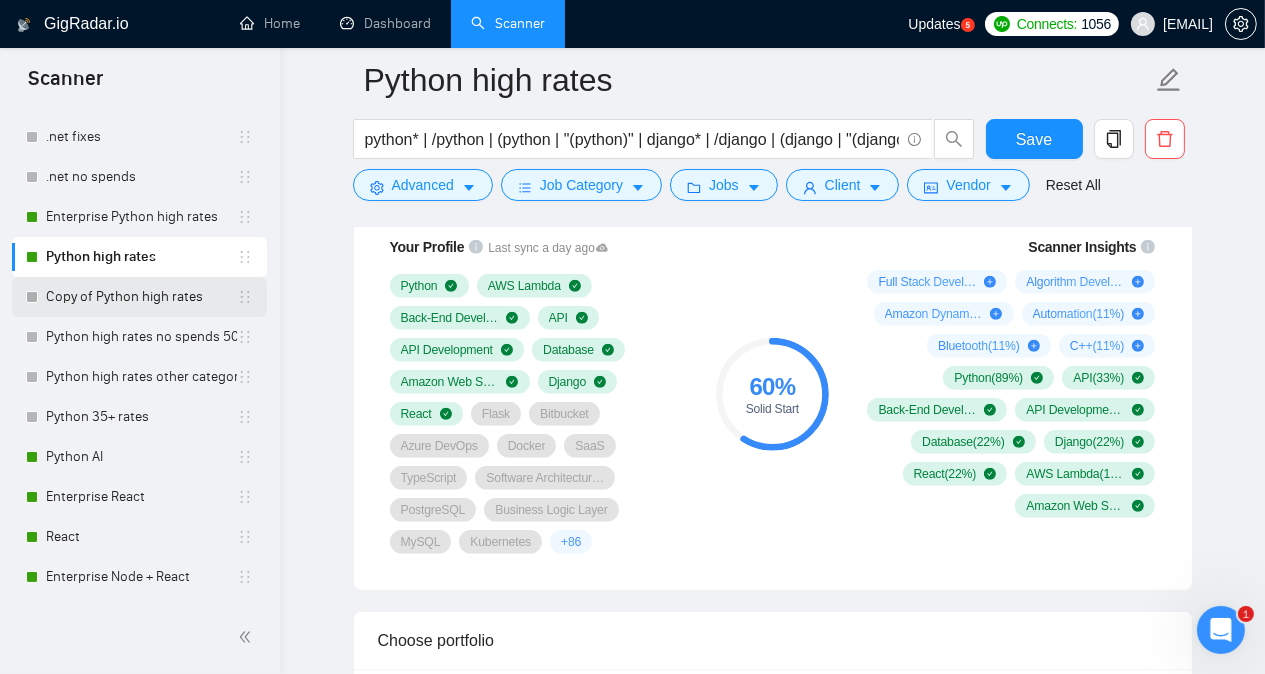 click on "Copy of Python high rates" at bounding box center (141, 297) 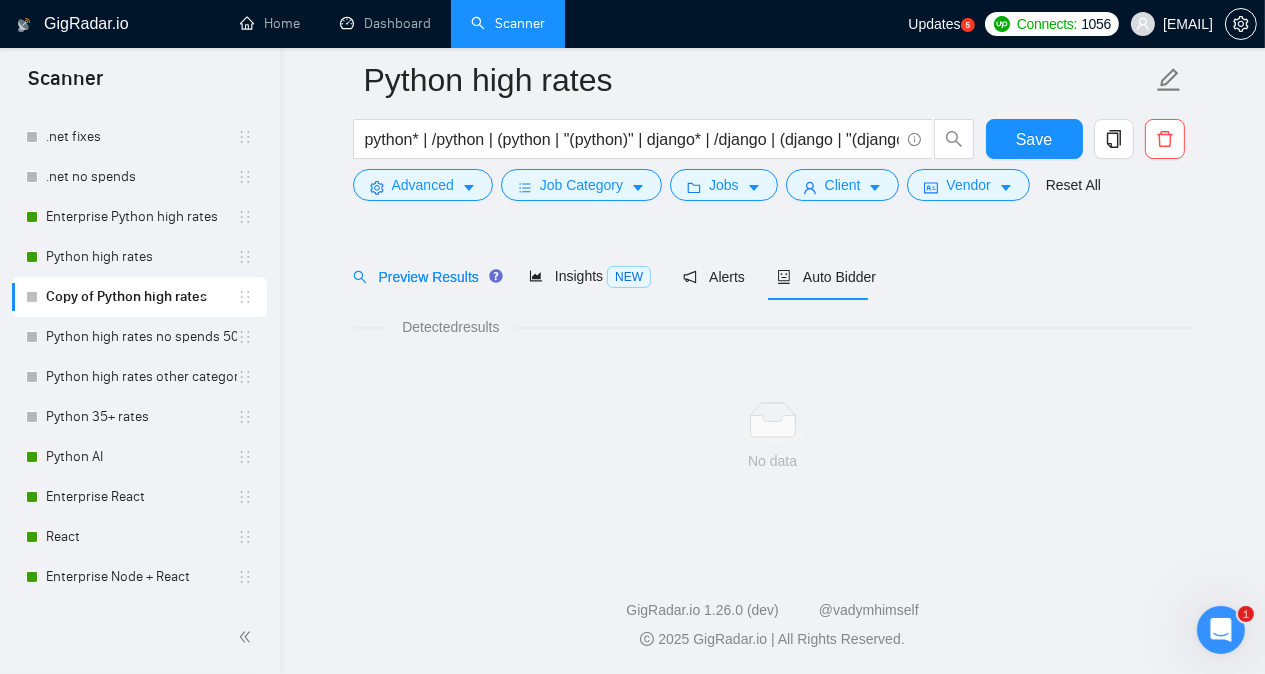 scroll, scrollTop: 55, scrollLeft: 0, axis: vertical 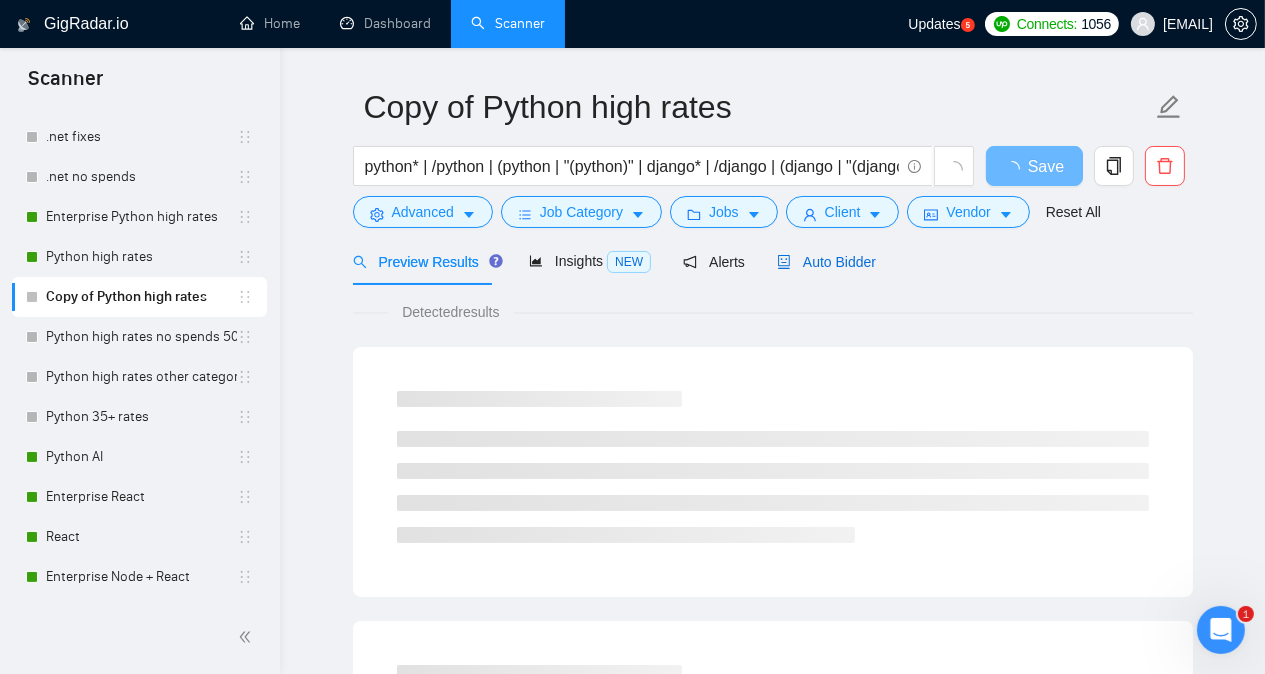 click on "Auto Bidder" at bounding box center (826, 262) 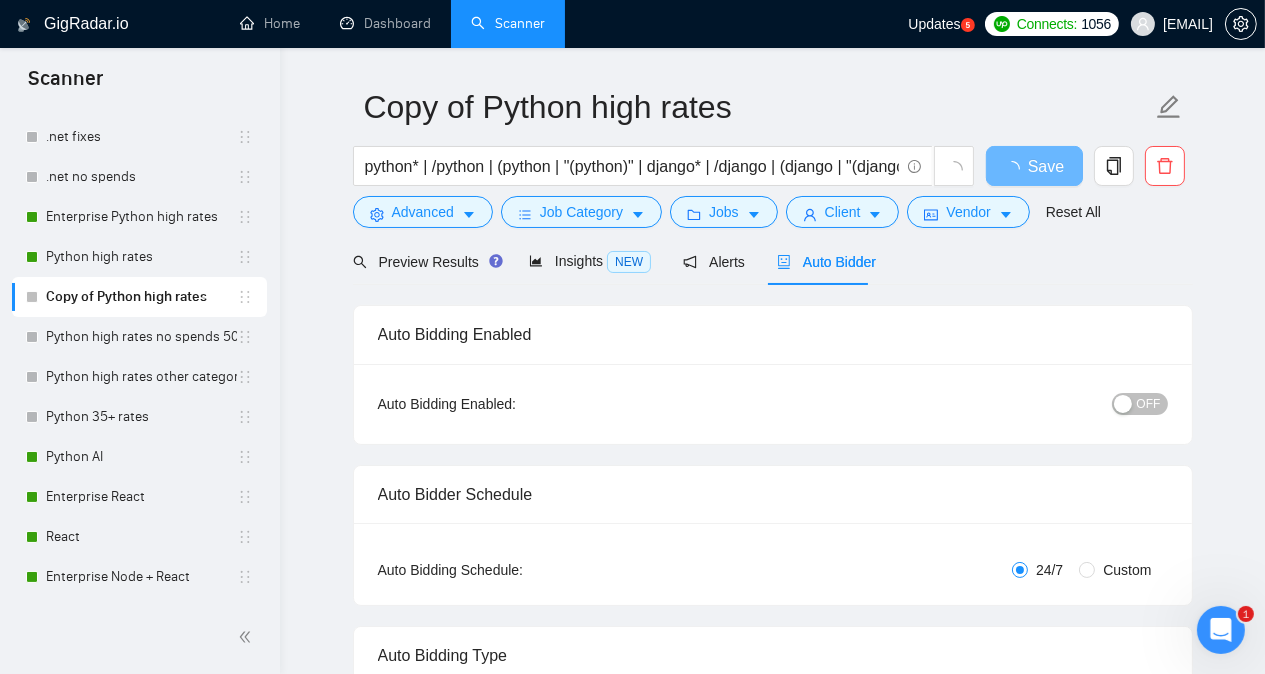 type 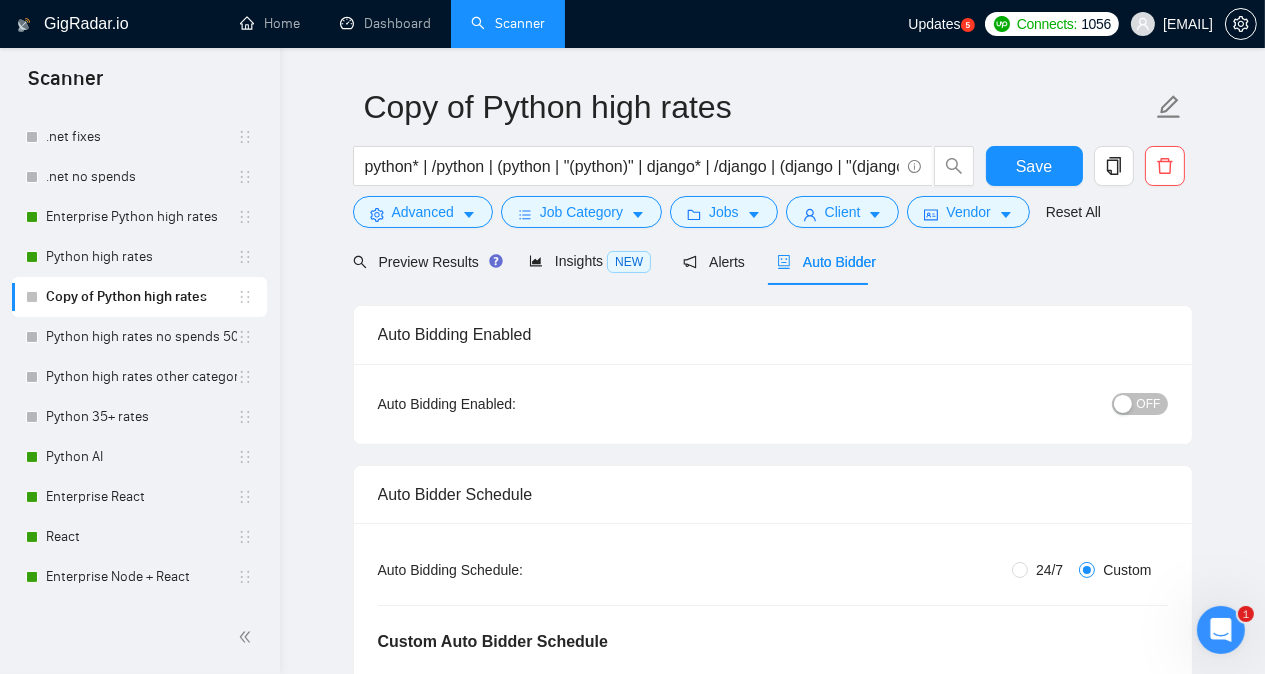 click on "Preview Results Insights NEW Alerts Auto Bidder" at bounding box center [773, 261] 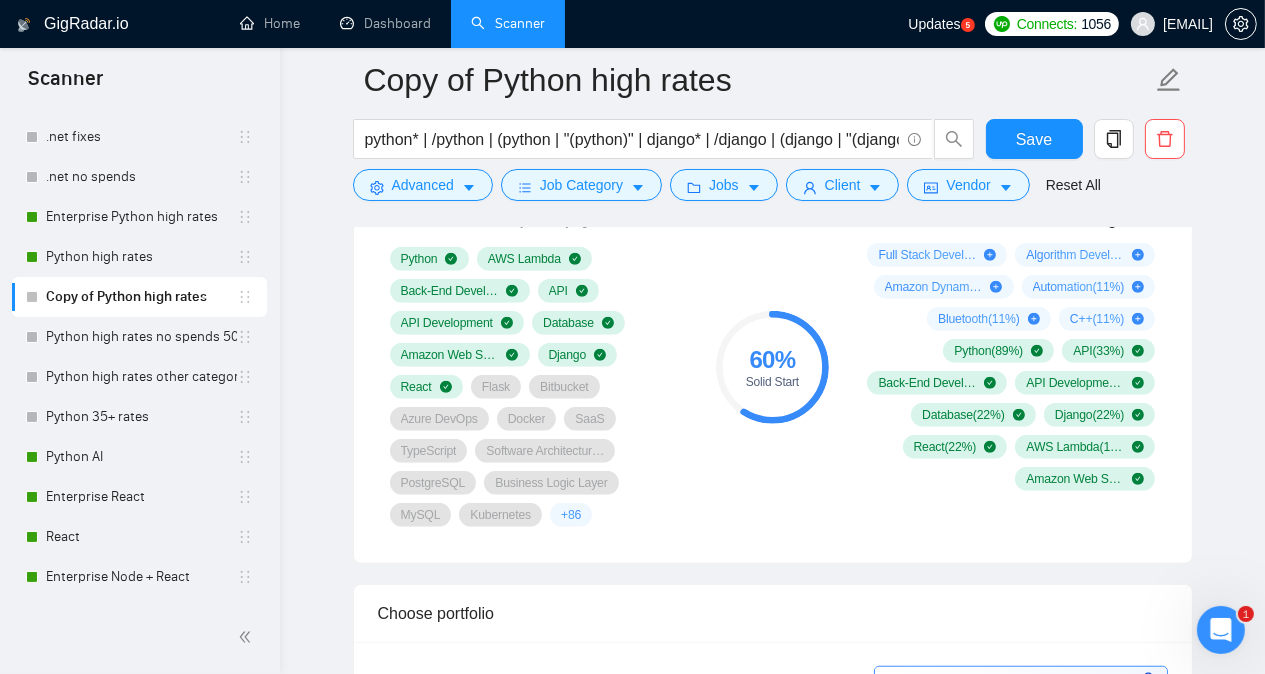 scroll, scrollTop: 1615, scrollLeft: 0, axis: vertical 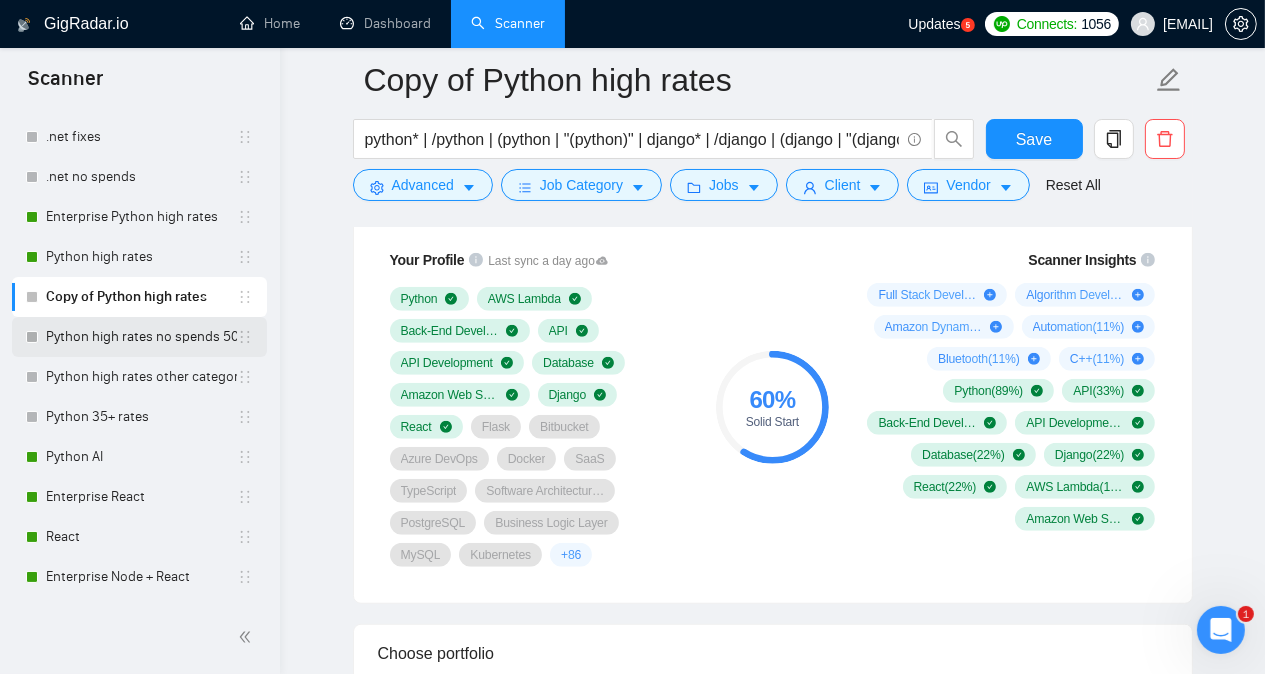 click on "Python high rates no spends 500 low h r" at bounding box center [141, 337] 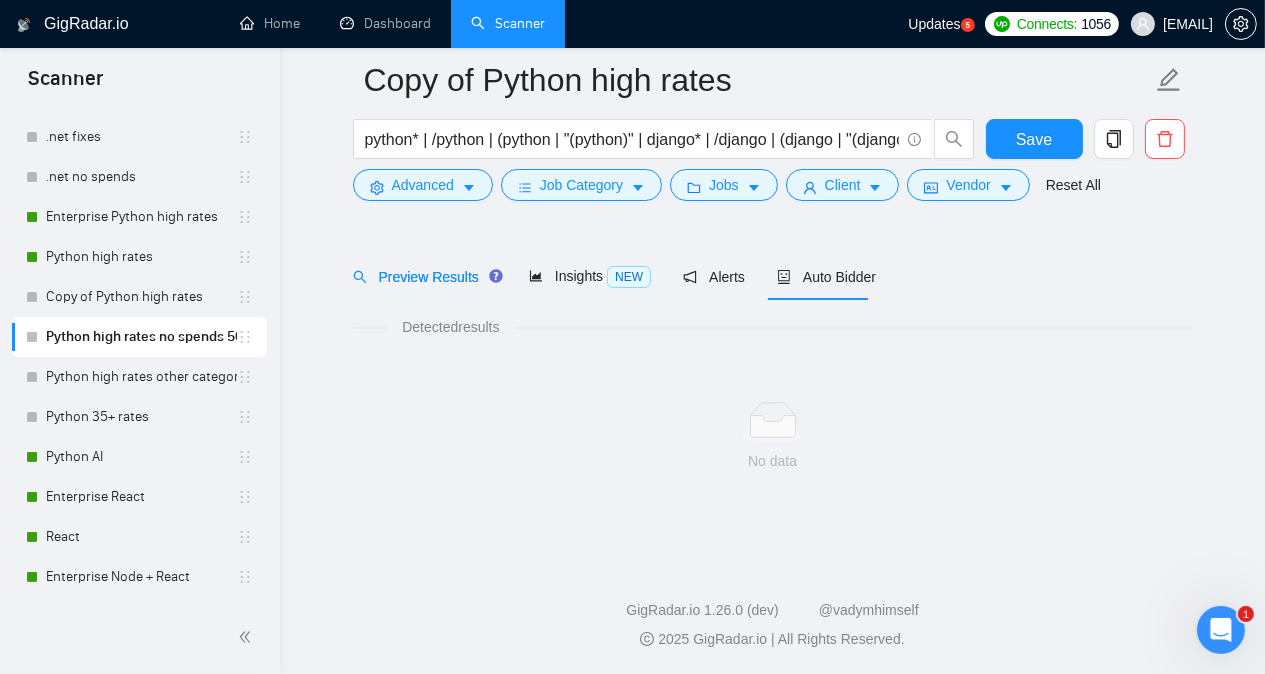 scroll, scrollTop: 55, scrollLeft: 0, axis: vertical 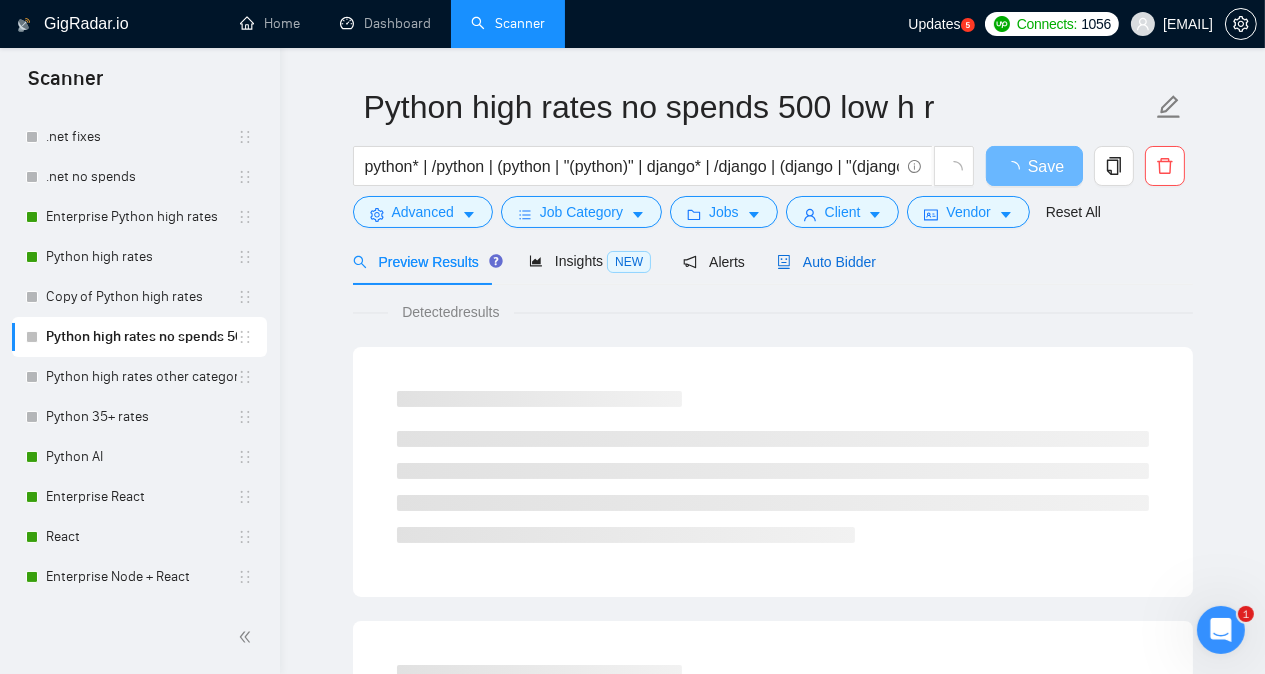click on "Auto Bidder" at bounding box center [826, 262] 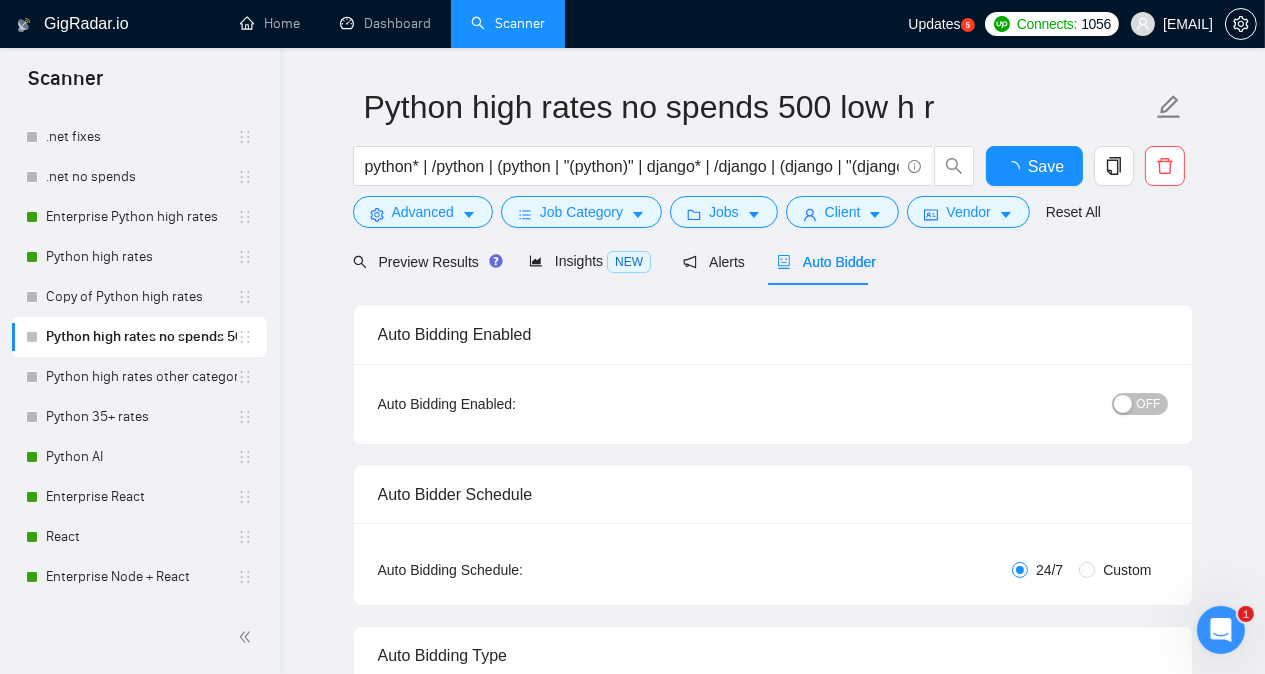 type 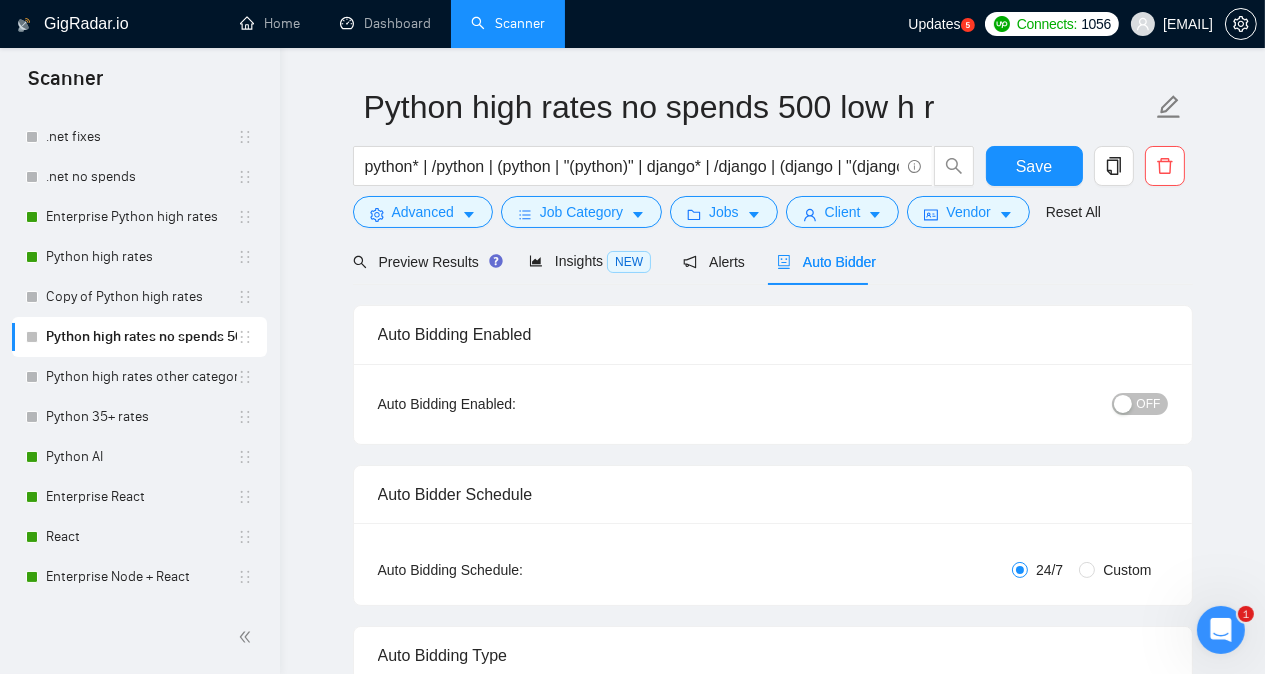 click on "GigRadar.io Home Dashboard Scanner Updates
5
Connects: 1056 [EMAIL] Python high rates no spends 500 low h r python* | /python | (python | "(python)" | django* | /django | (django | "(django)" | pithon | pyhton | pyton Save Advanced   Job Category   Jobs   Client   Vendor   Reset All Preview Results Insights NEW Alerts Auto Bidder Auto Bidding Enabled Auto Bidding Enabled: OFF Auto Bidder Schedule Auto Bidding Type: Automated (recommended) Semi-automated Auto Bidding Schedule: 24/7 Custom Custom Auto Bidder Schedule Repeat every week on Monday Tuesday Wednesday Thursday Friday Saturday Sunday Active Hours ( [TIMEZONE] ): From: To: ( 24  hours) [TIMEZONE] Auto Bidding Type Select your bidding algorithm: Choose the algorithm for you bidding. The price per proposal does not include your connects expenditure. Template Bidder Works great for narrow segments and short cover letters that don't change. 0.50  credits / proposal Sardor AI 🤖" at bounding box center [772, 2800] 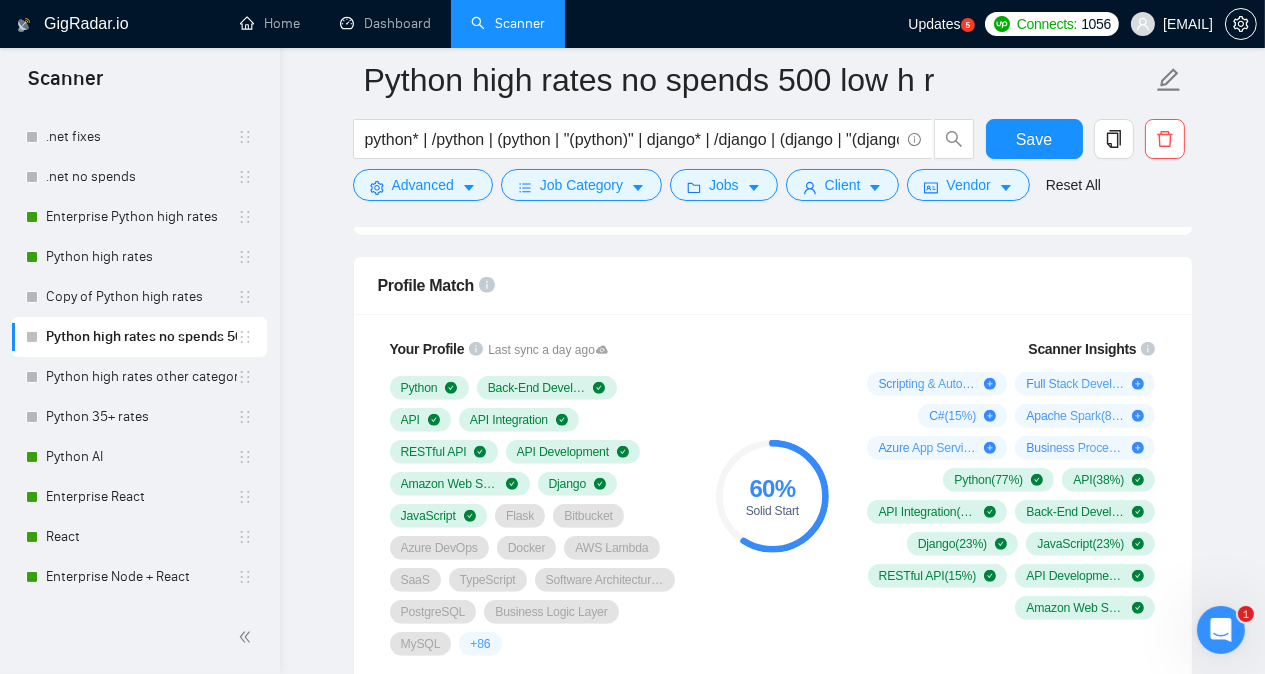 scroll, scrollTop: 1335, scrollLeft: 0, axis: vertical 